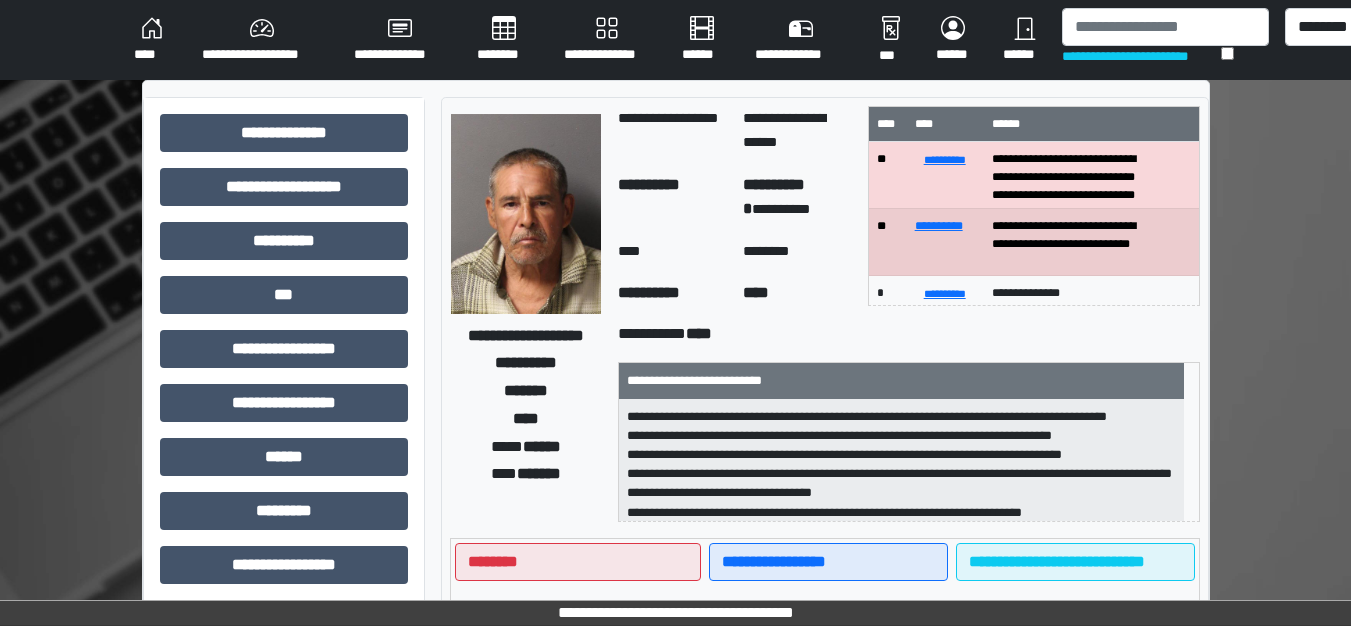 scroll, scrollTop: 15, scrollLeft: 0, axis: vertical 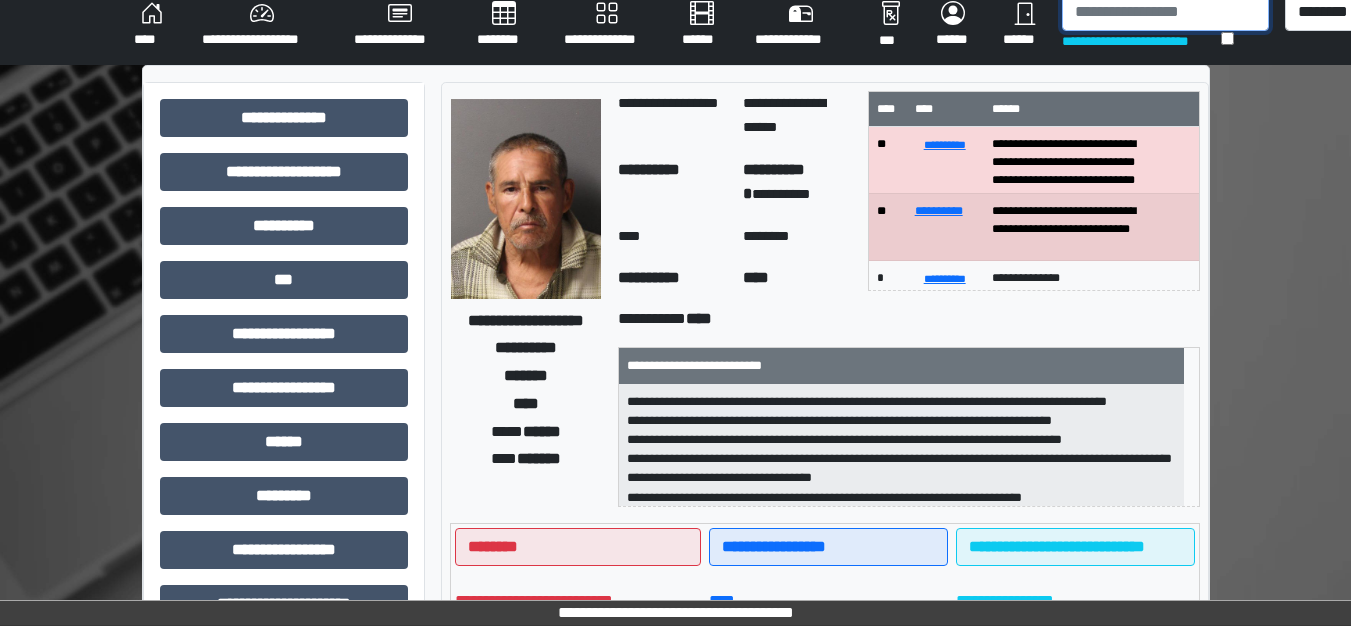 click at bounding box center (1165, 12) 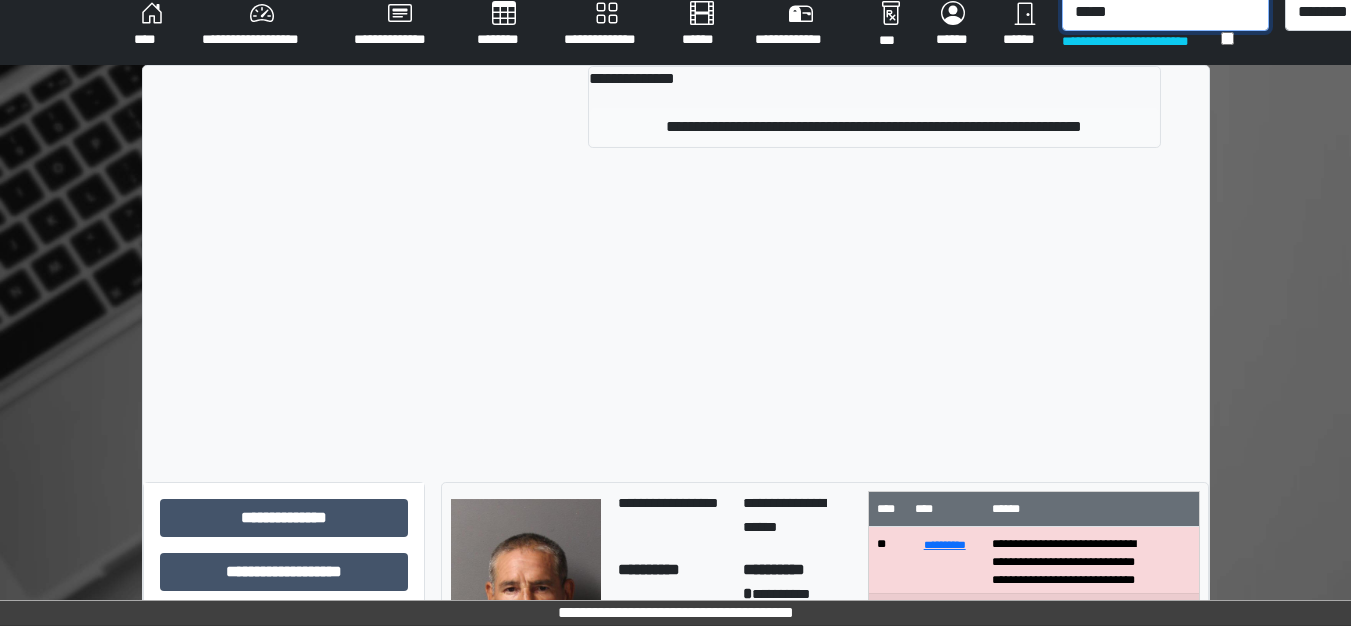 type on "*****" 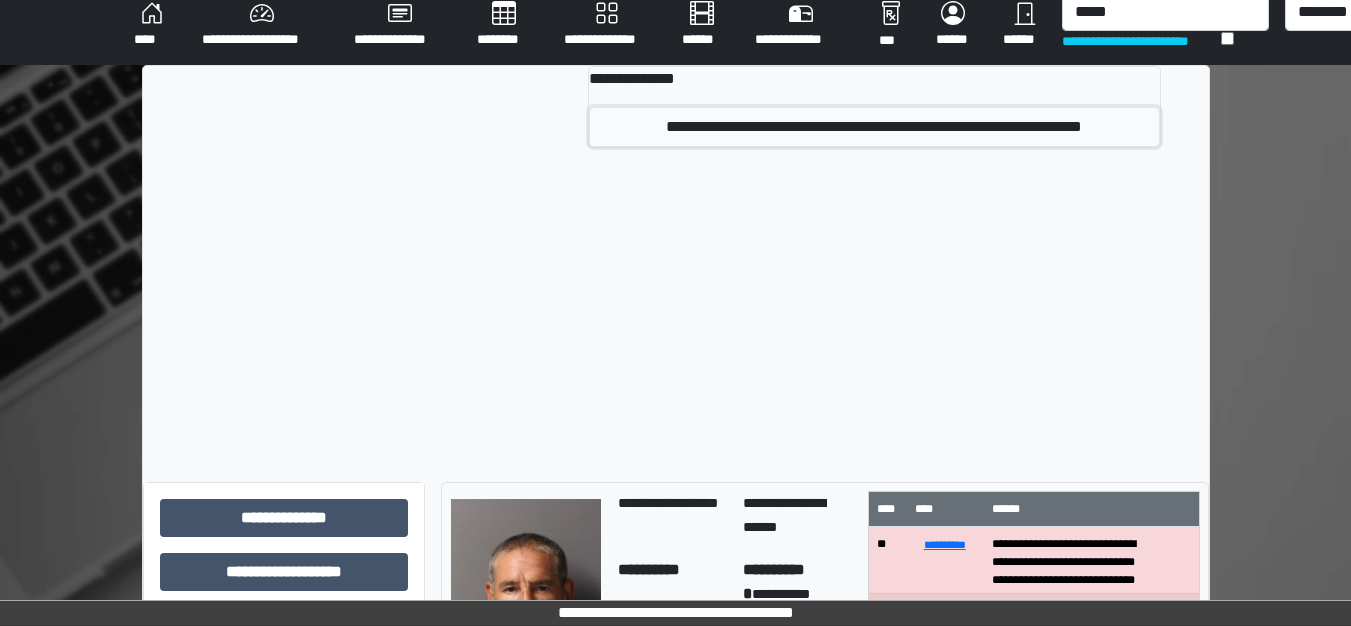 click on "**********" at bounding box center (874, 127) 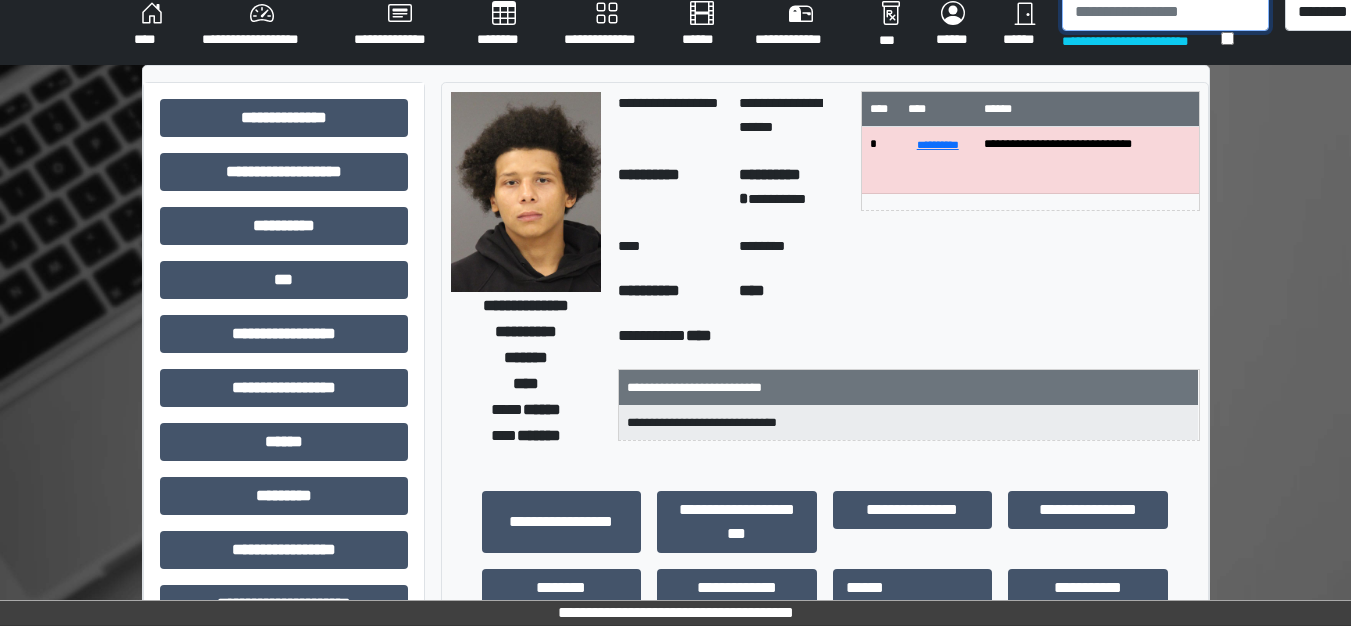 click at bounding box center [1165, 12] 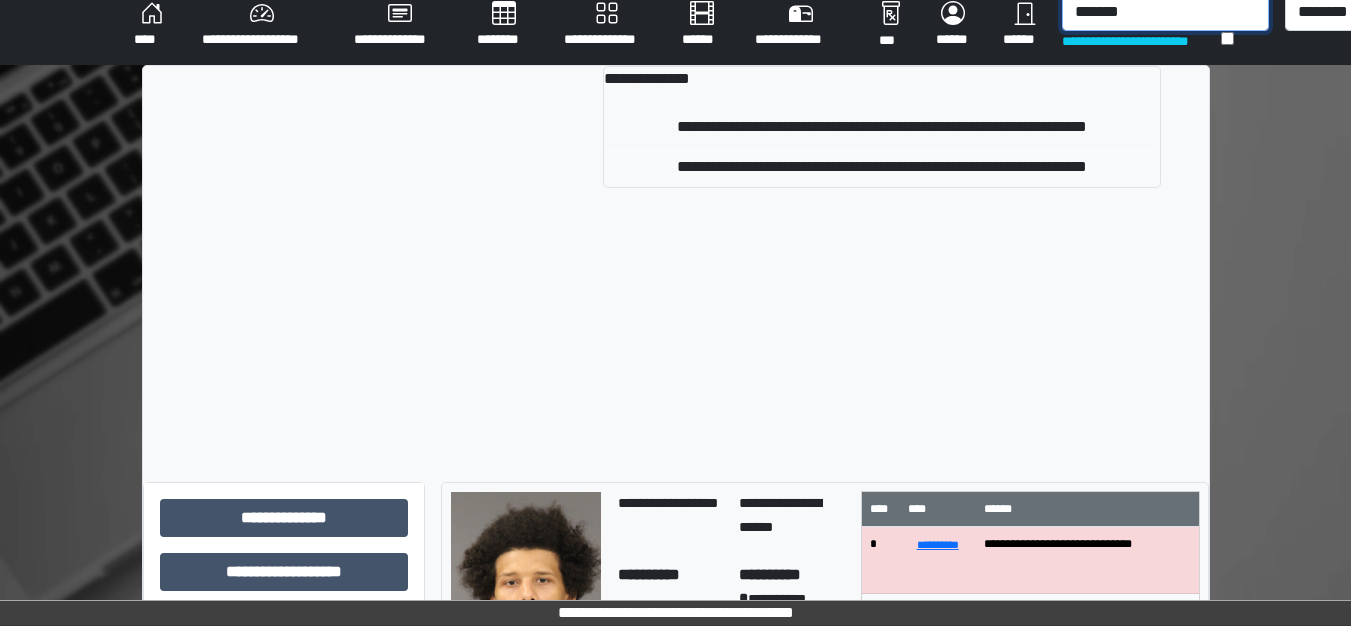 type on "*******" 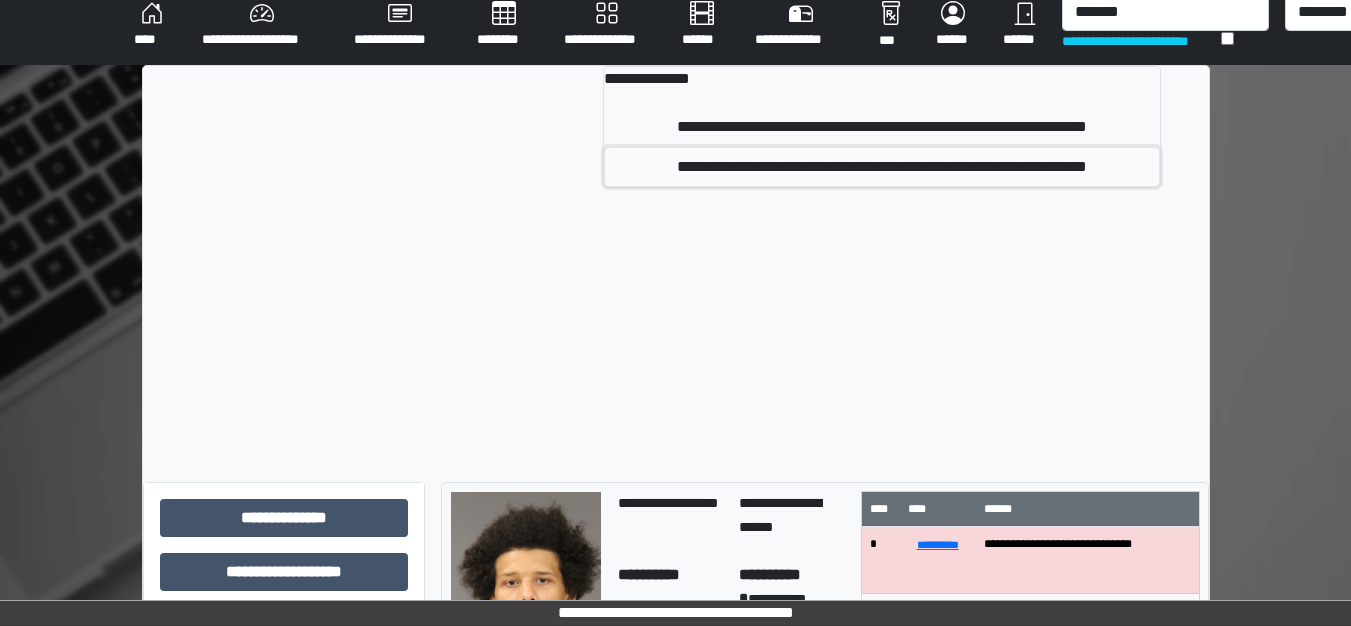 click on "**********" at bounding box center (881, 167) 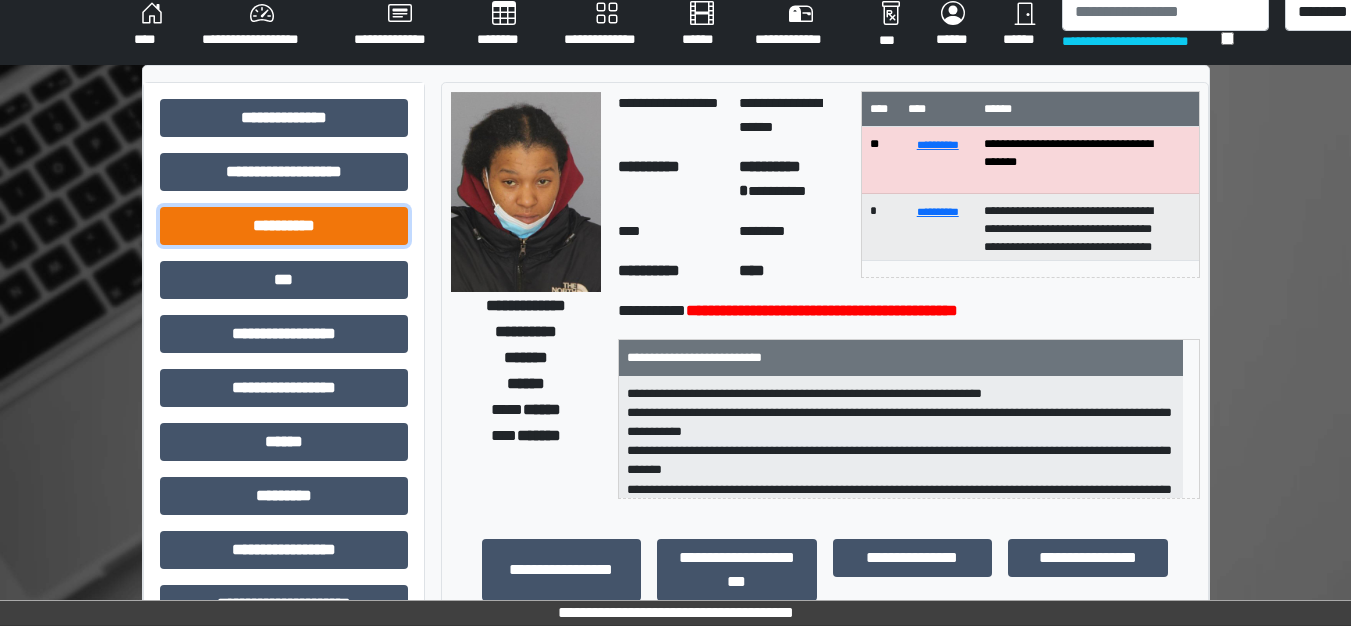 click on "**********" at bounding box center (284, 226) 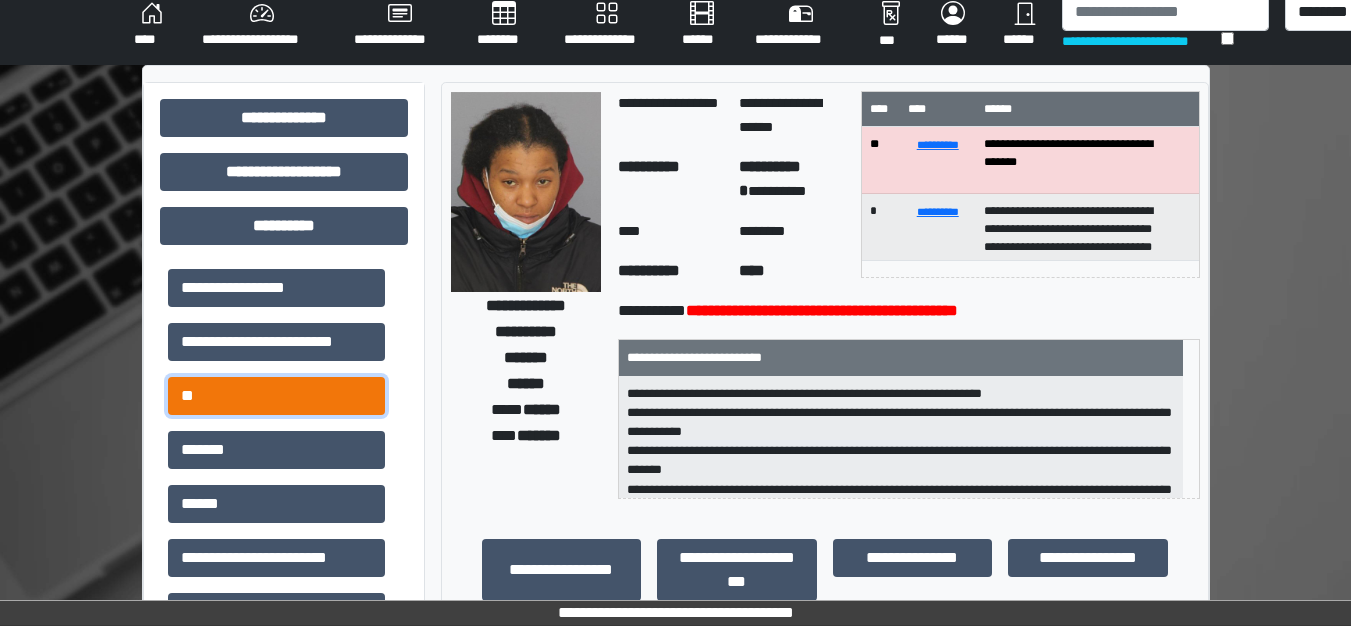 click on "**" at bounding box center [276, 396] 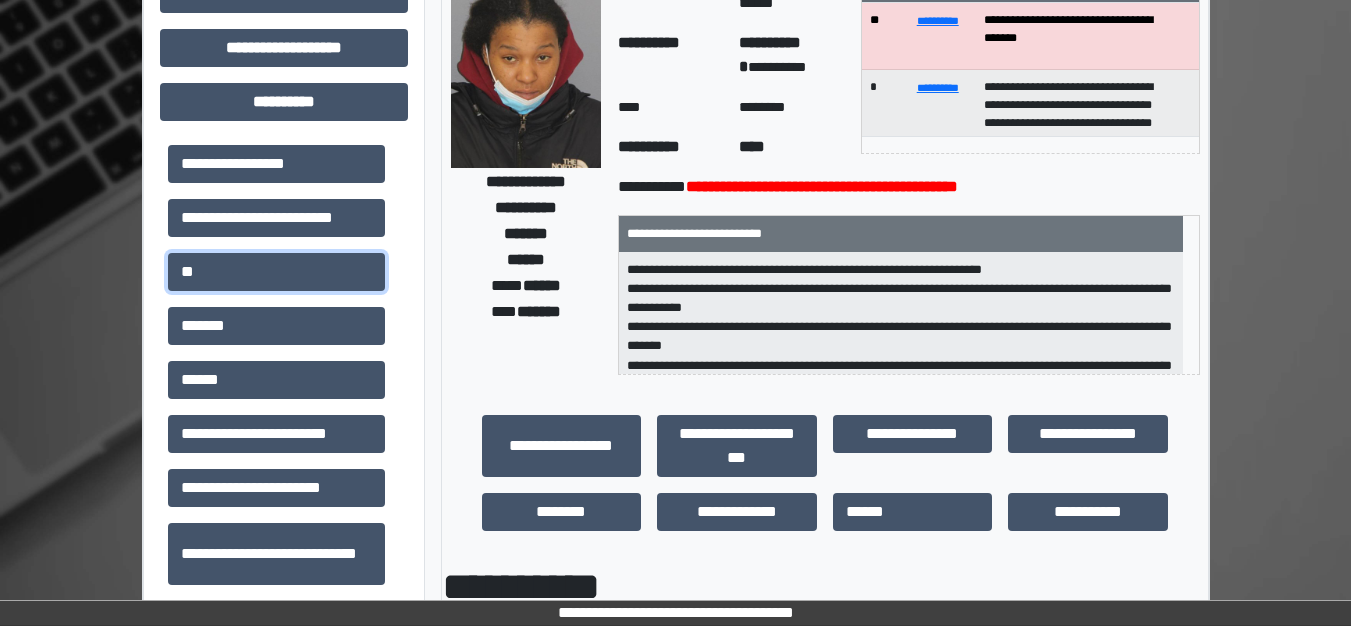 scroll, scrollTop: 315, scrollLeft: 0, axis: vertical 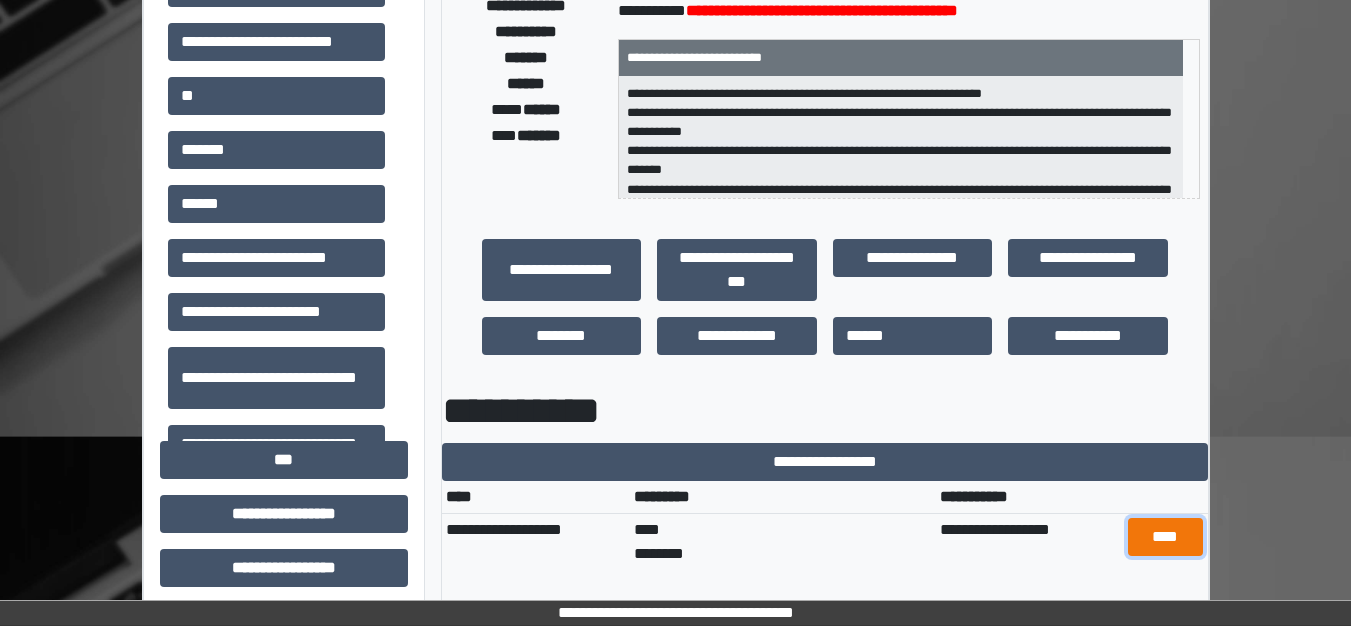 click on "****" at bounding box center [1165, 537] 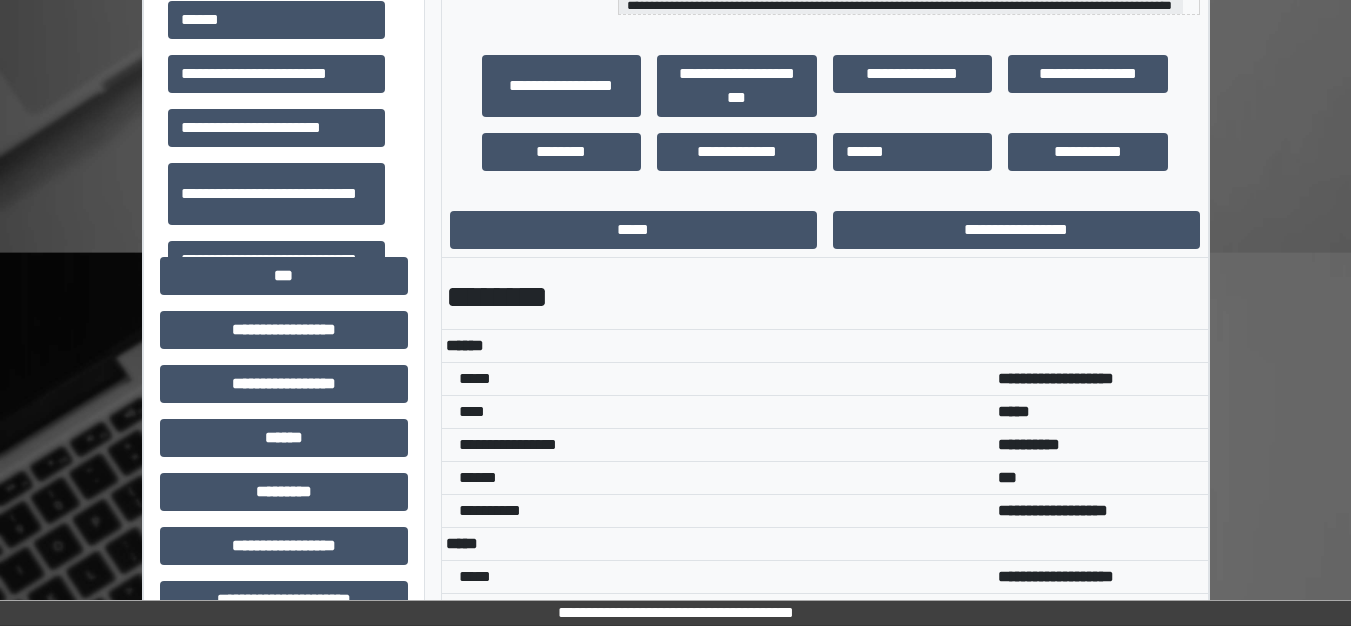 scroll, scrollTop: 115, scrollLeft: 0, axis: vertical 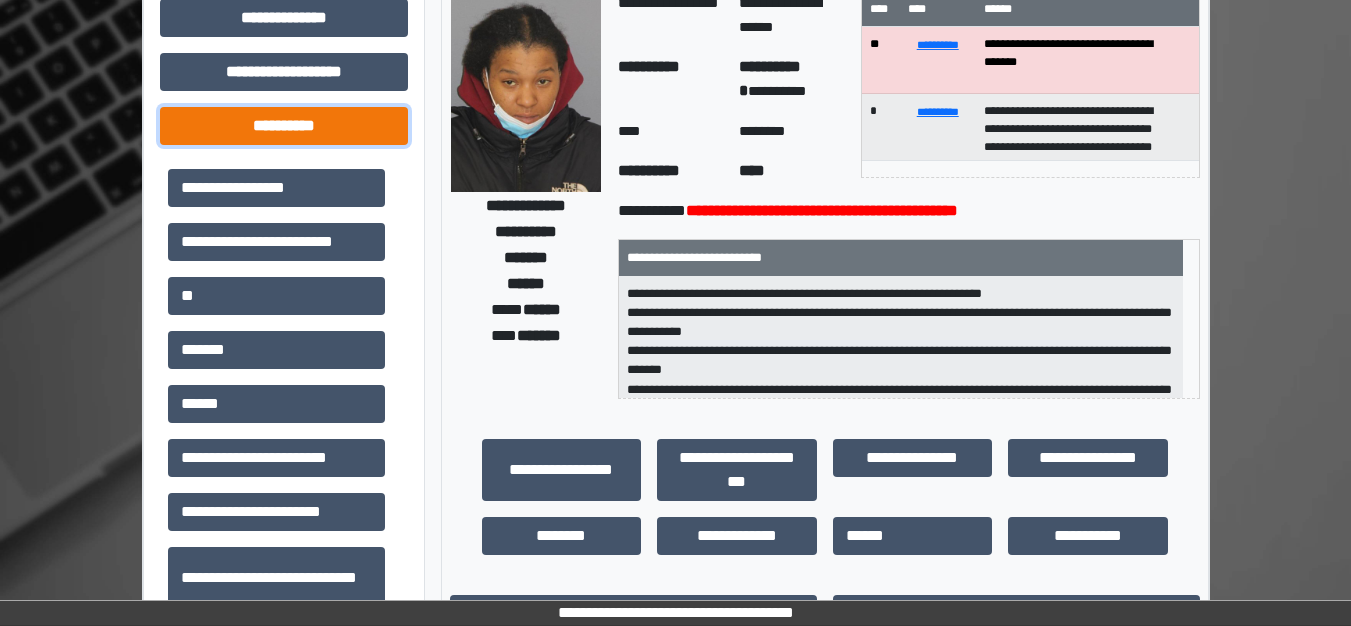 click on "**********" at bounding box center [284, 126] 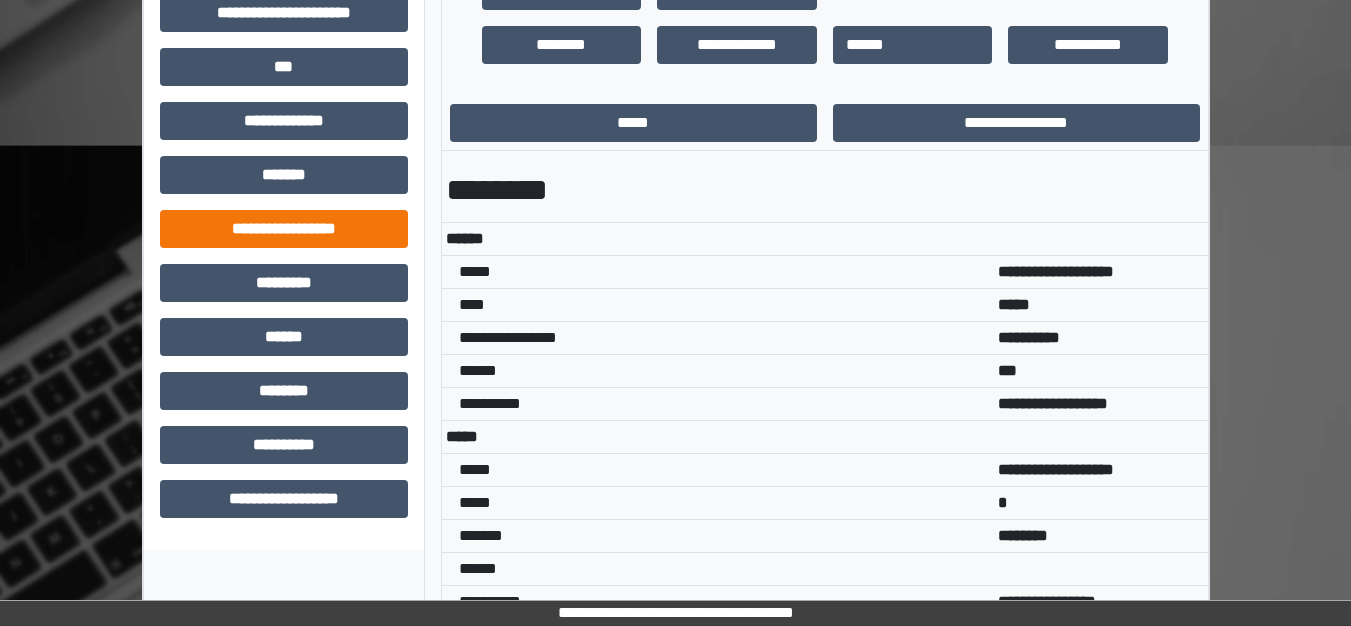 scroll, scrollTop: 633, scrollLeft: 0, axis: vertical 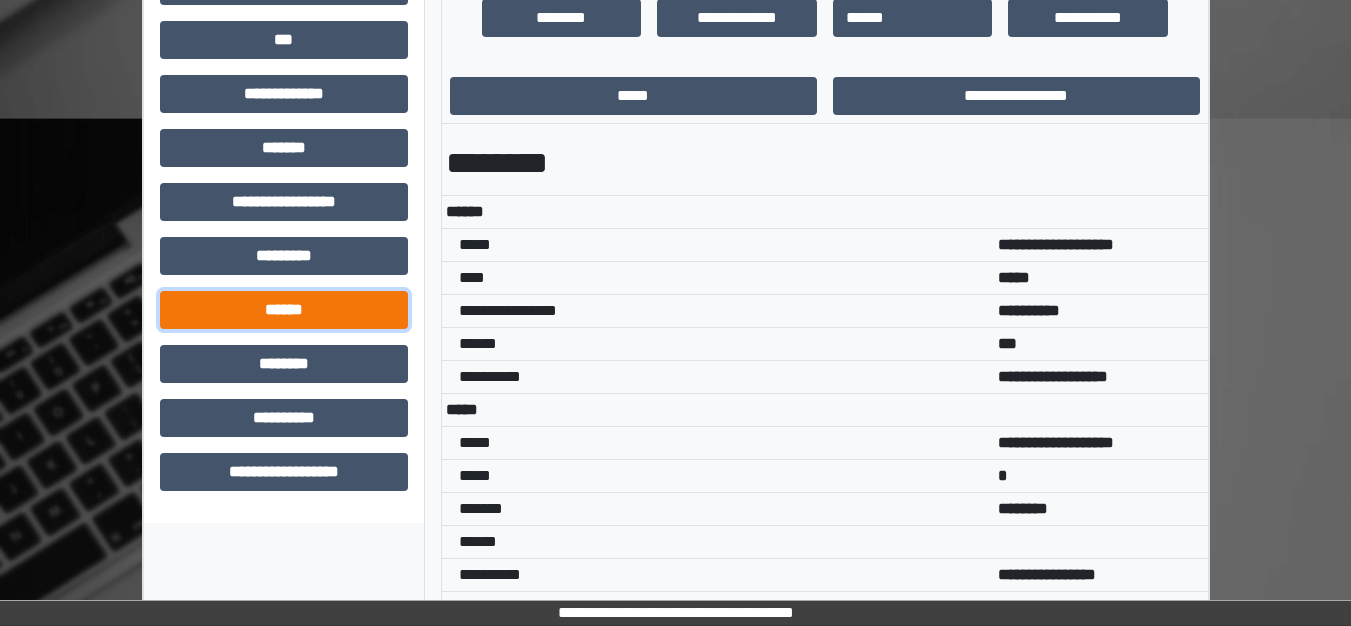 click on "******" at bounding box center (284, 310) 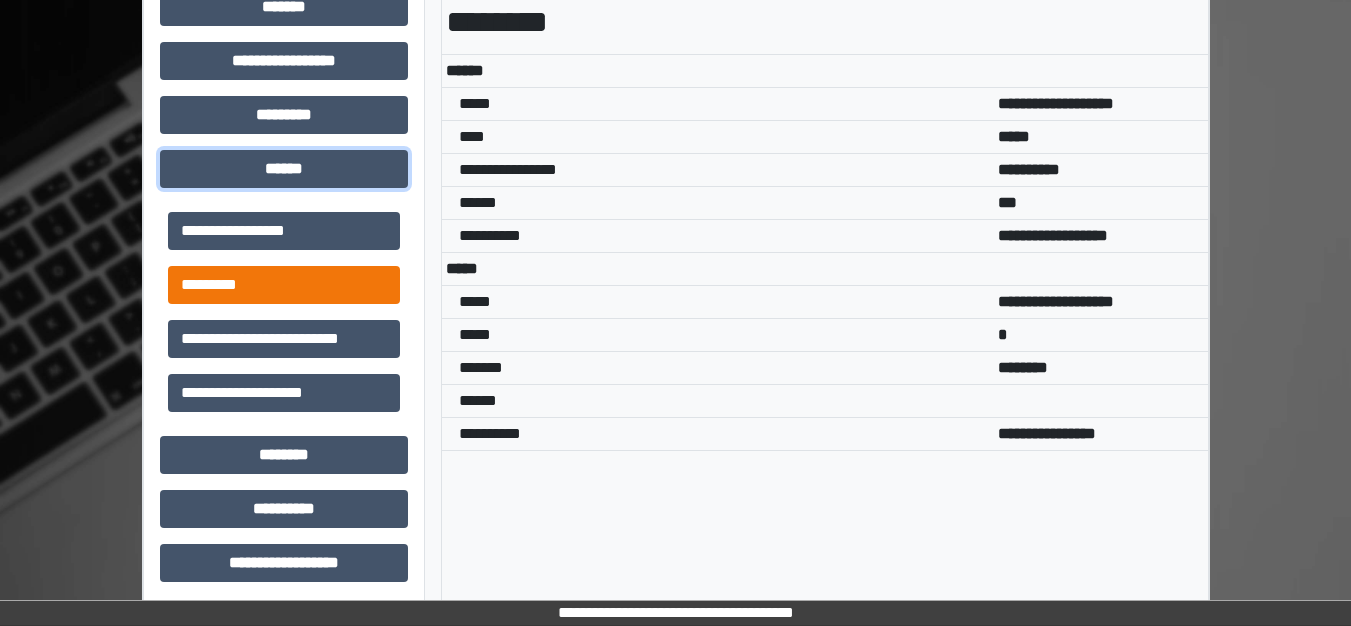 scroll, scrollTop: 780, scrollLeft: 0, axis: vertical 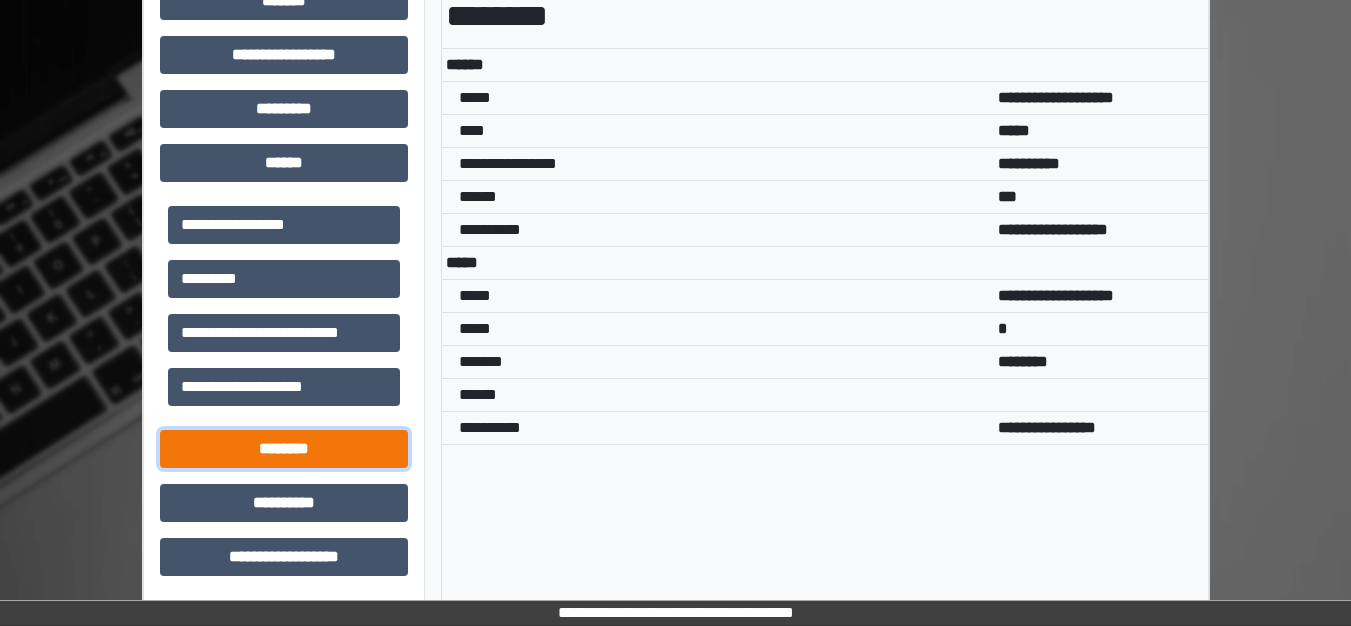 click on "********" at bounding box center (284, 449) 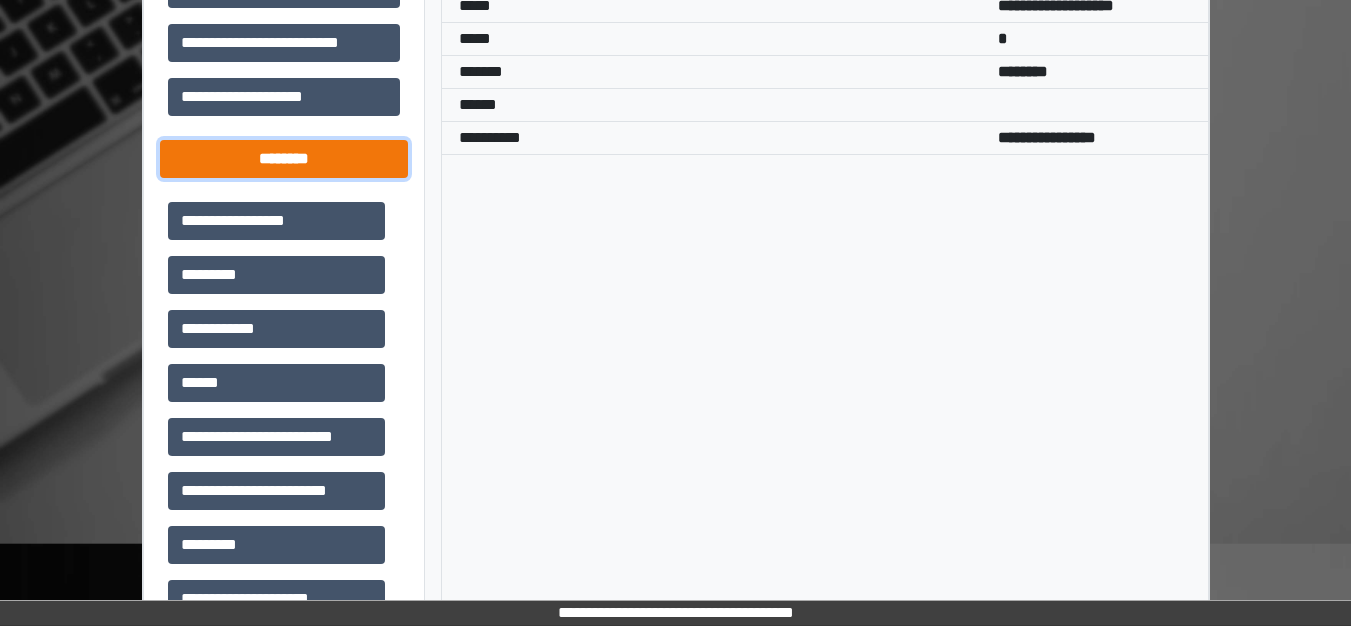 scroll, scrollTop: 1180, scrollLeft: 0, axis: vertical 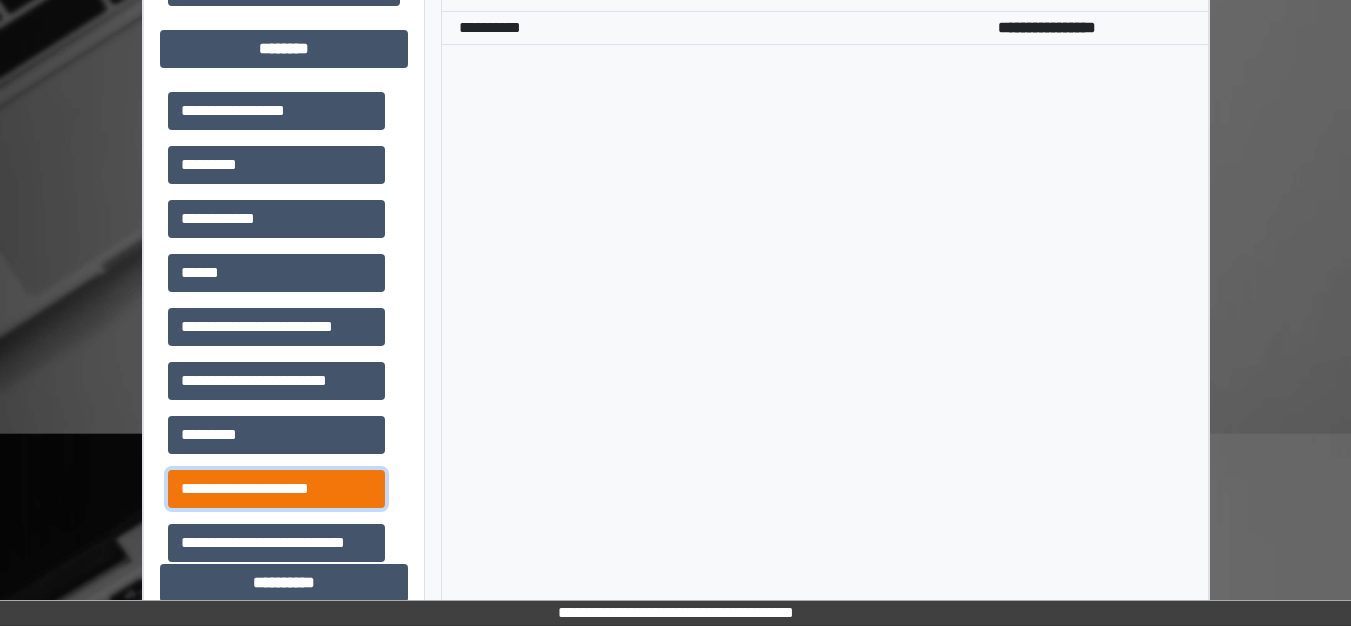 click on "**********" at bounding box center (276, 489) 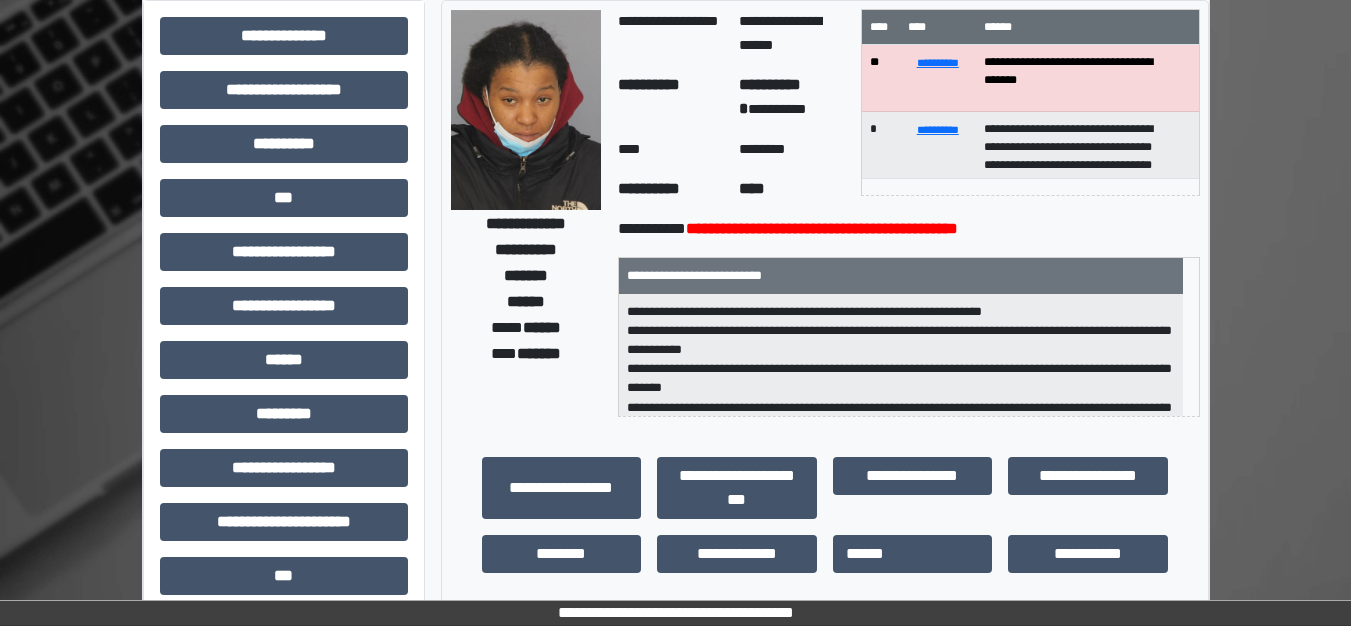 scroll, scrollTop: 0, scrollLeft: 0, axis: both 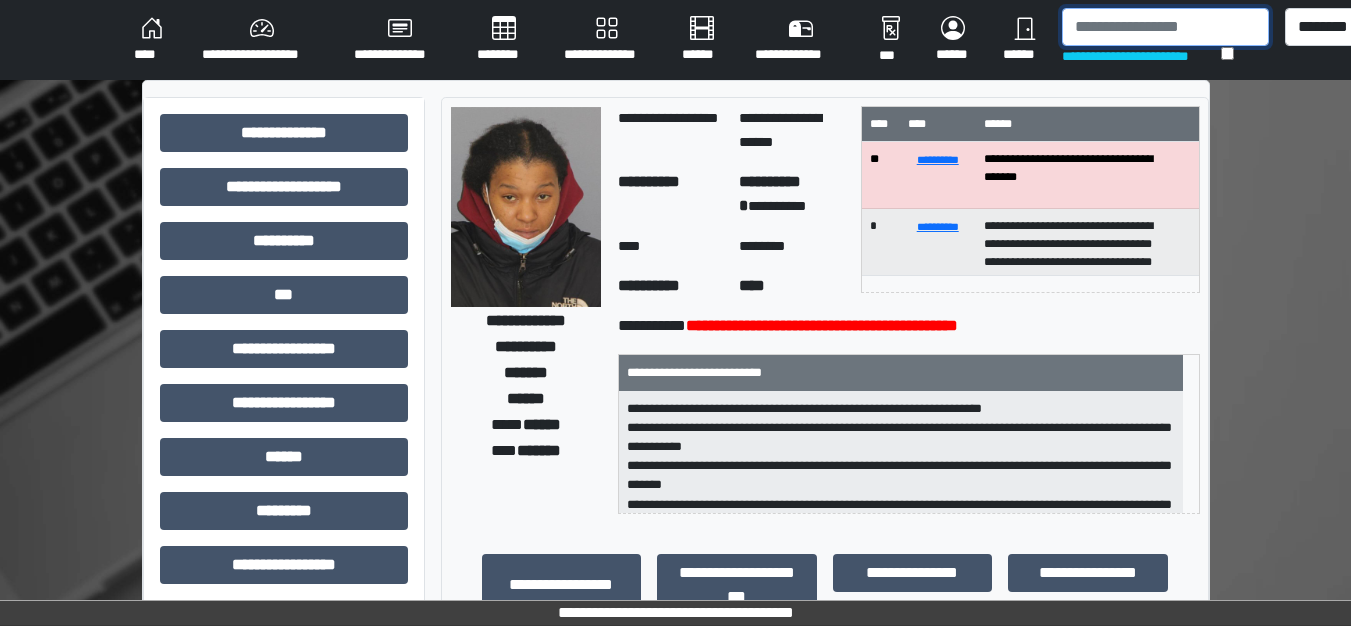 click at bounding box center (1165, 27) 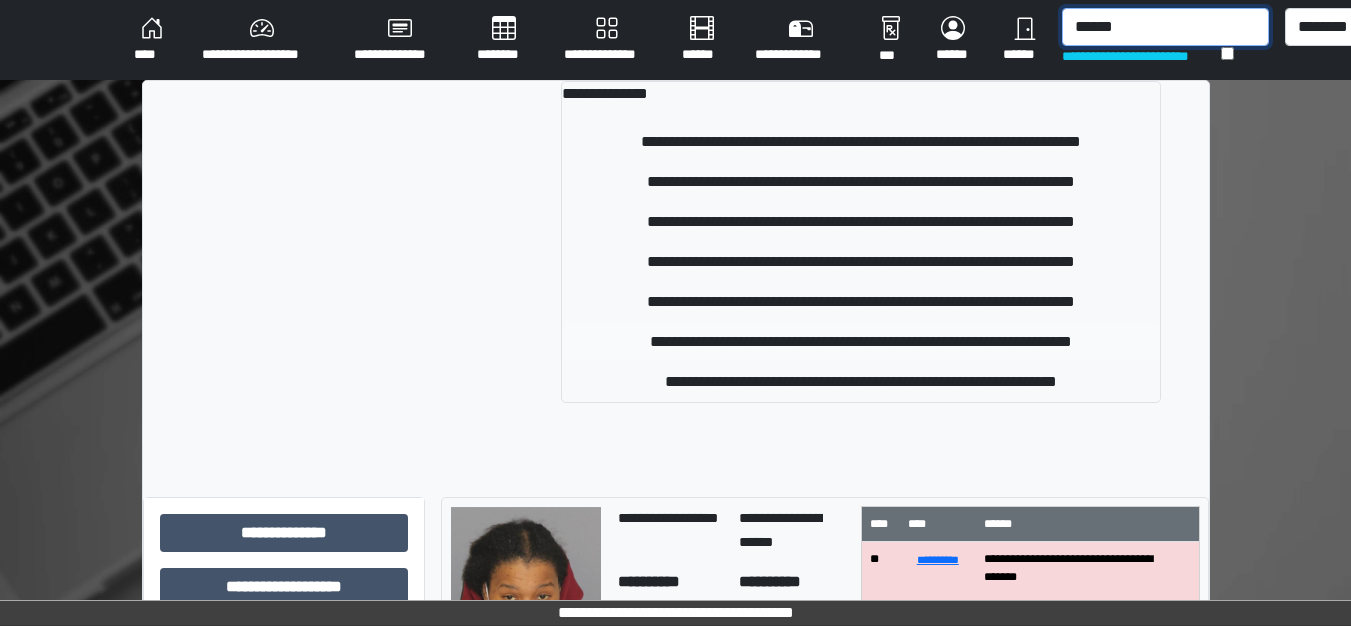 type on "******" 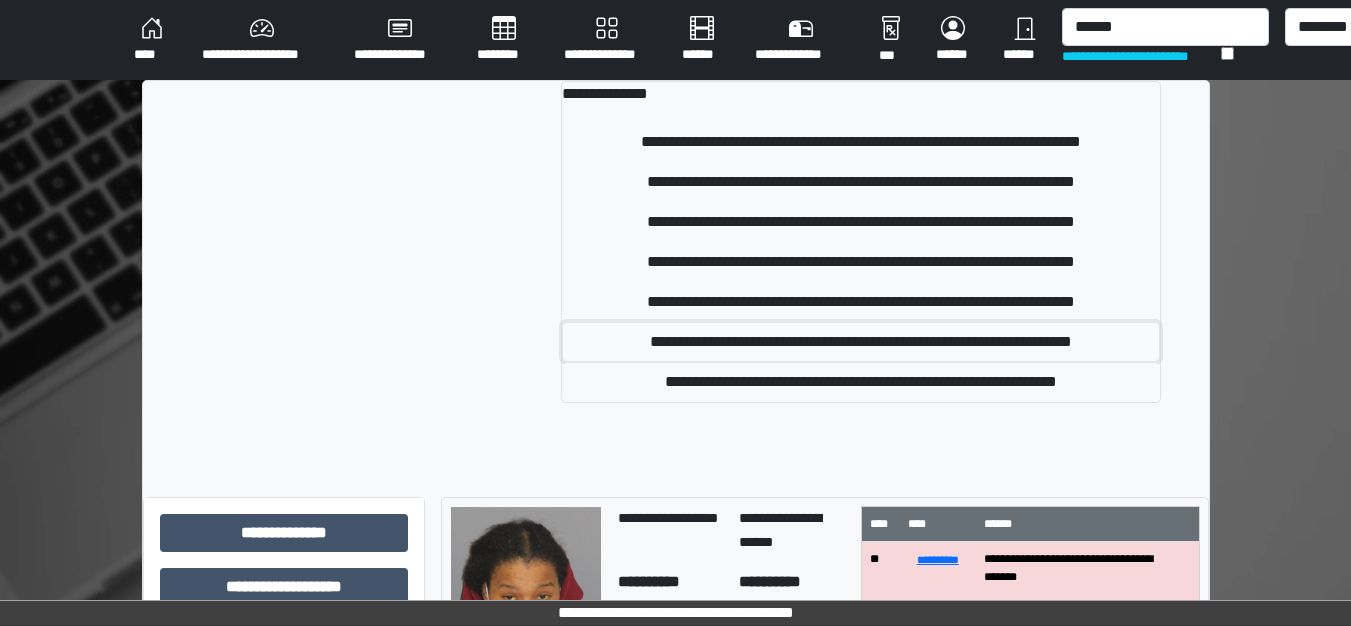 click on "**********" at bounding box center [861, 342] 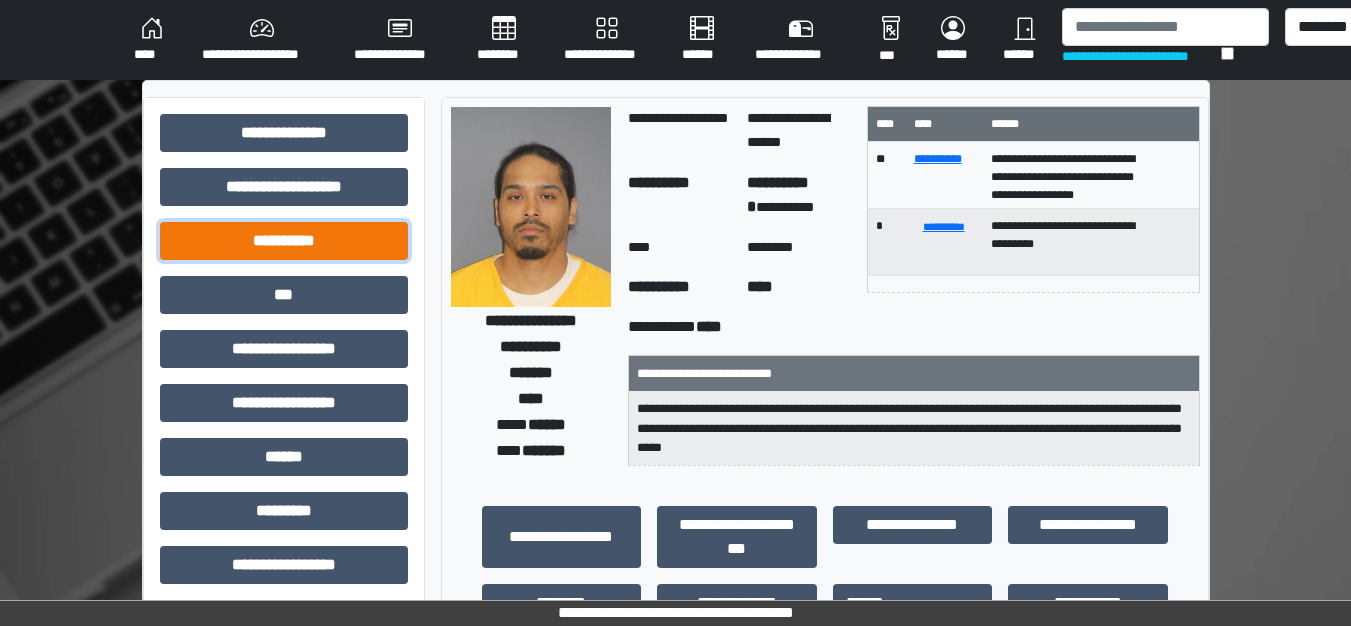 click on "**********" at bounding box center (284, 241) 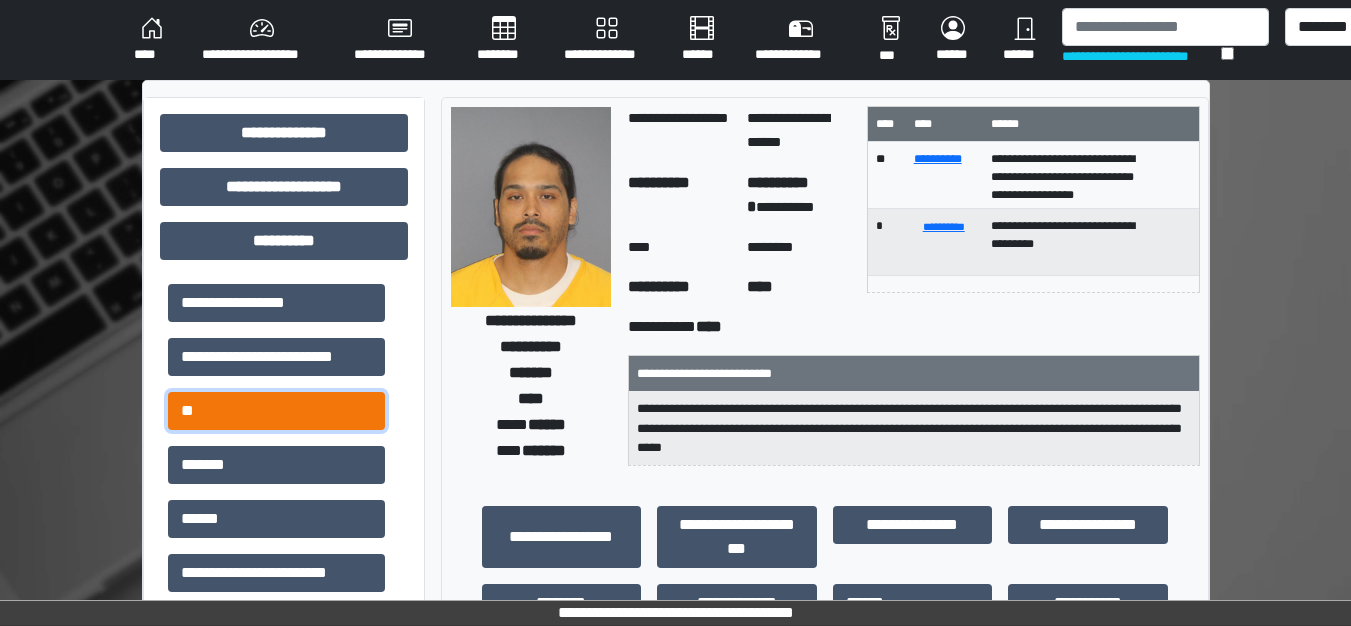 click on "**" at bounding box center (276, 411) 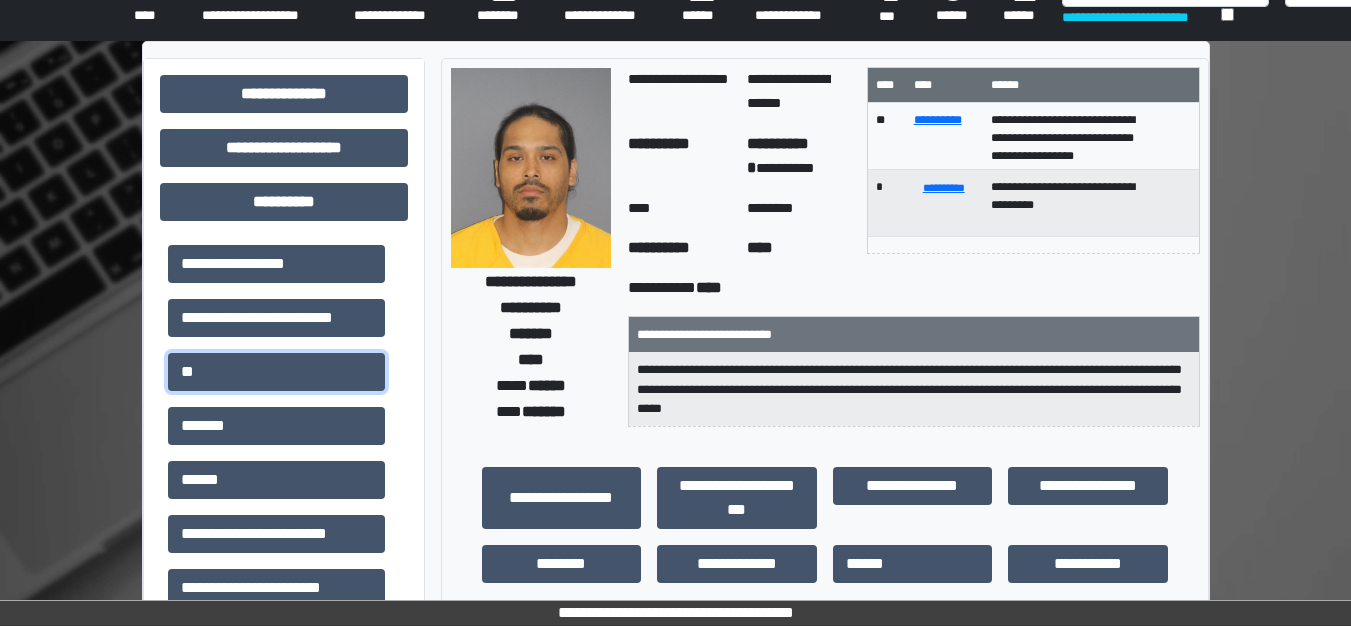 scroll, scrollTop: 0, scrollLeft: 0, axis: both 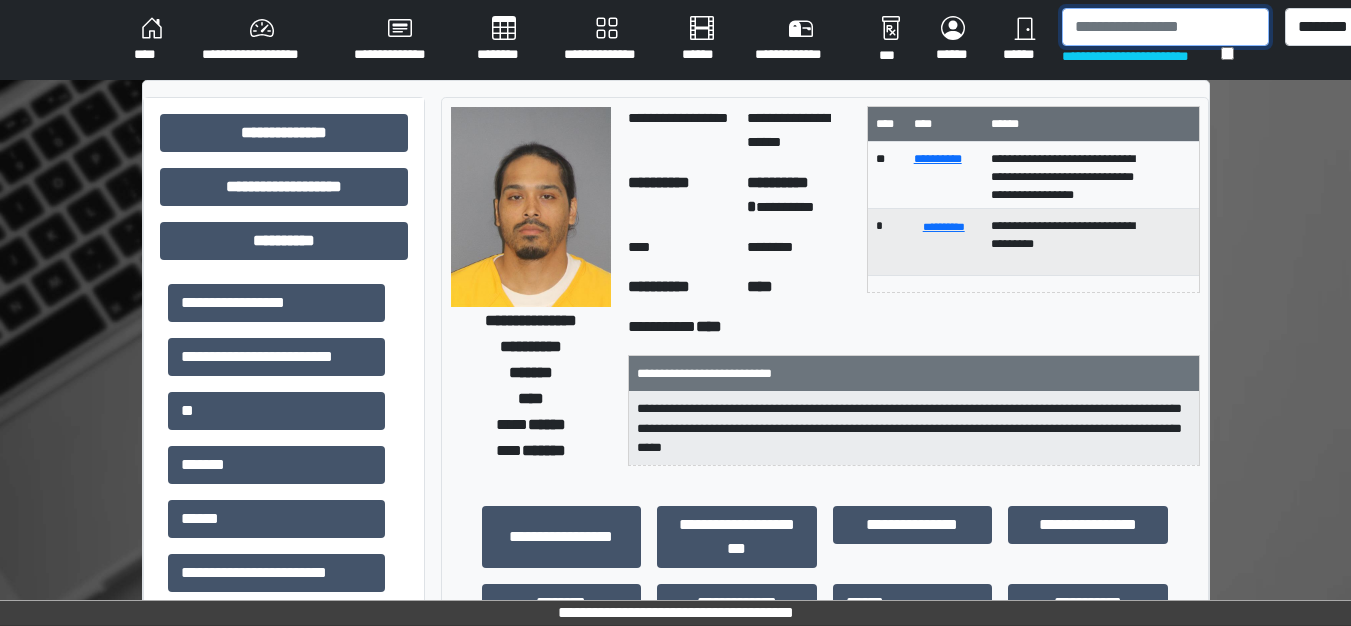 click at bounding box center (1165, 27) 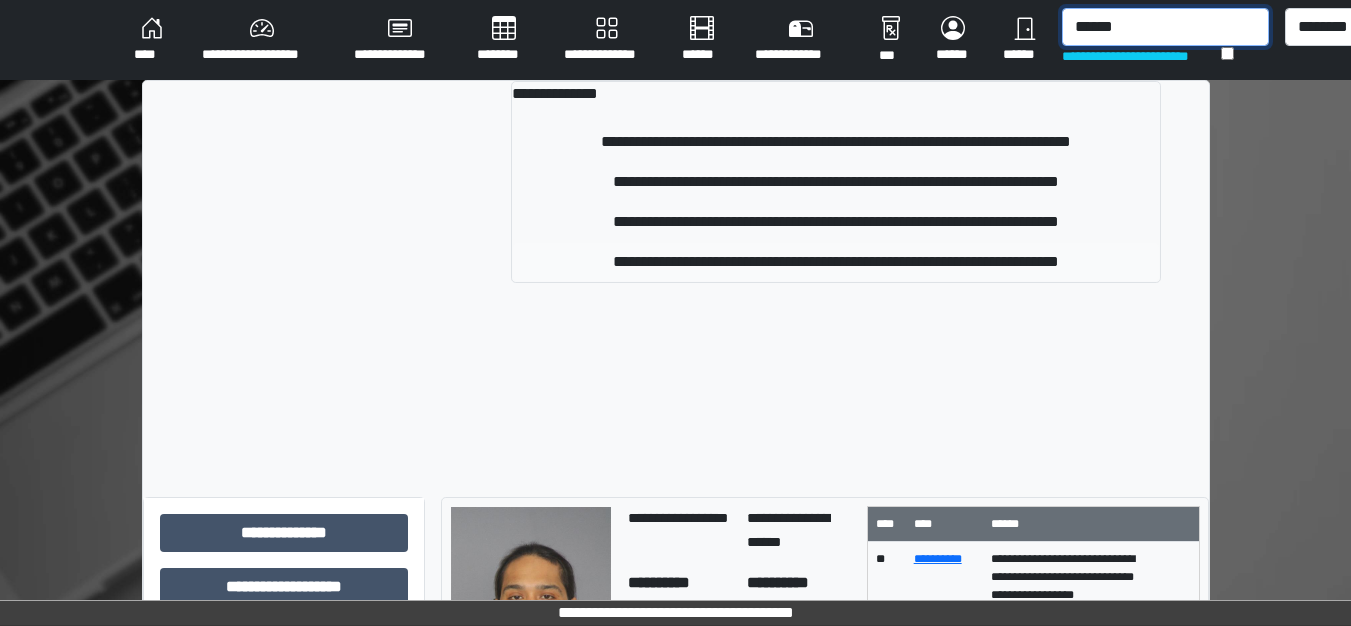 type on "******" 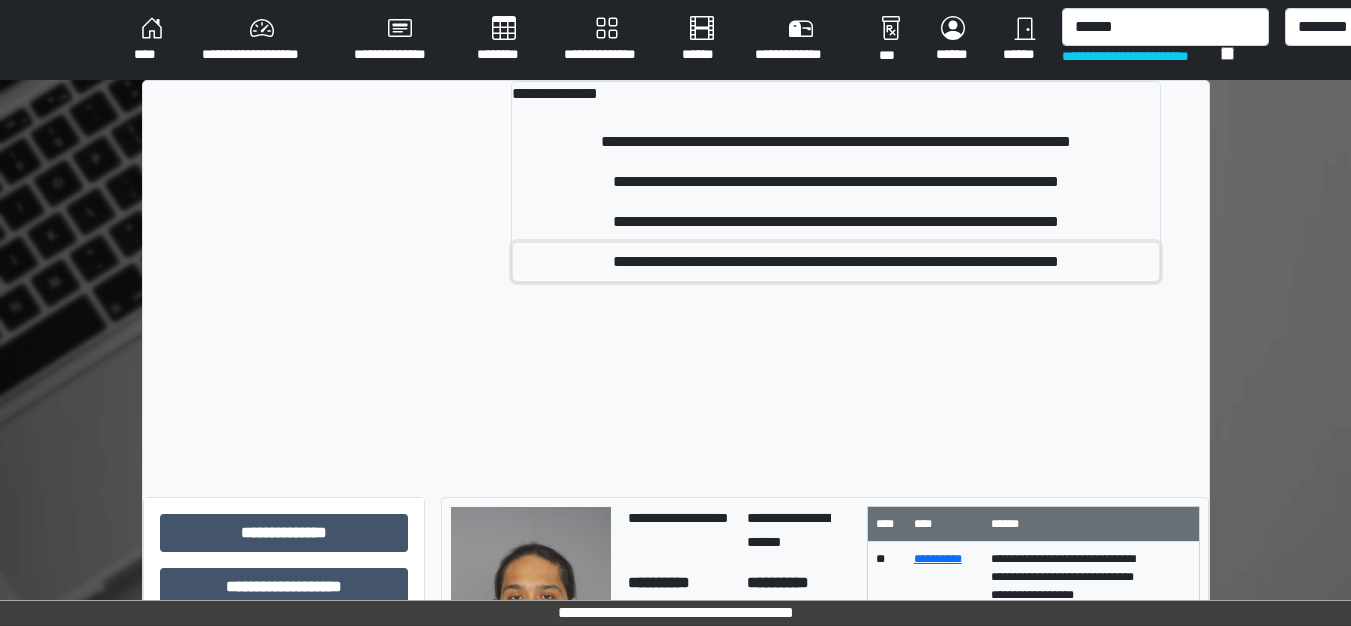 click on "**********" at bounding box center (835, 262) 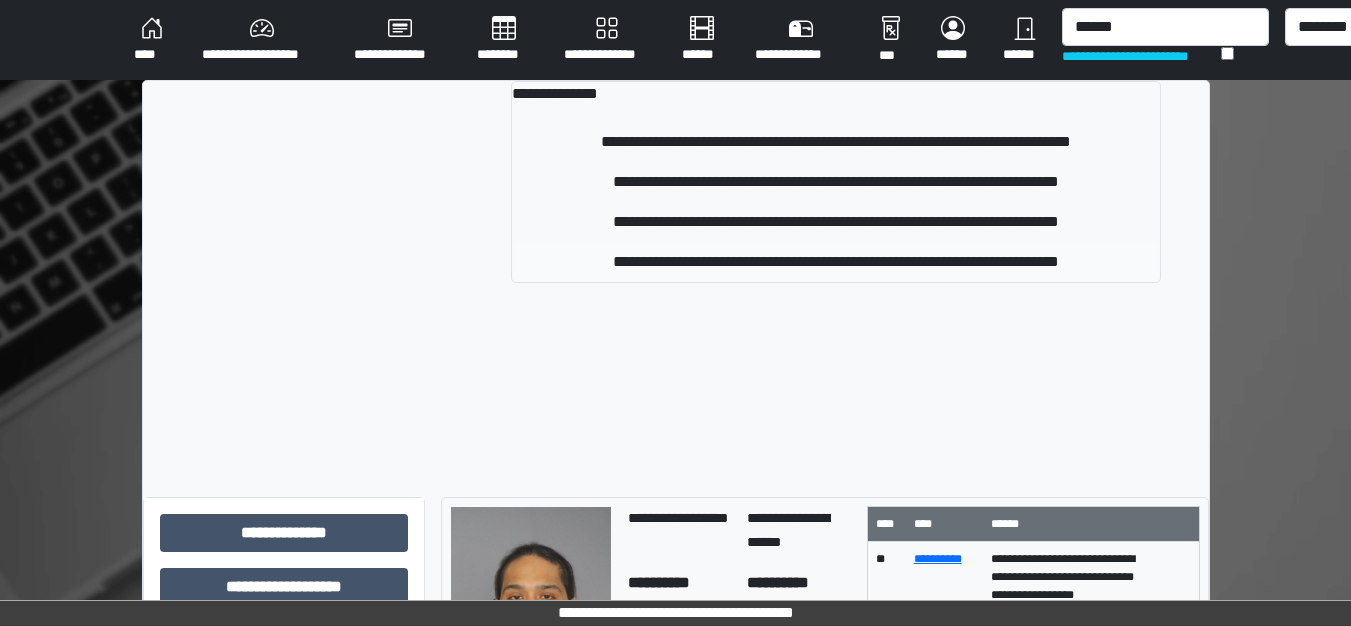 type 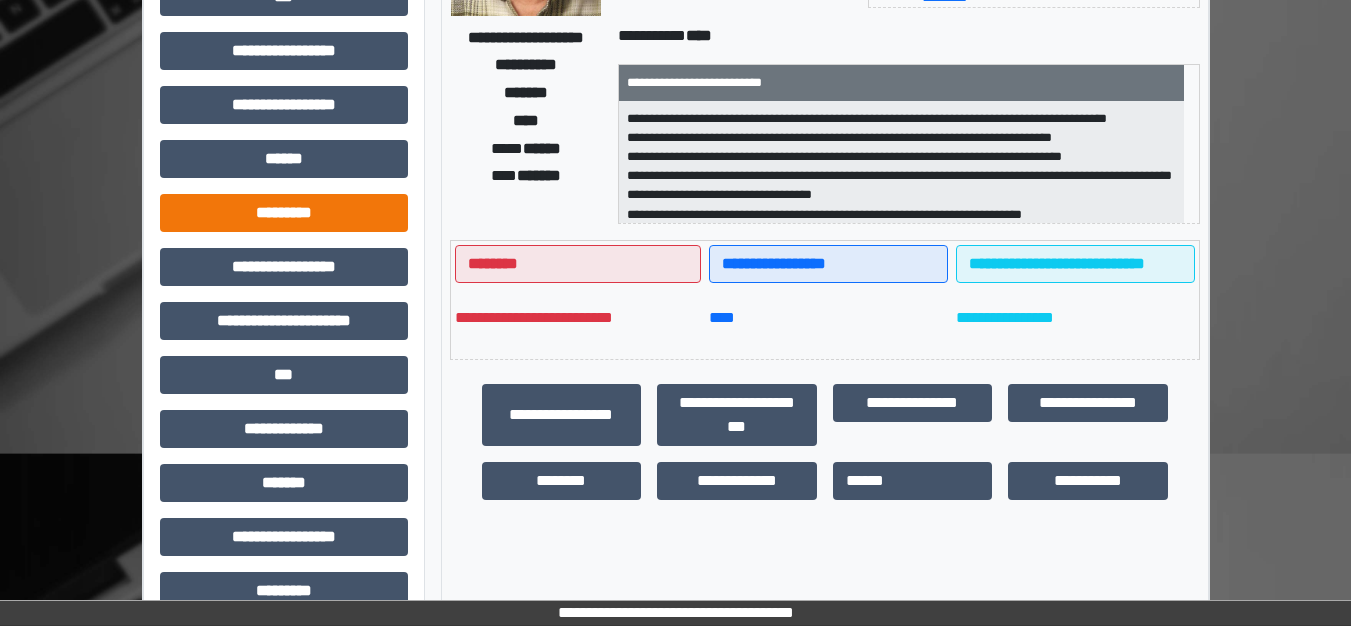 scroll, scrollTop: 300, scrollLeft: 0, axis: vertical 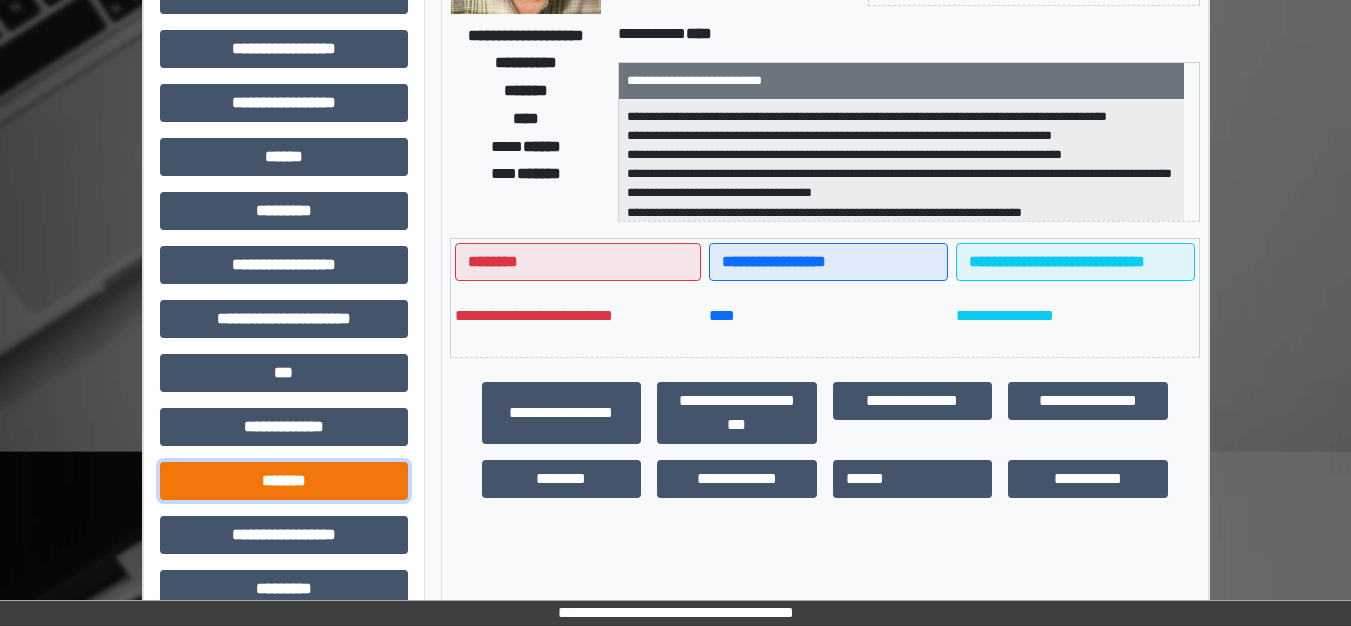 click on "*******" at bounding box center [284, 481] 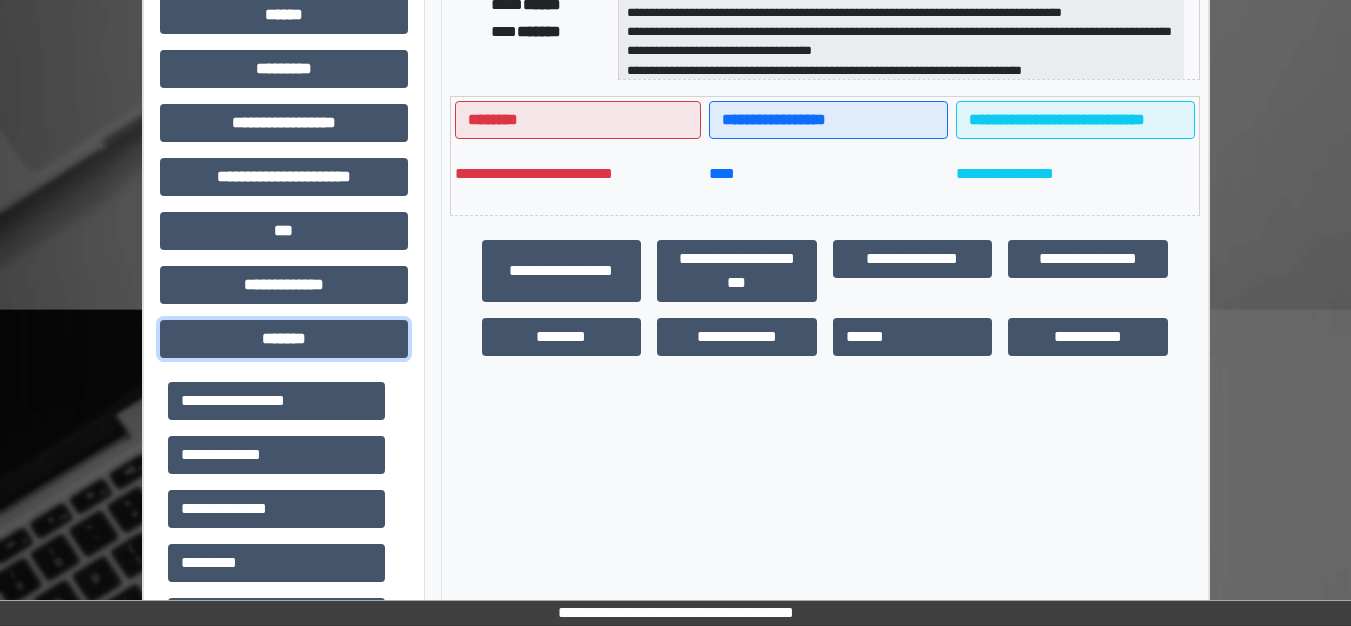 scroll, scrollTop: 500, scrollLeft: 0, axis: vertical 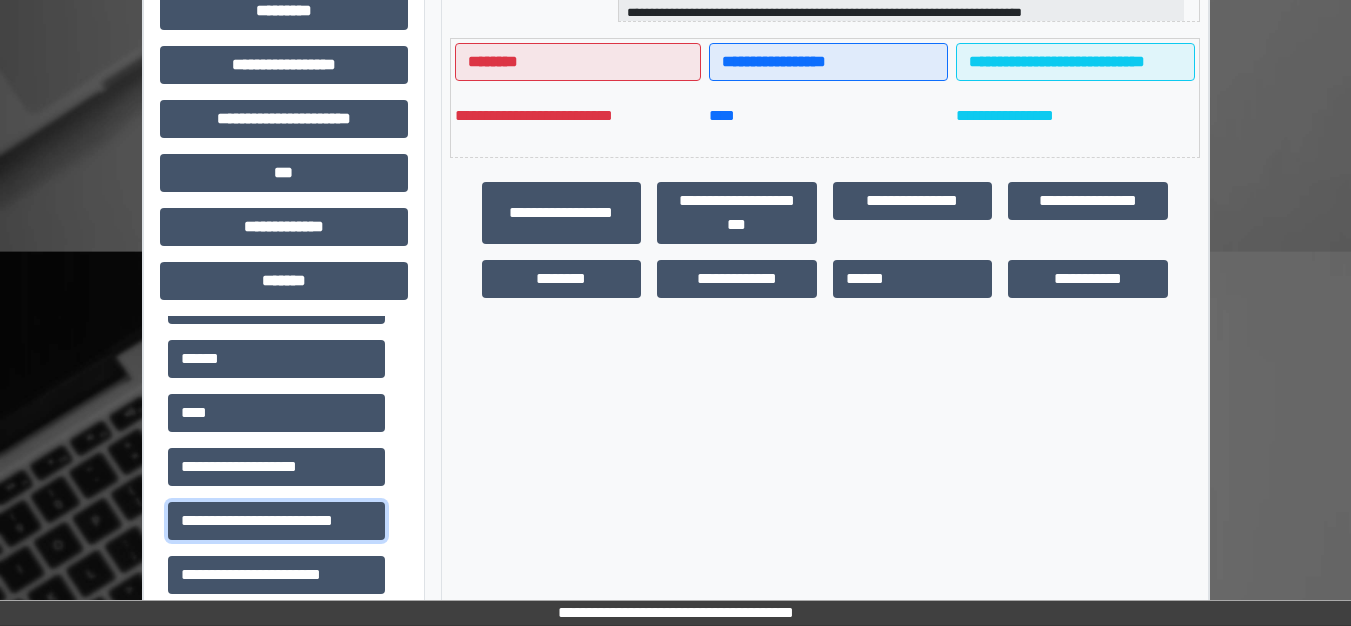 click on "**********" at bounding box center (276, 521) 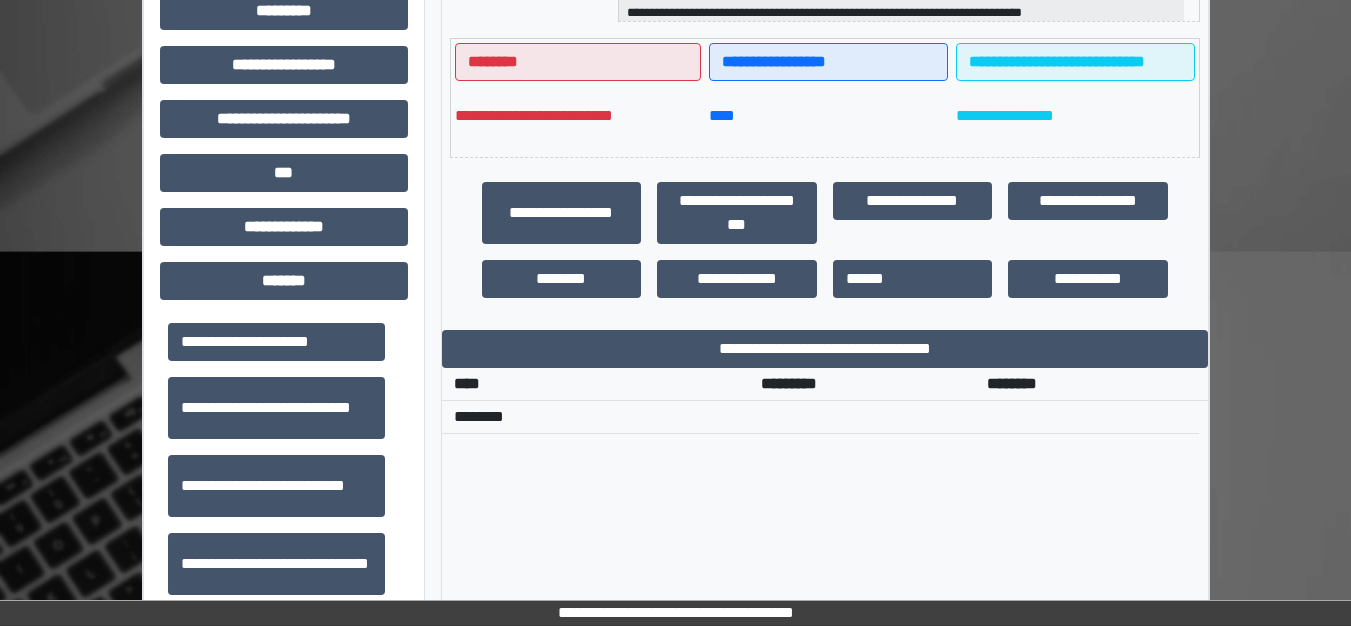scroll, scrollTop: 600, scrollLeft: 0, axis: vertical 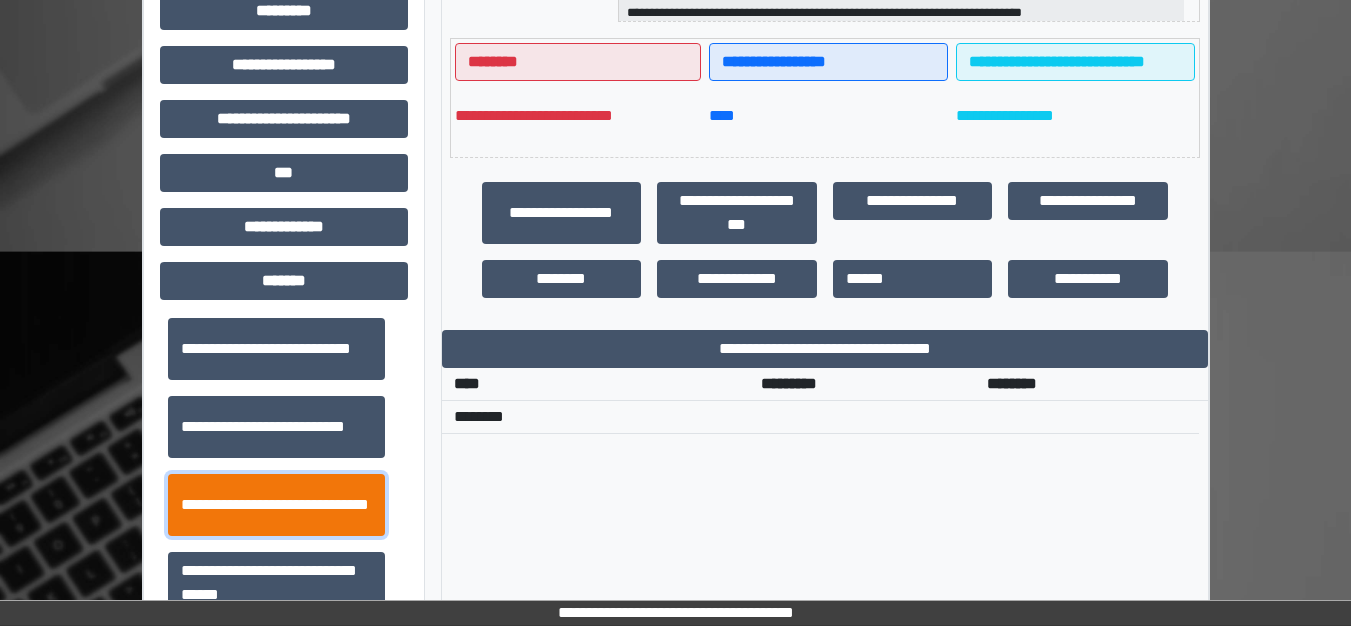 click on "**********" at bounding box center (276, 505) 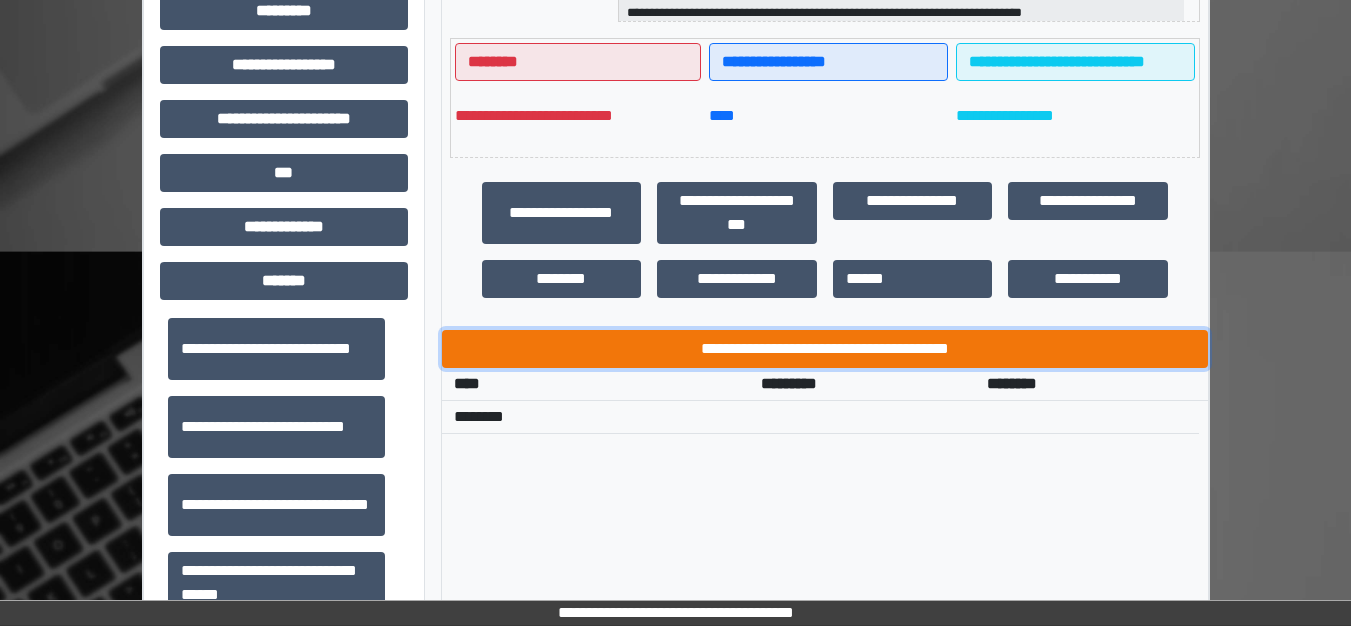 click on "**********" at bounding box center (825, 349) 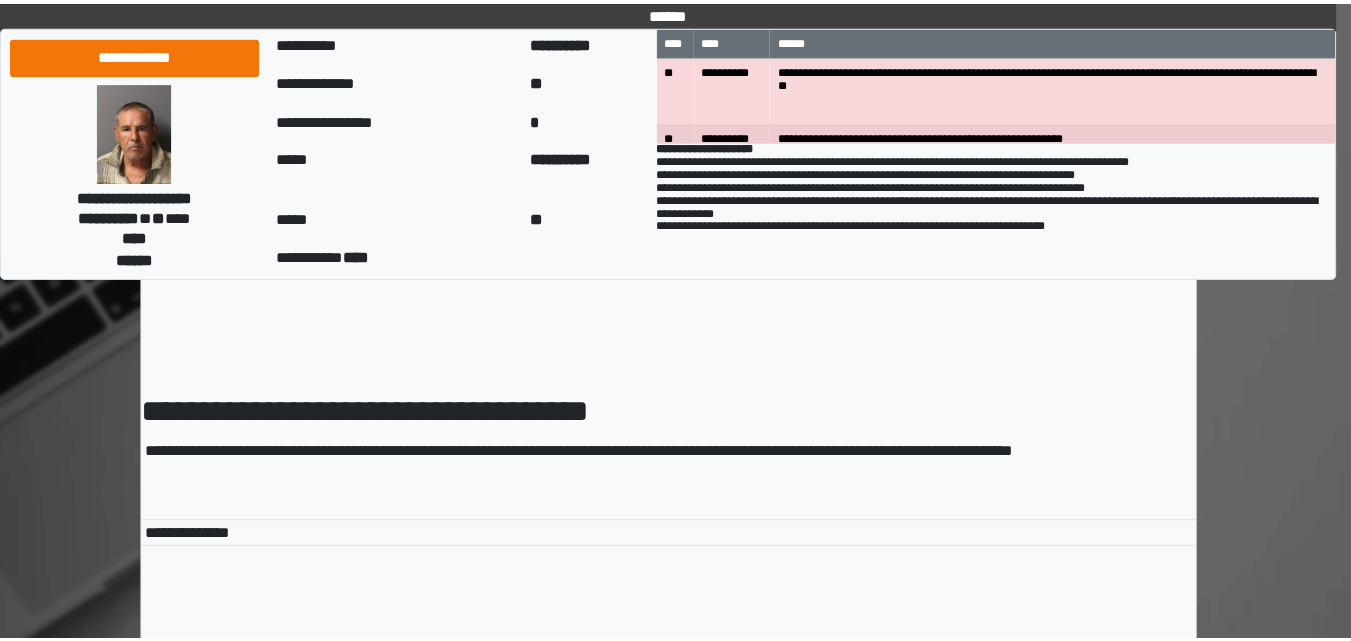 scroll, scrollTop: 0, scrollLeft: 0, axis: both 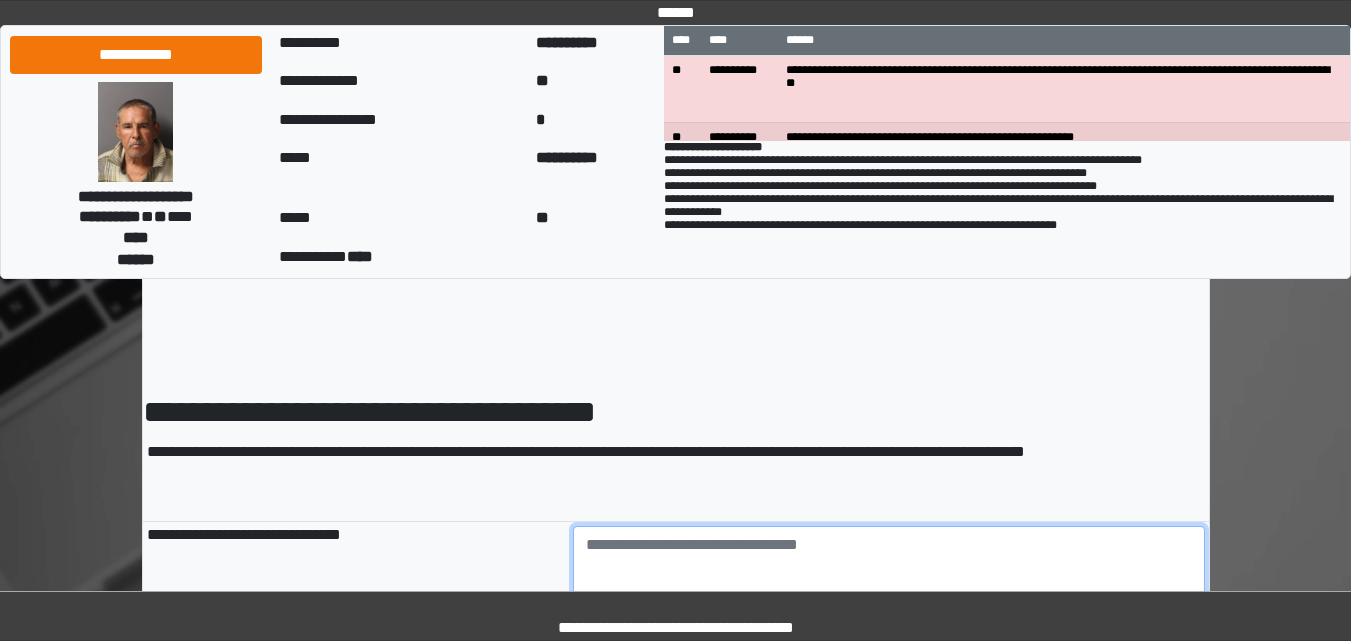 click at bounding box center (889, 581) 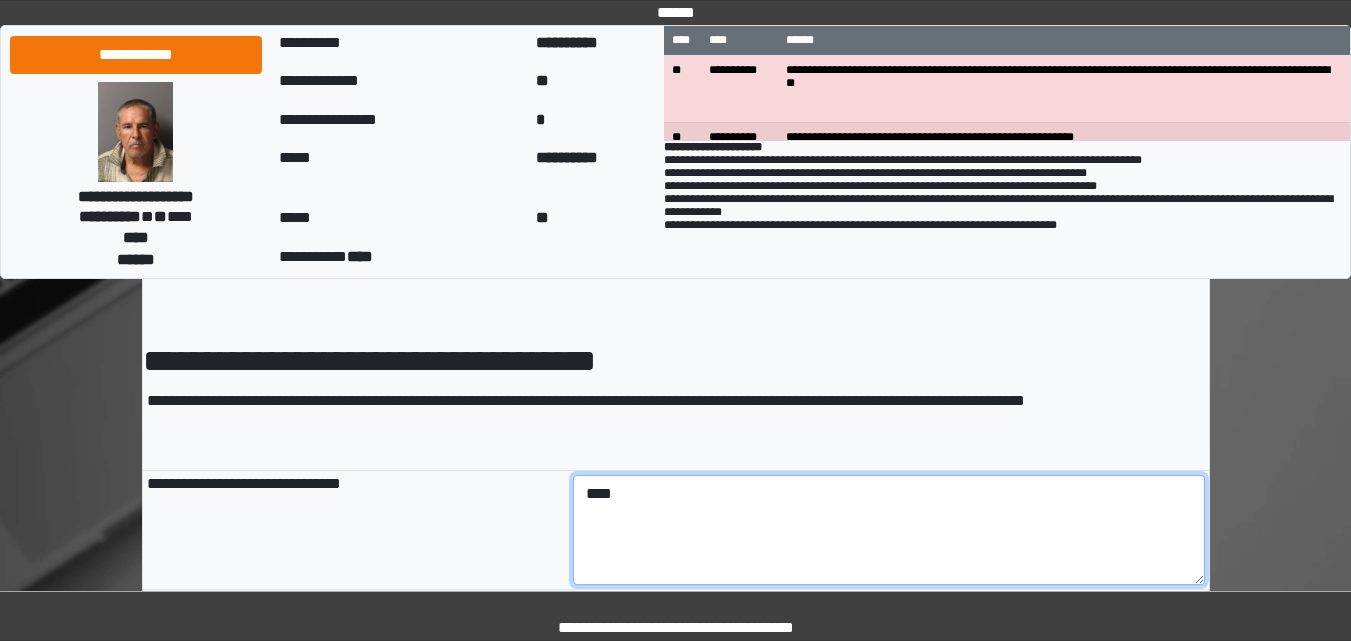 scroll, scrollTop: 100, scrollLeft: 0, axis: vertical 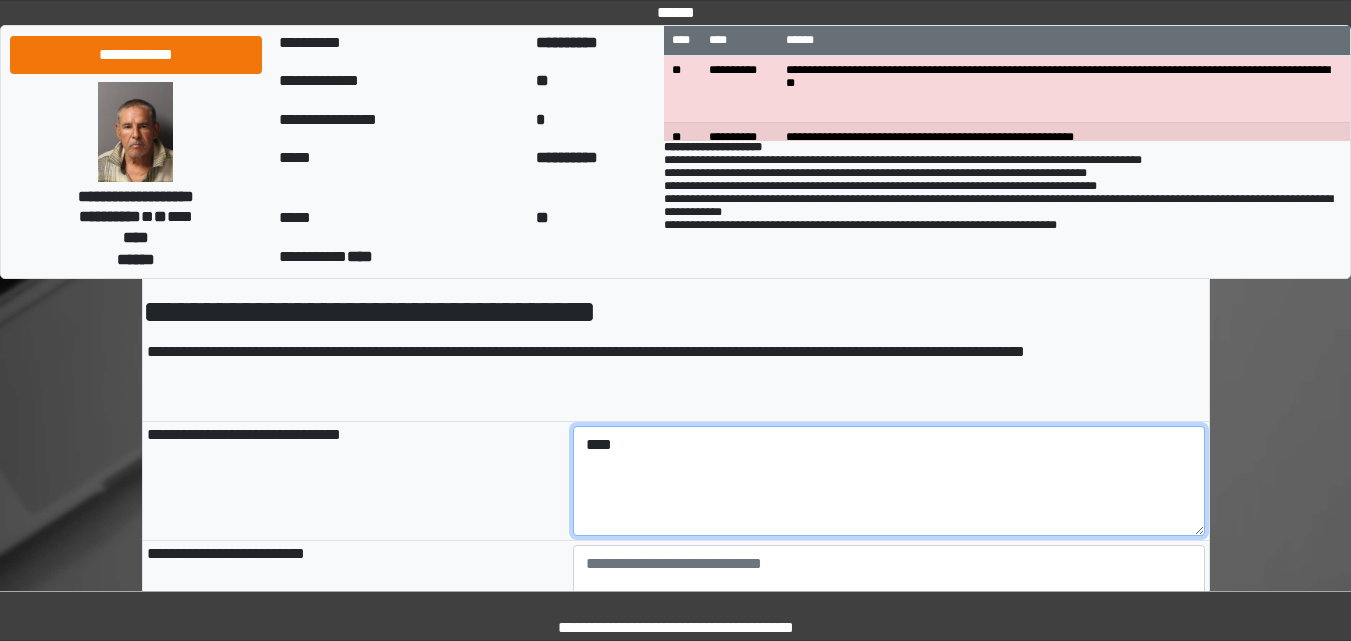 type on "****" 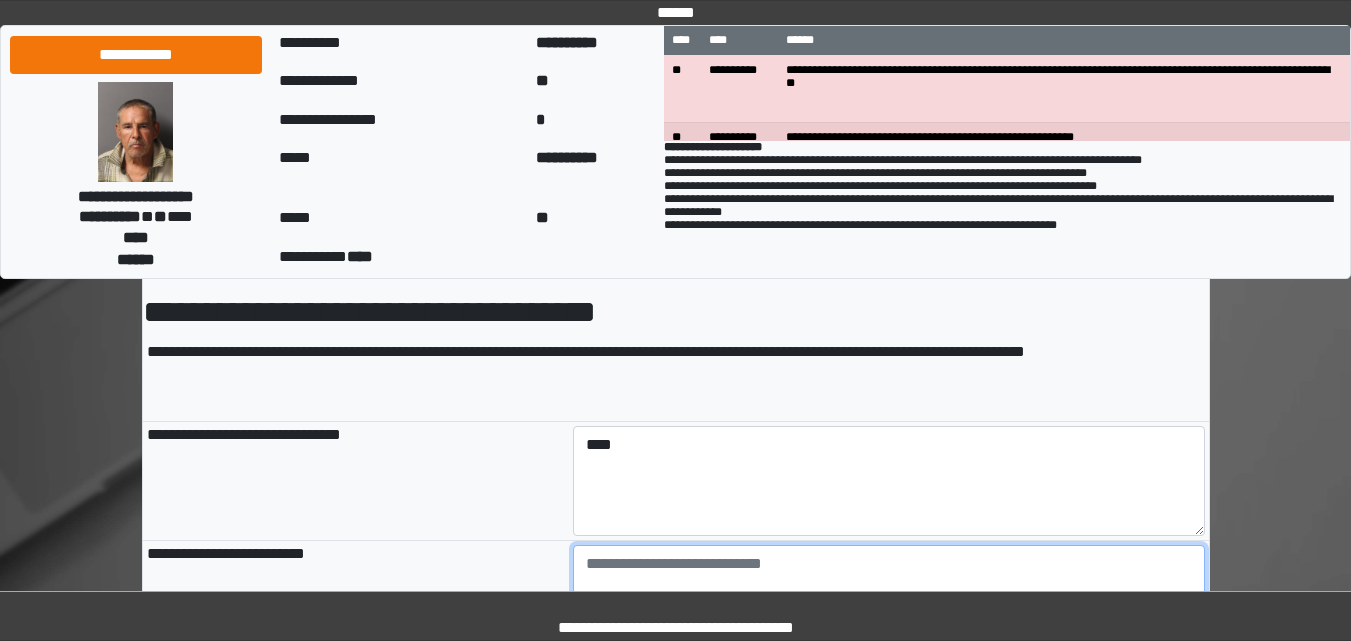 click at bounding box center (889, 600) 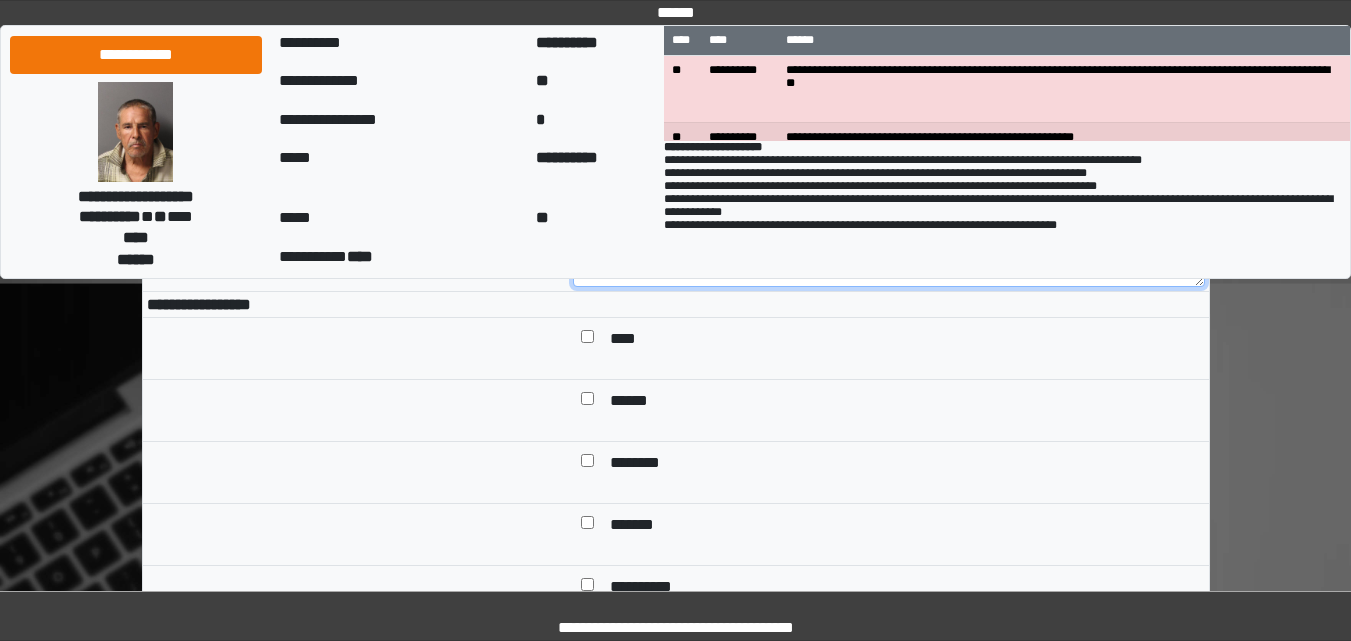 scroll, scrollTop: 500, scrollLeft: 0, axis: vertical 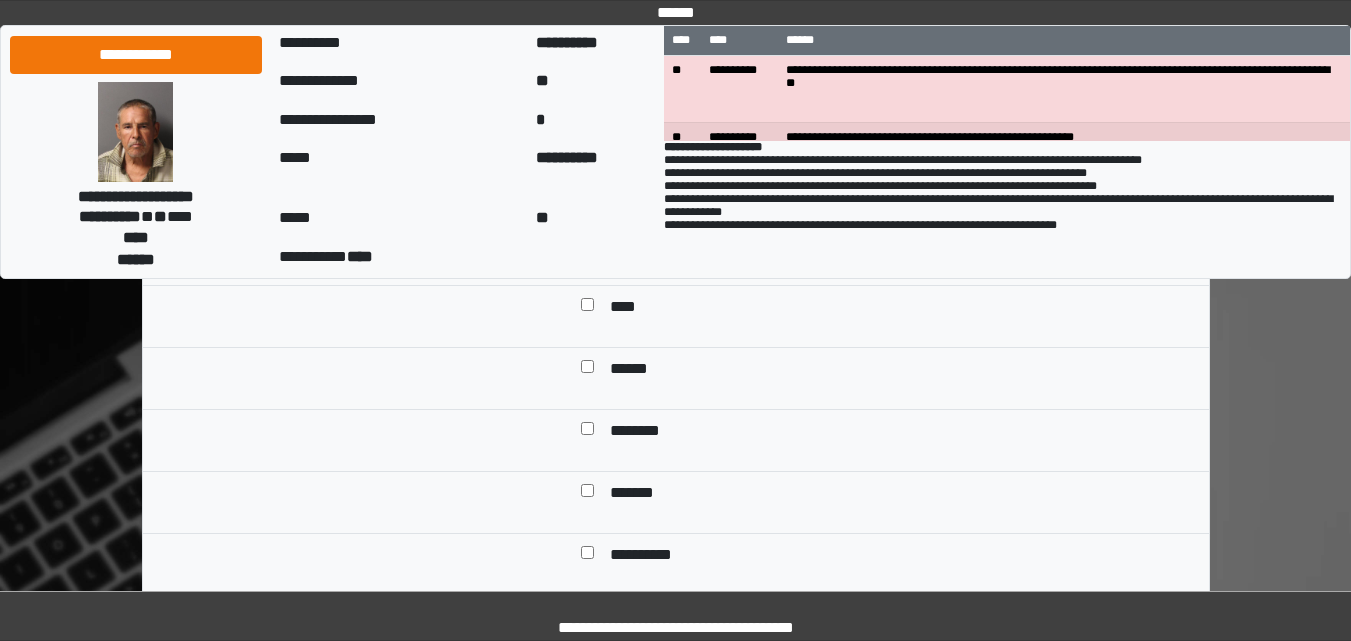 type on "****" 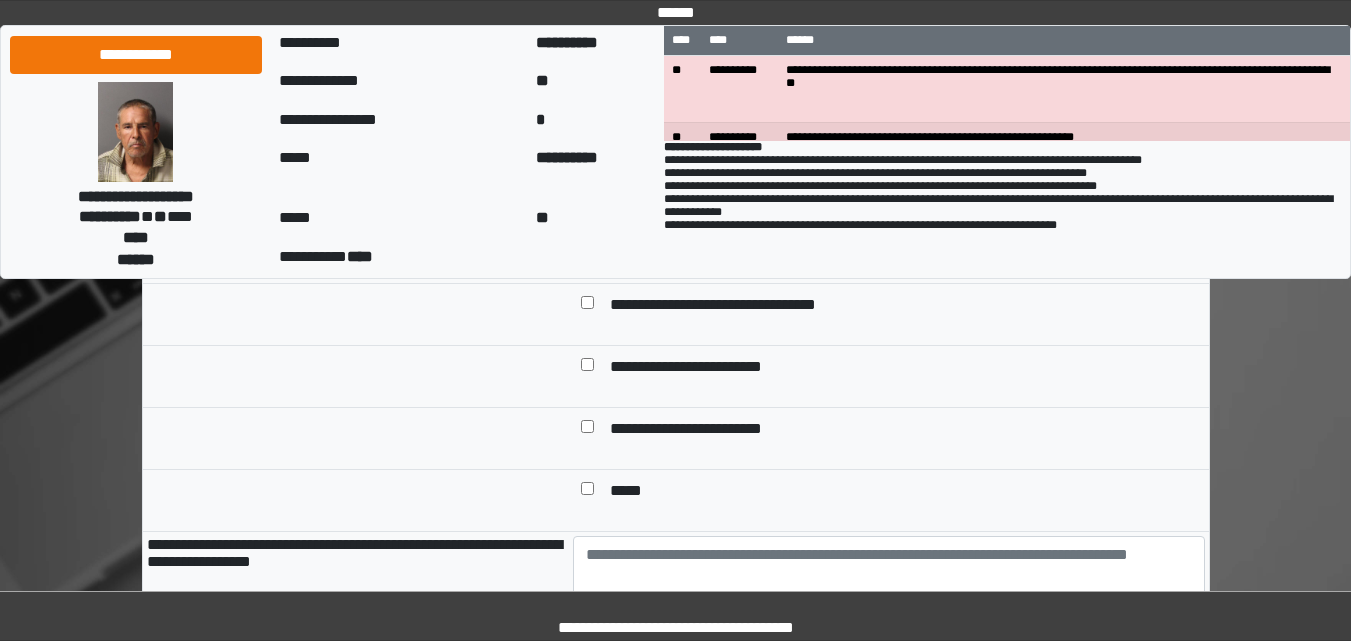 scroll, scrollTop: 900, scrollLeft: 0, axis: vertical 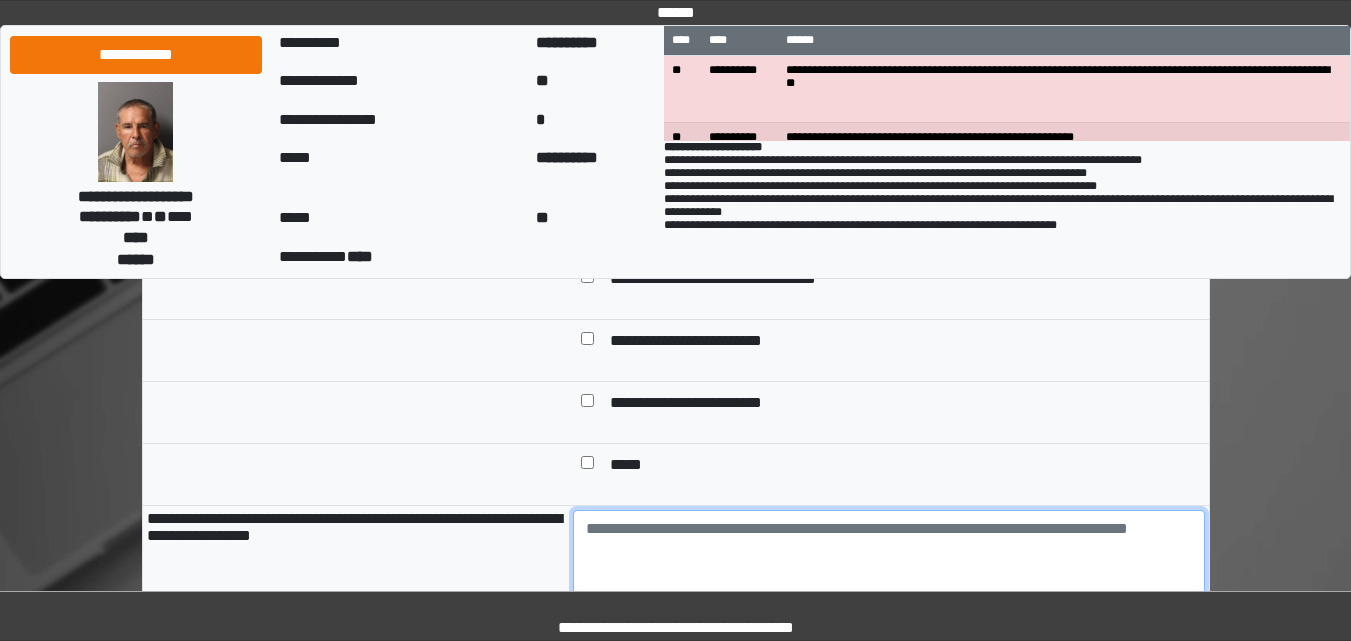 click at bounding box center [889, 565] 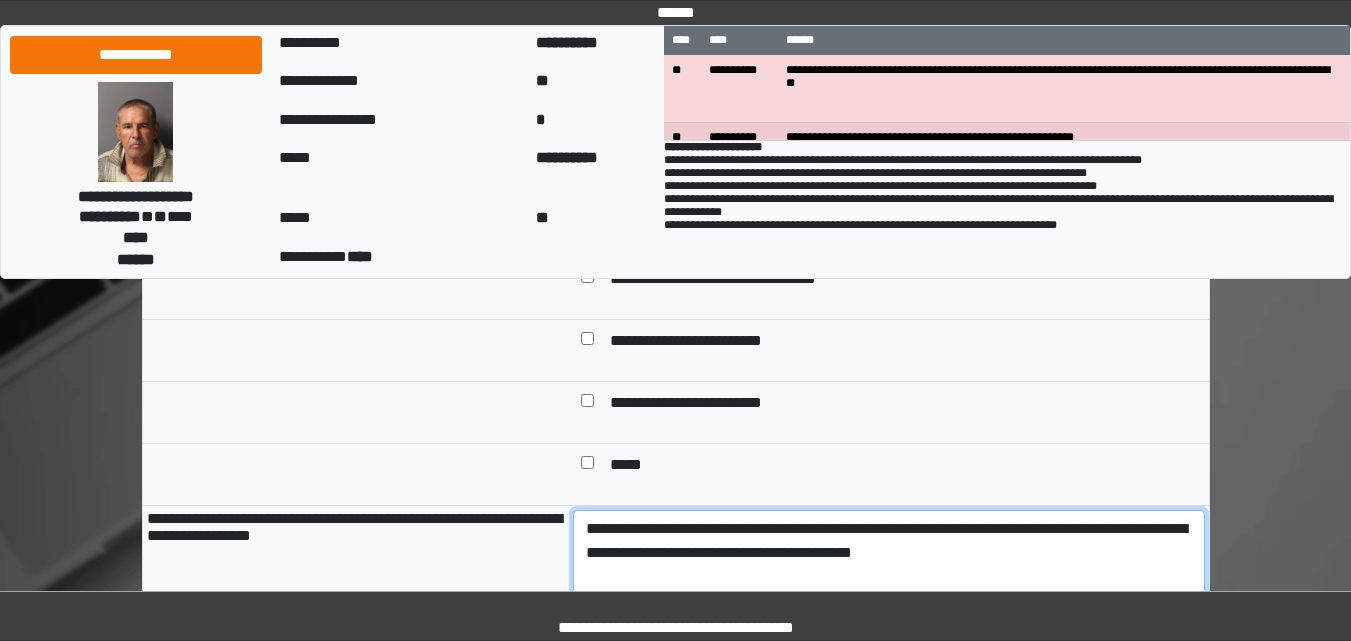 click on "**********" at bounding box center [889, 565] 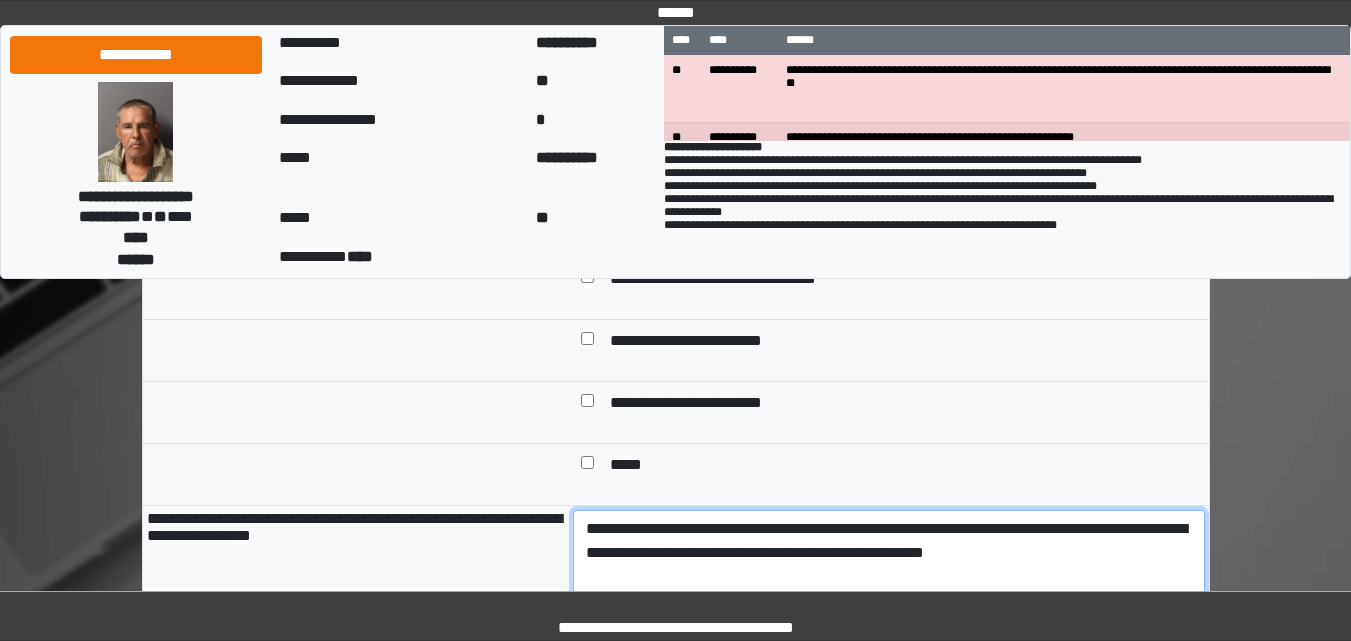 click on "**********" at bounding box center (889, 565) 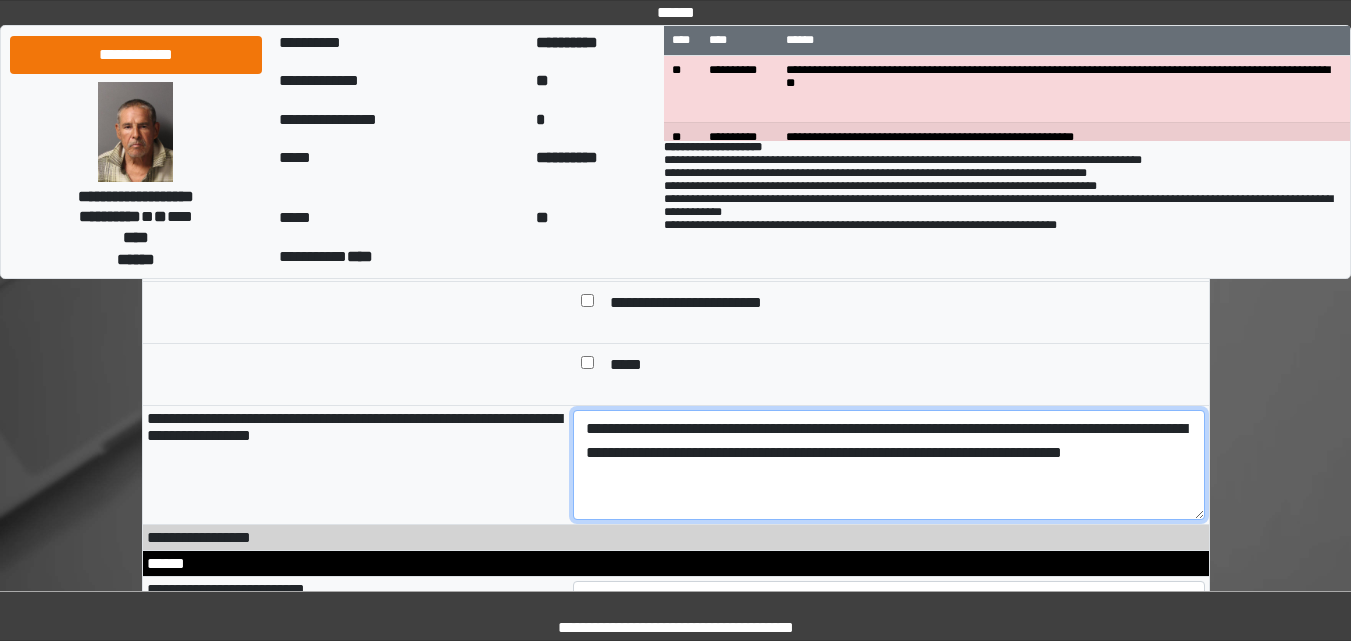scroll, scrollTop: 1100, scrollLeft: 0, axis: vertical 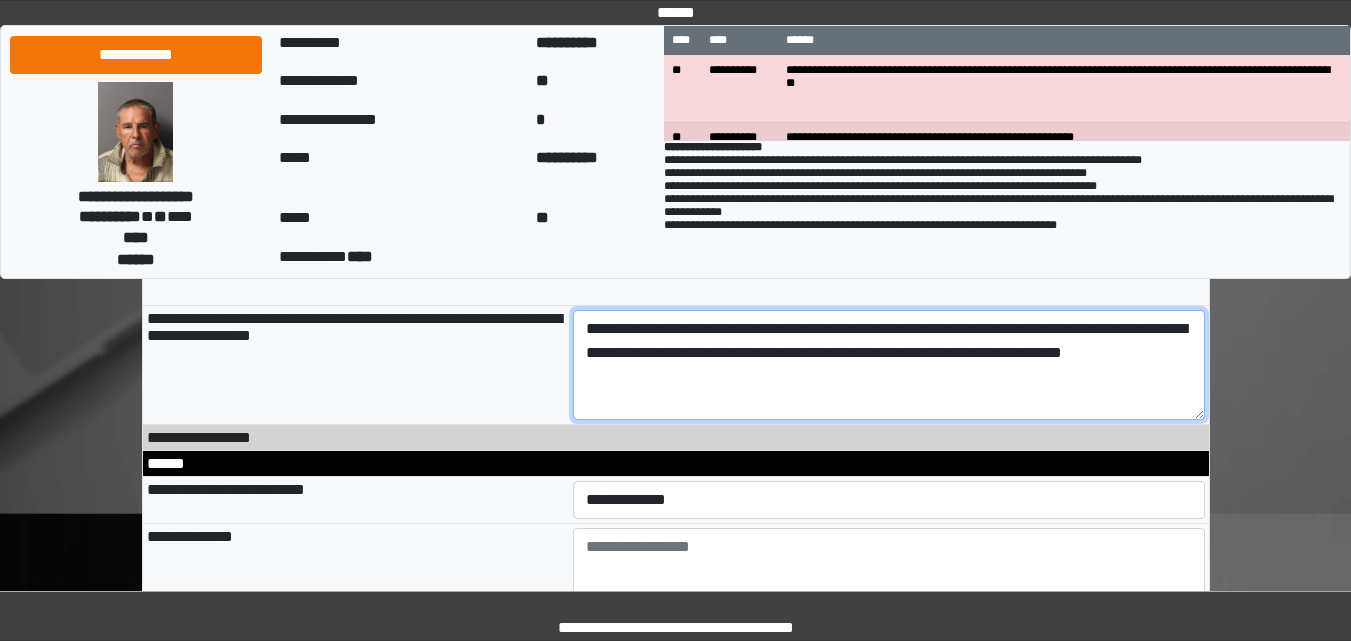 type on "**********" 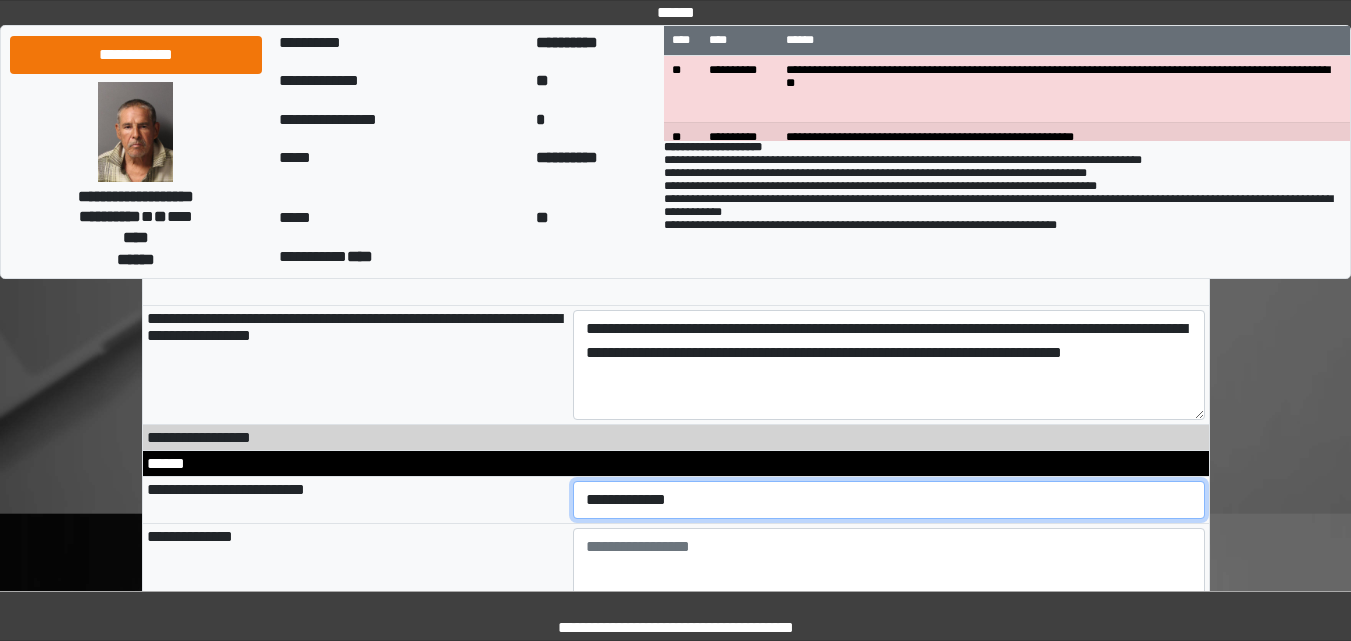 click on "**********" at bounding box center (889, 500) 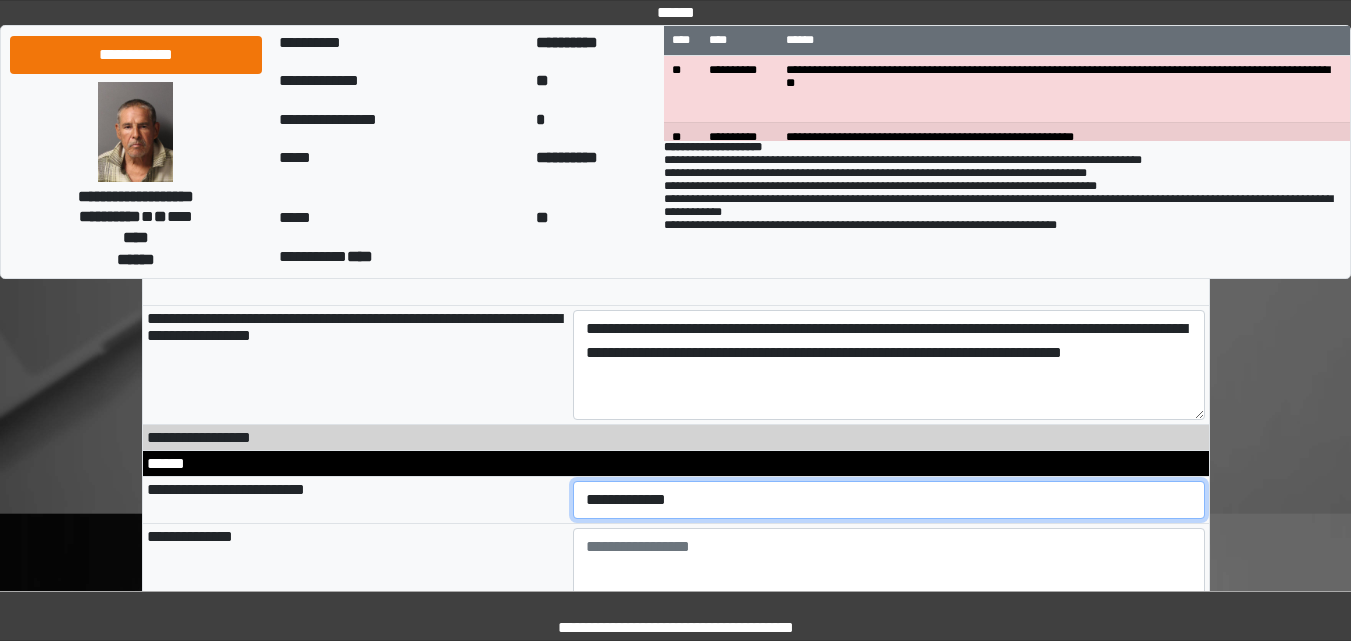 select on "*" 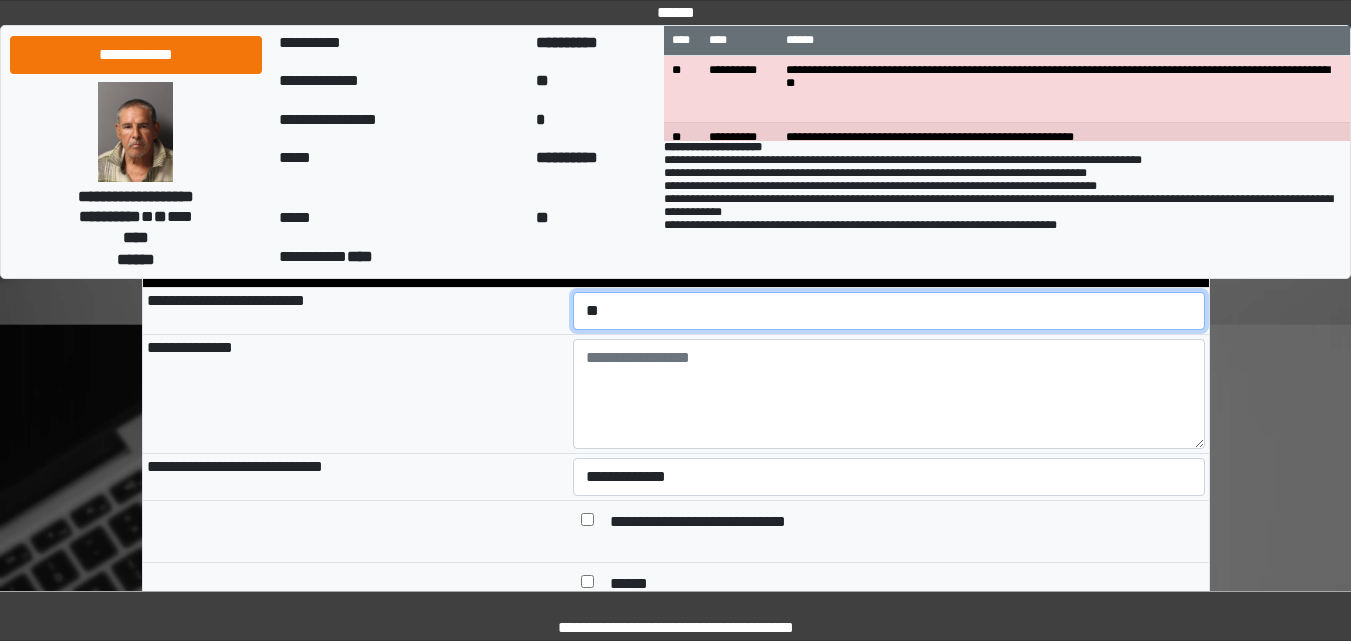 scroll, scrollTop: 1300, scrollLeft: 0, axis: vertical 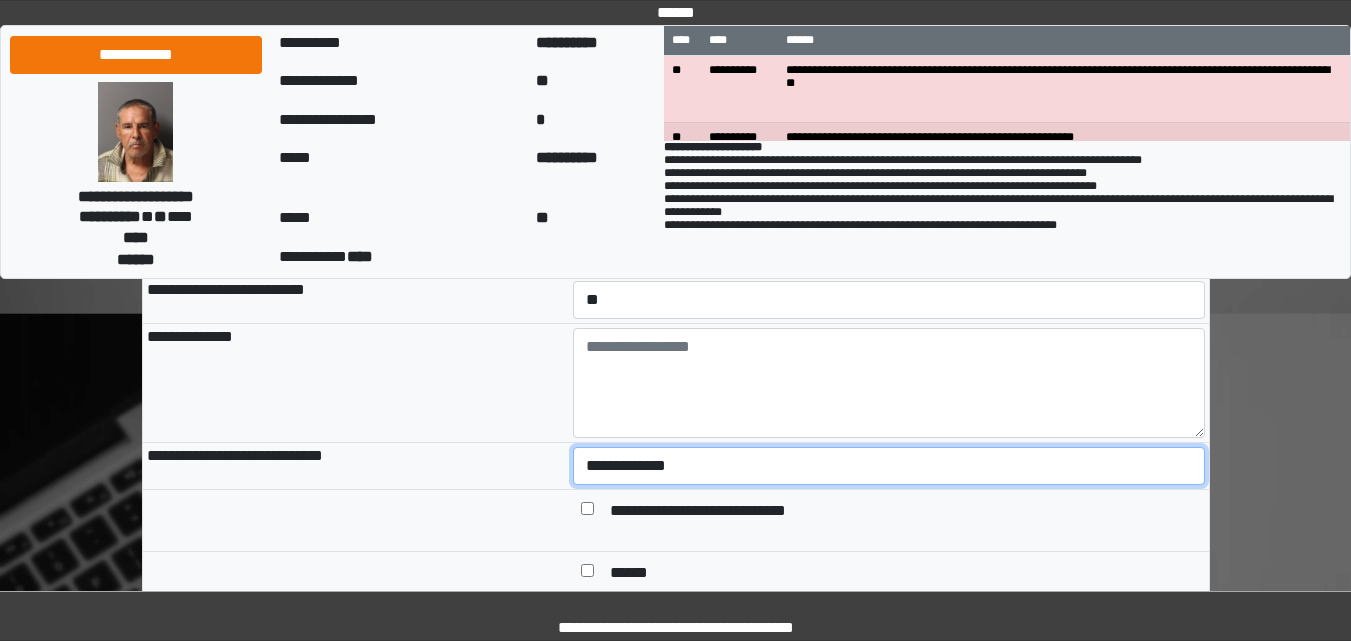 click on "**********" at bounding box center (889, 466) 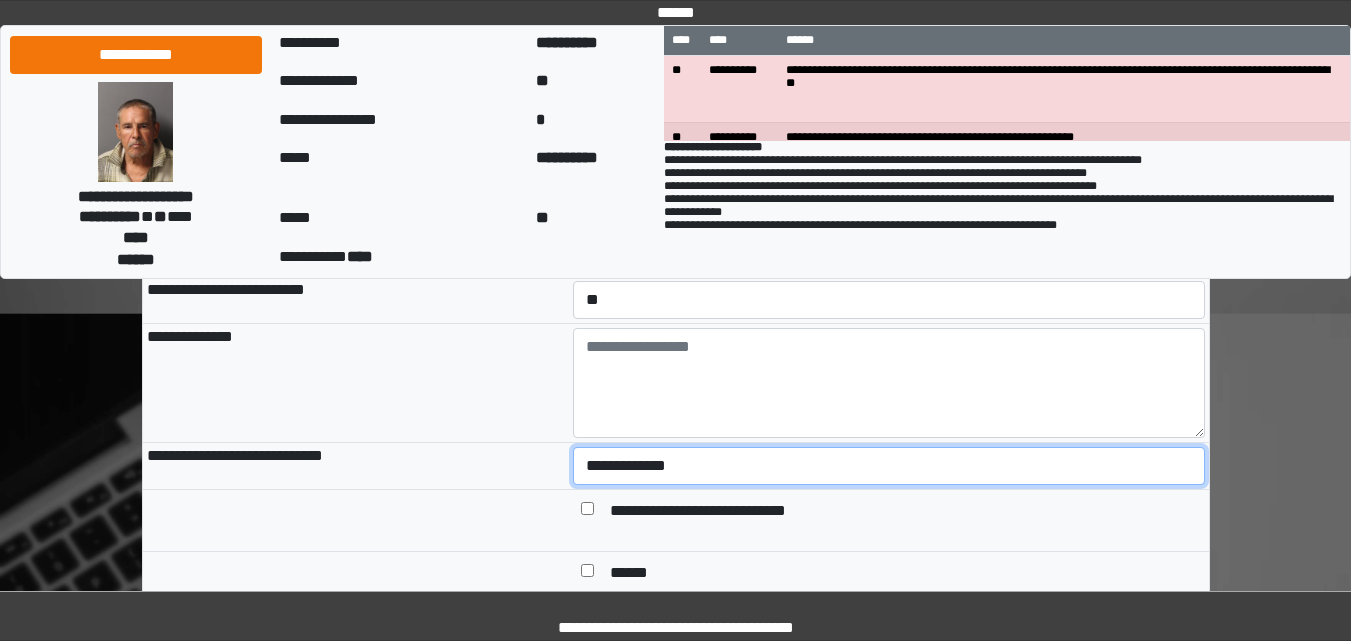 select on "*" 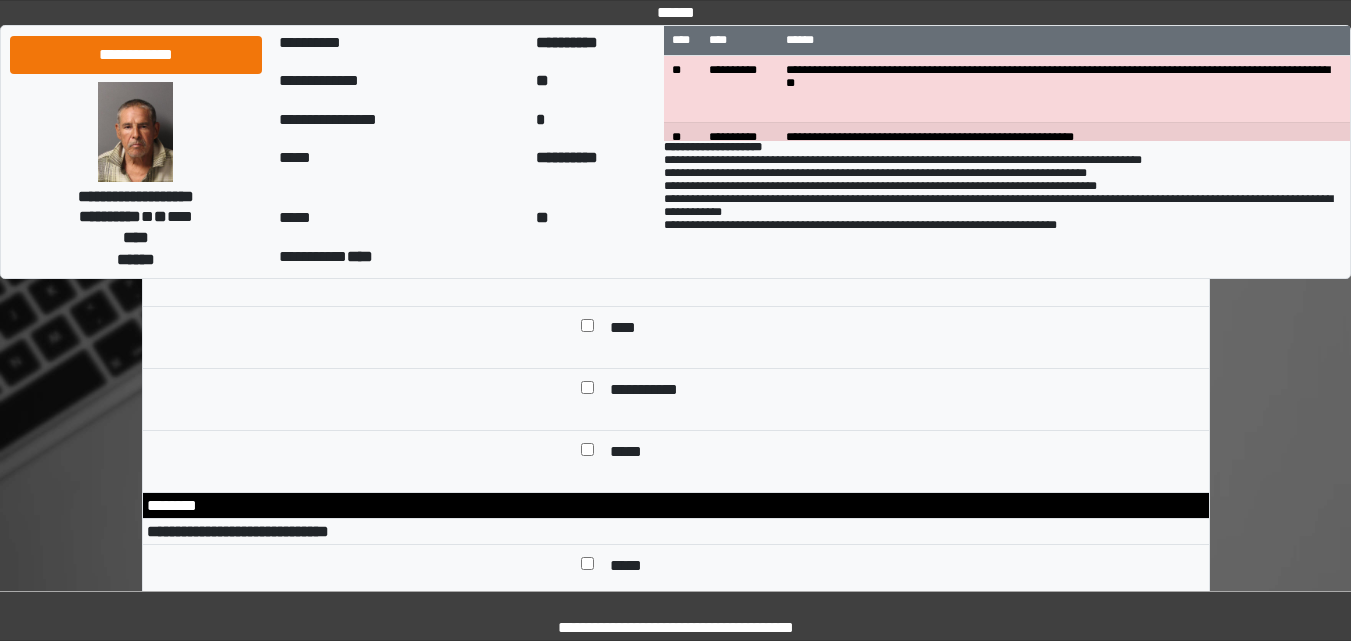 scroll, scrollTop: 1700, scrollLeft: 0, axis: vertical 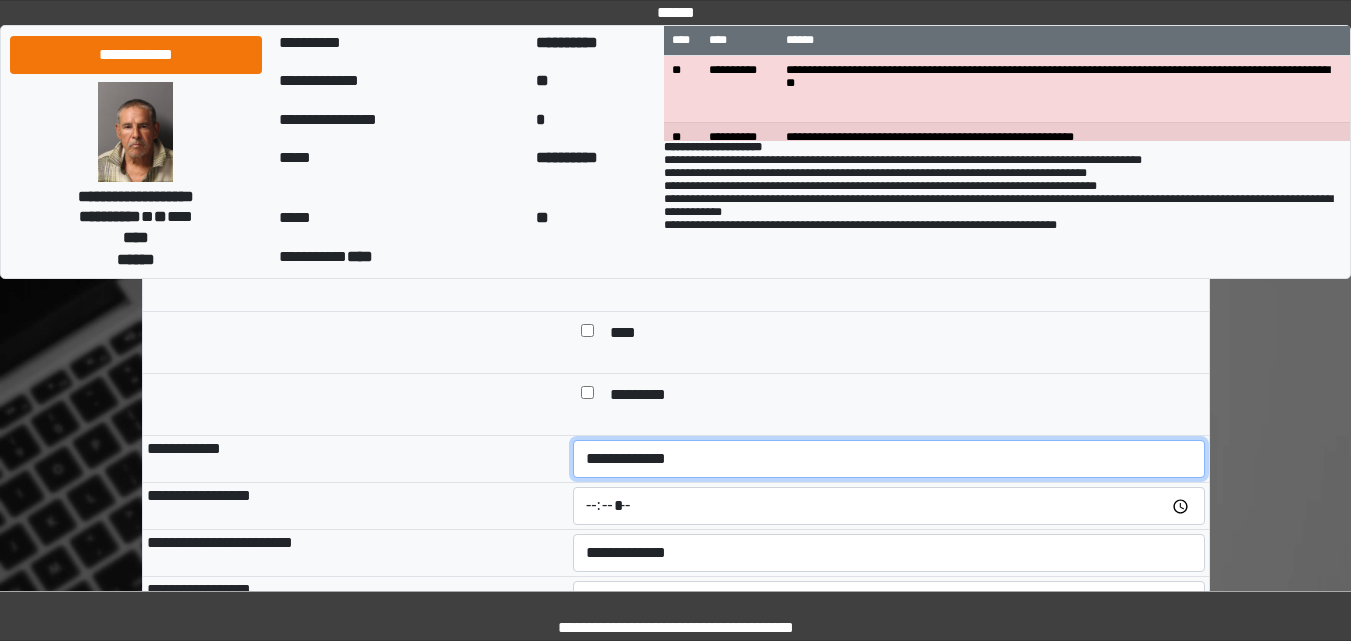 click on "**********" at bounding box center (889, 459) 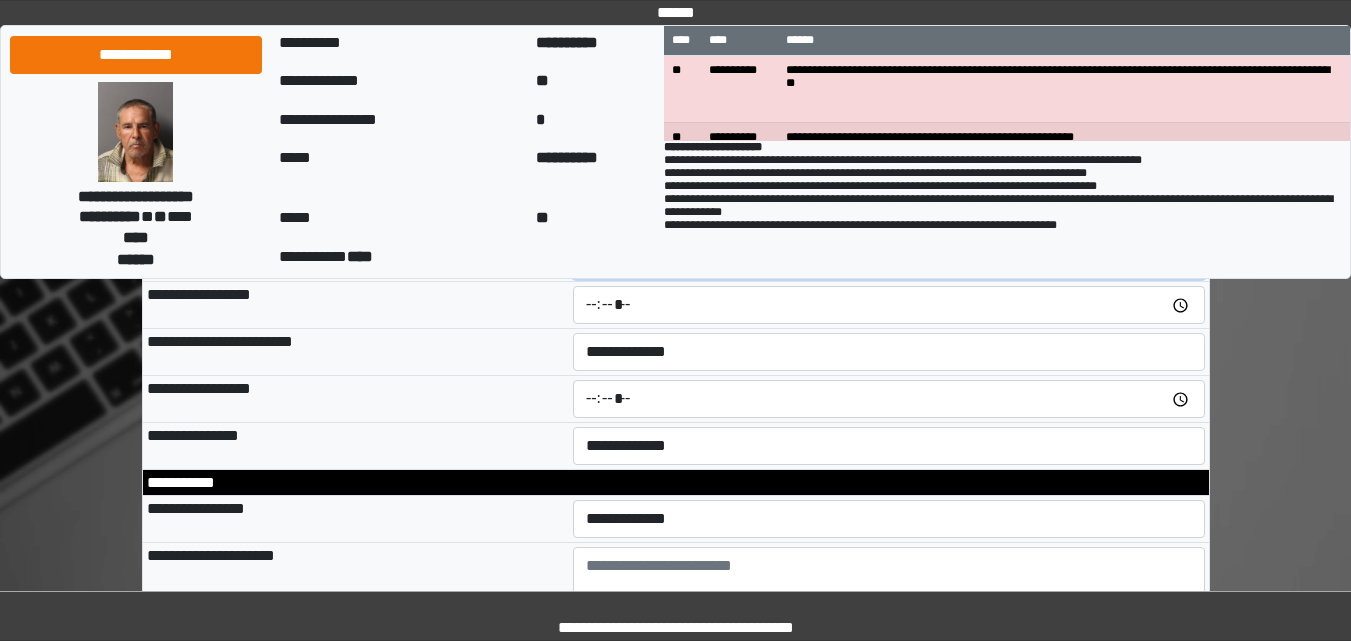scroll, scrollTop: 2600, scrollLeft: 0, axis: vertical 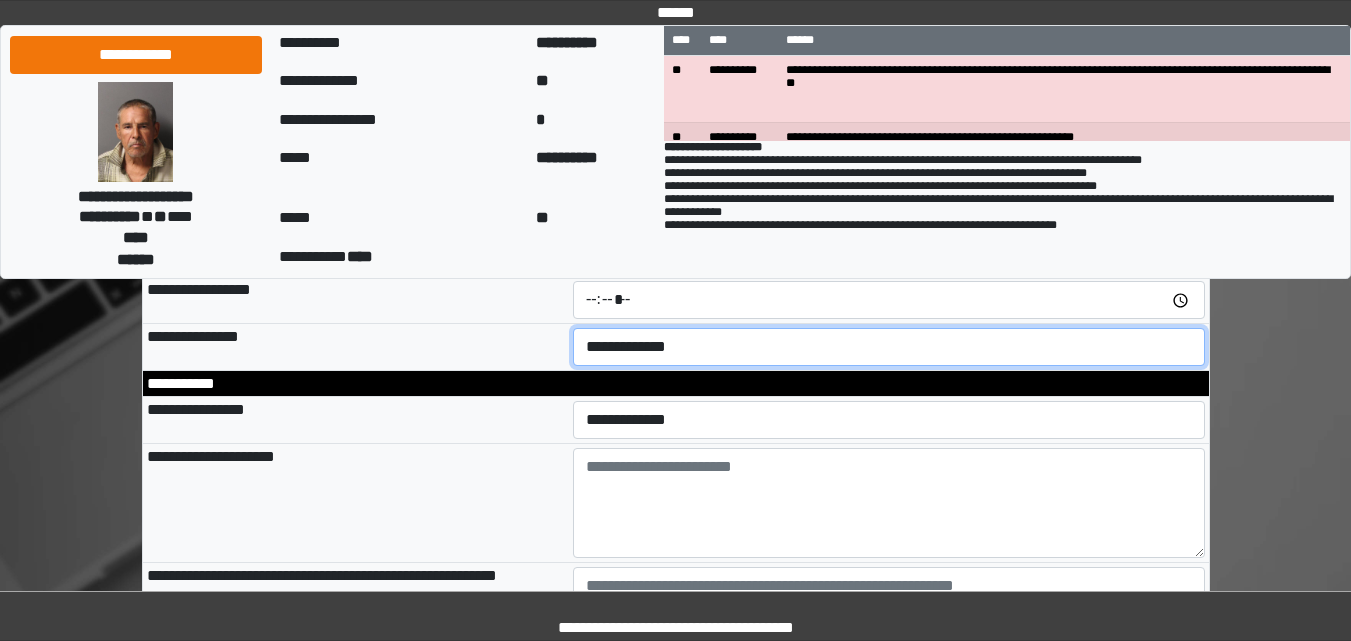 click on "**********" at bounding box center [889, 347] 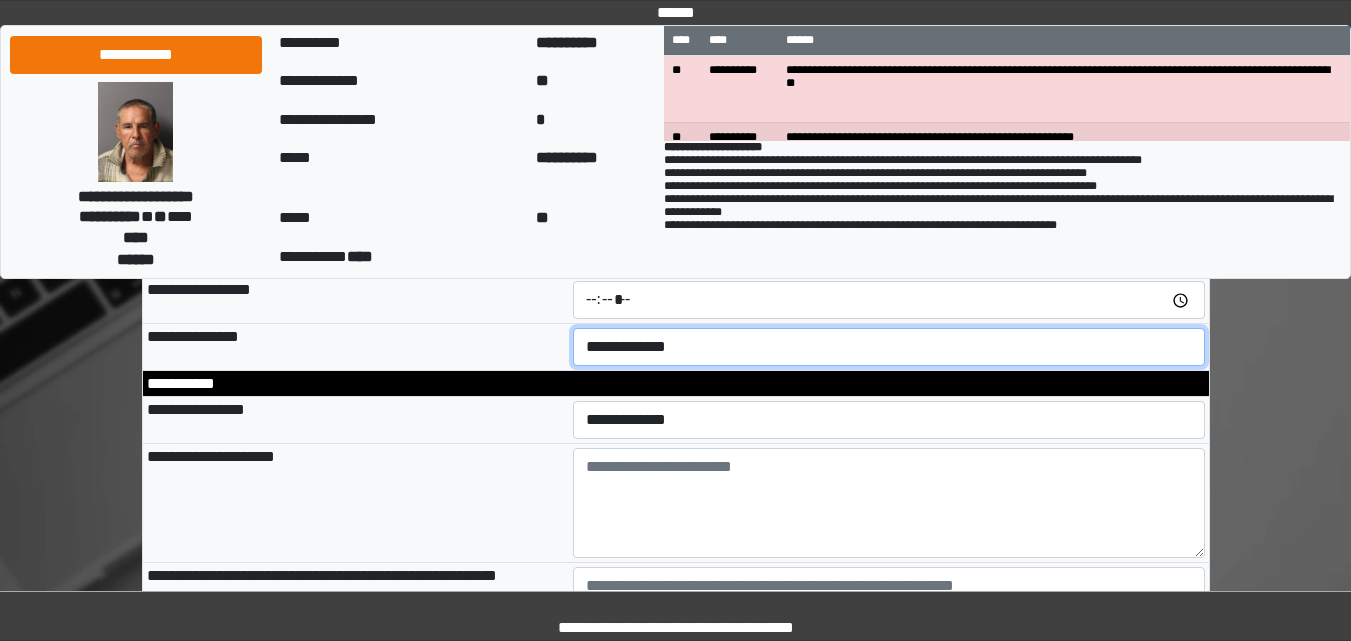 select on "*" 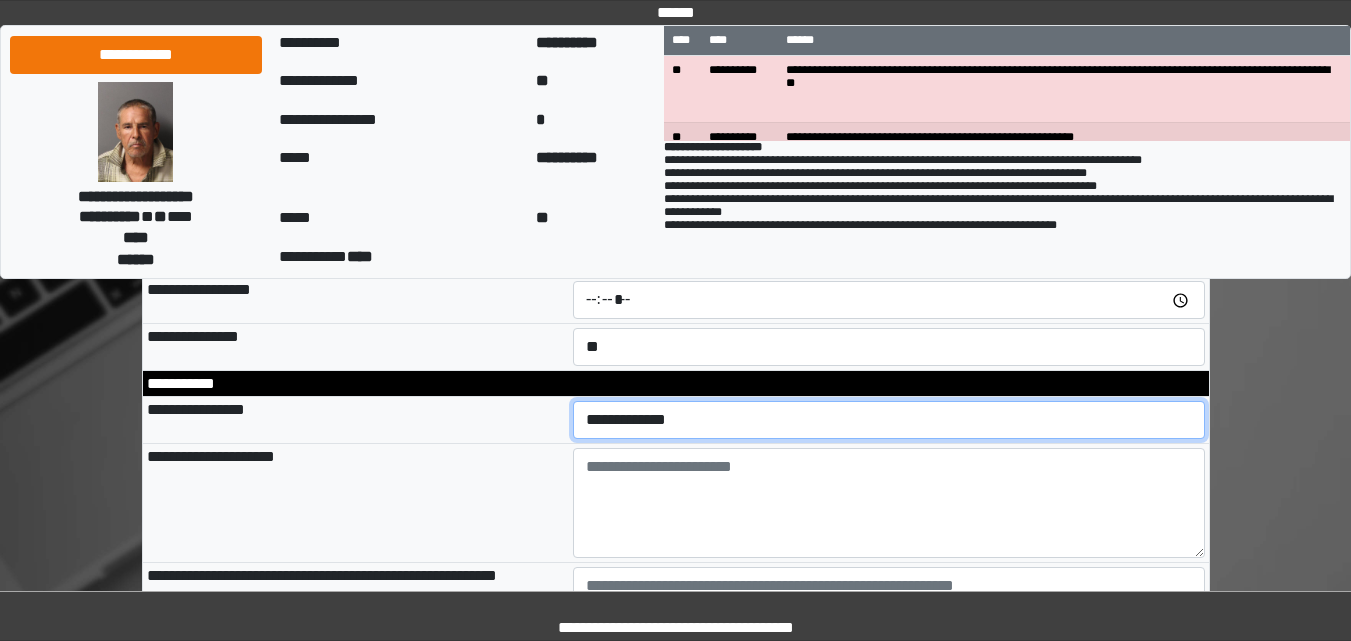 click on "**********" at bounding box center [889, 420] 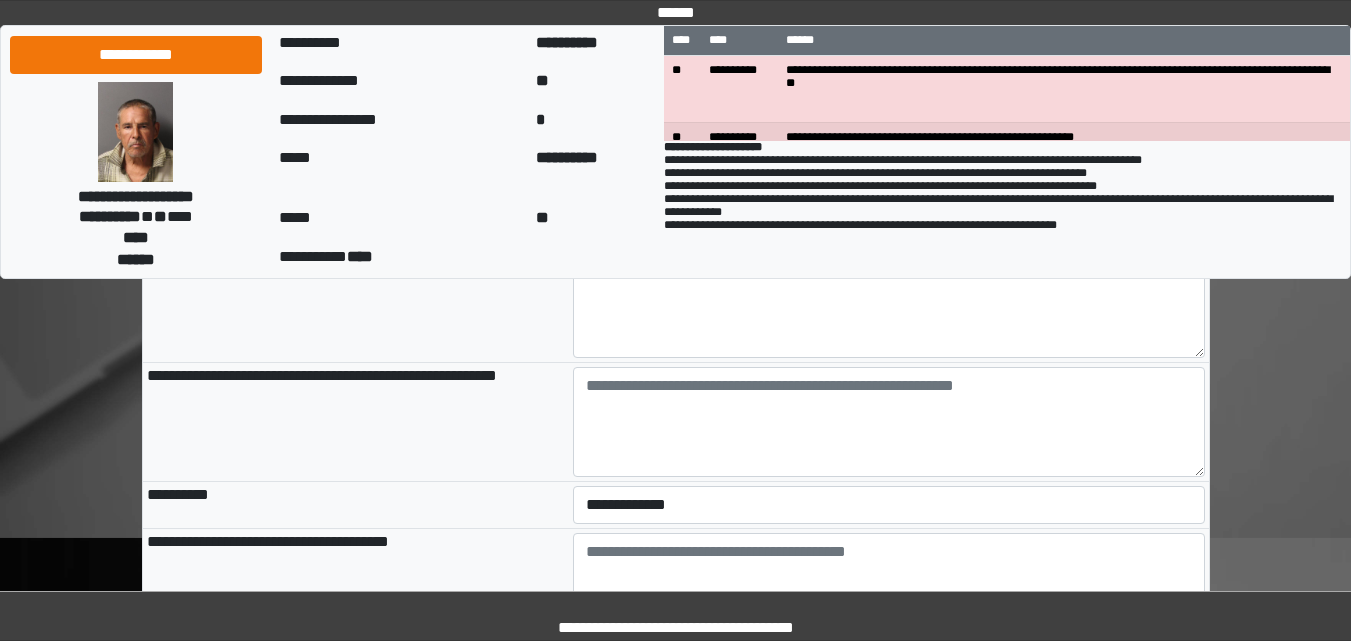 scroll, scrollTop: 2900, scrollLeft: 0, axis: vertical 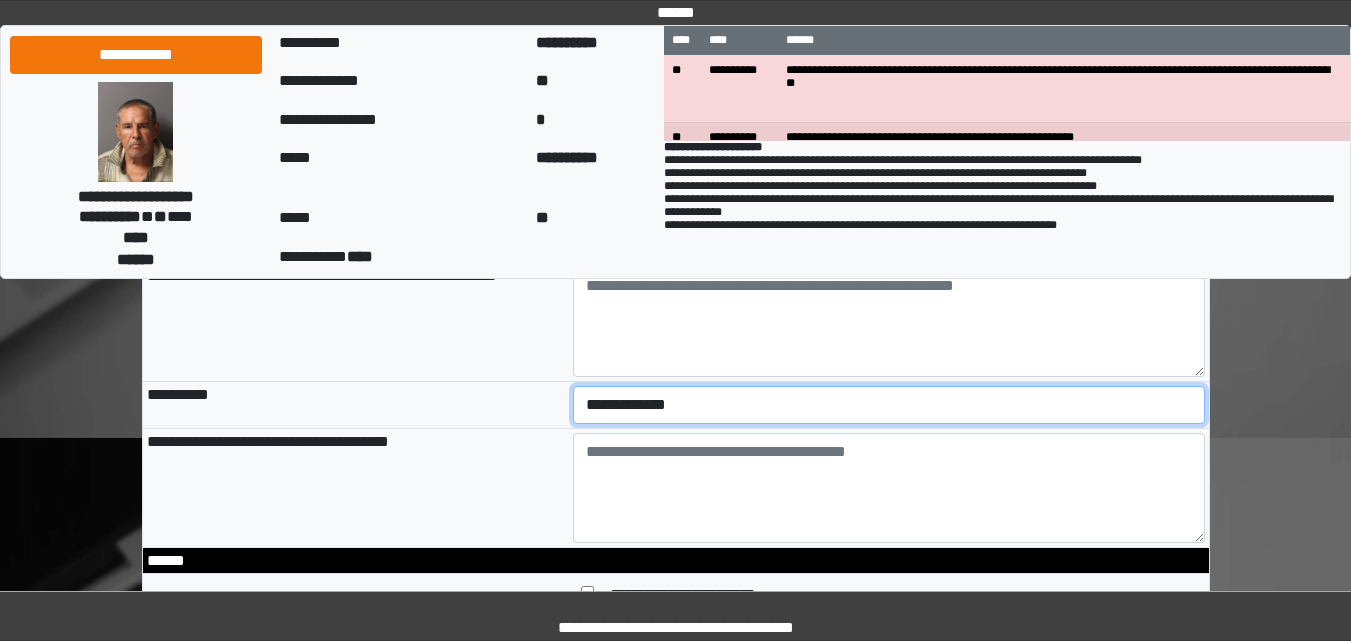 click on "**********" at bounding box center [889, 405] 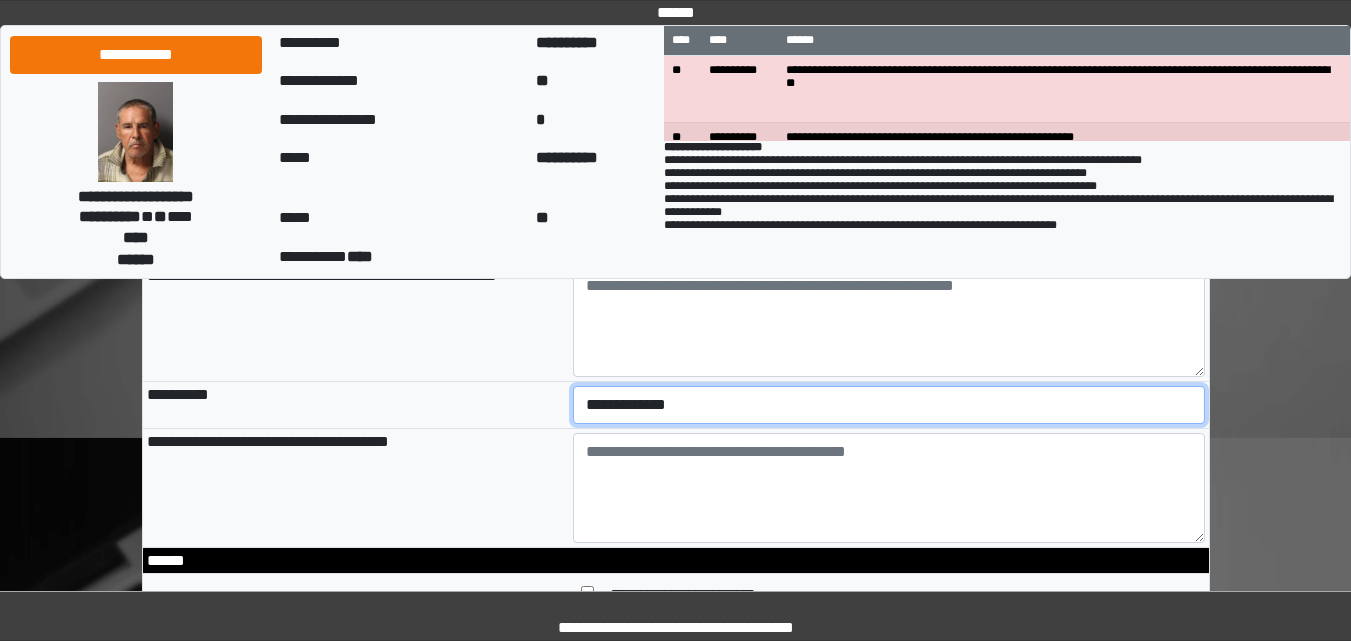 select on "*" 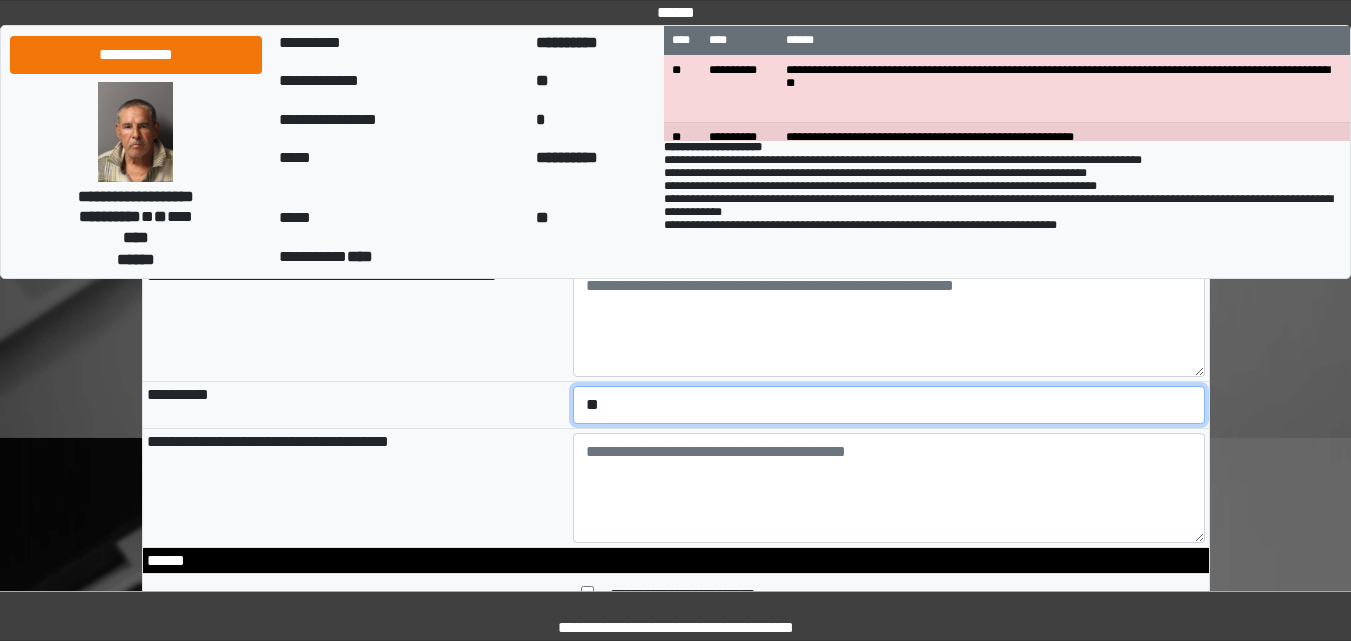click on "**********" at bounding box center (889, 405) 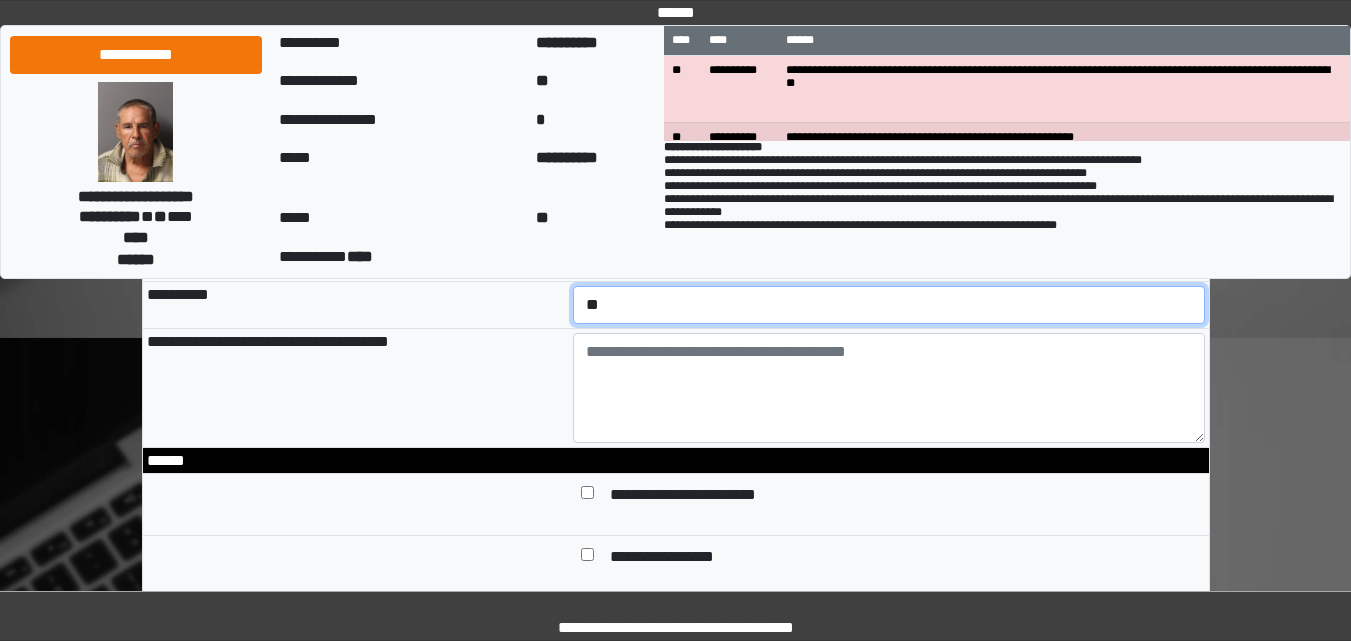 scroll, scrollTop: 3100, scrollLeft: 0, axis: vertical 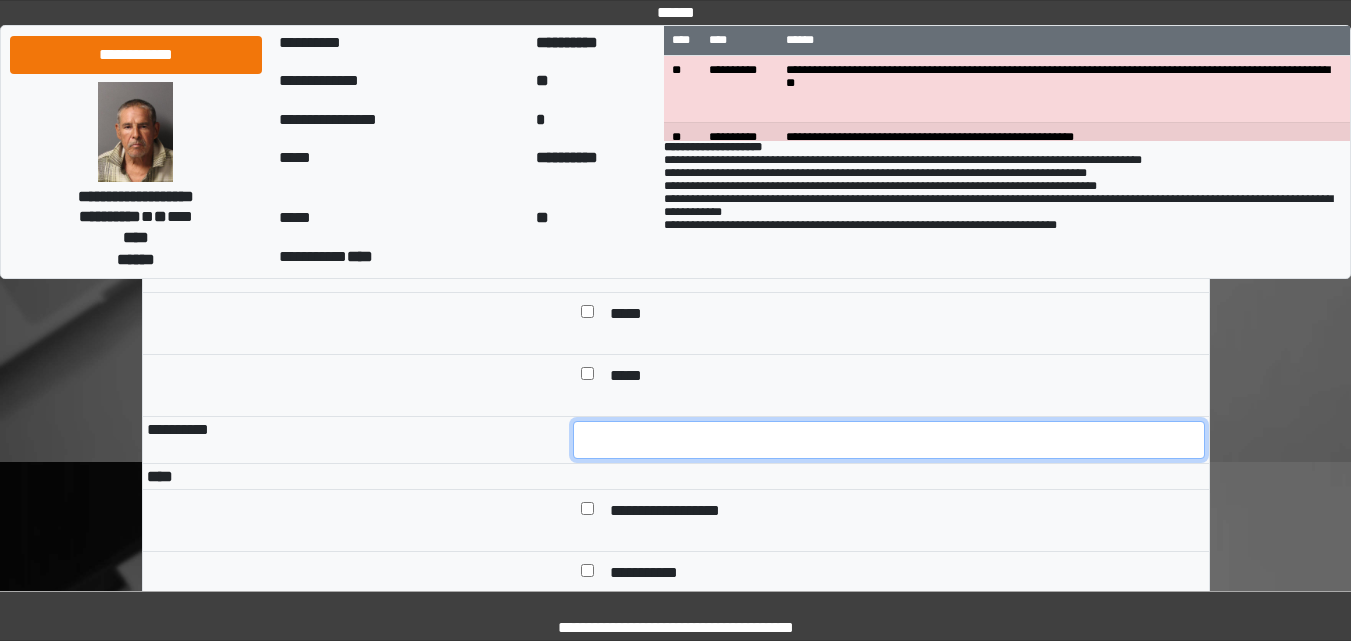 click at bounding box center [889, 440] 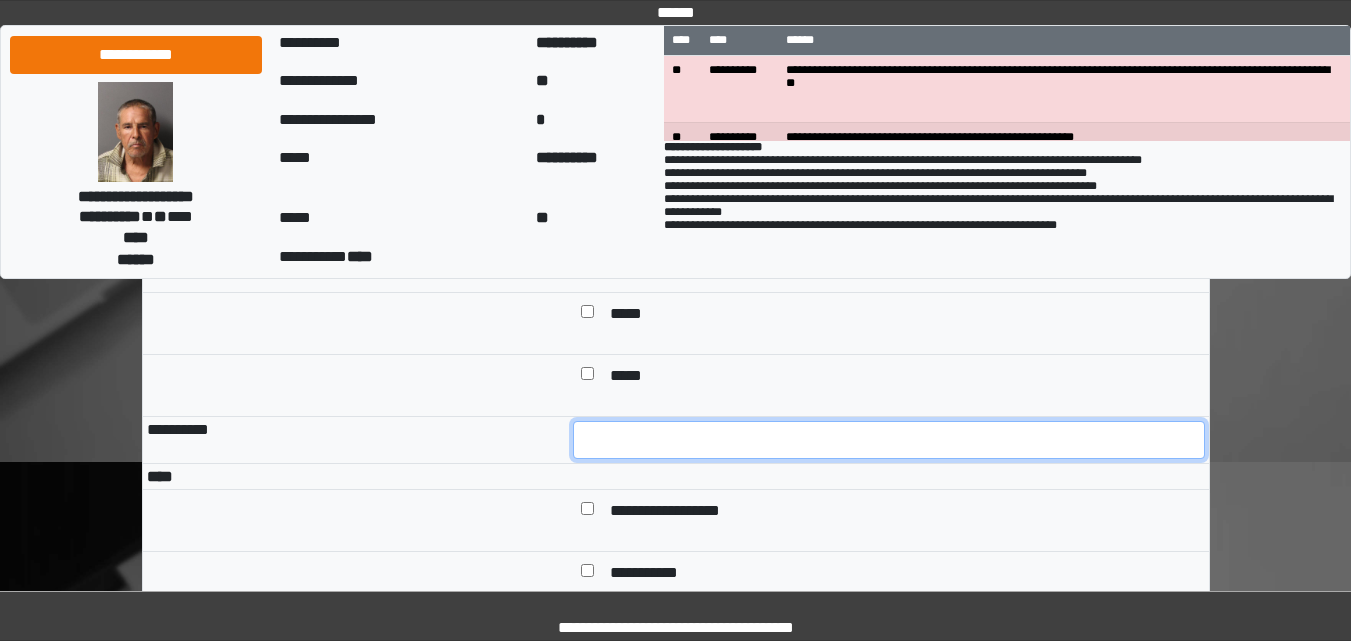 type on "*" 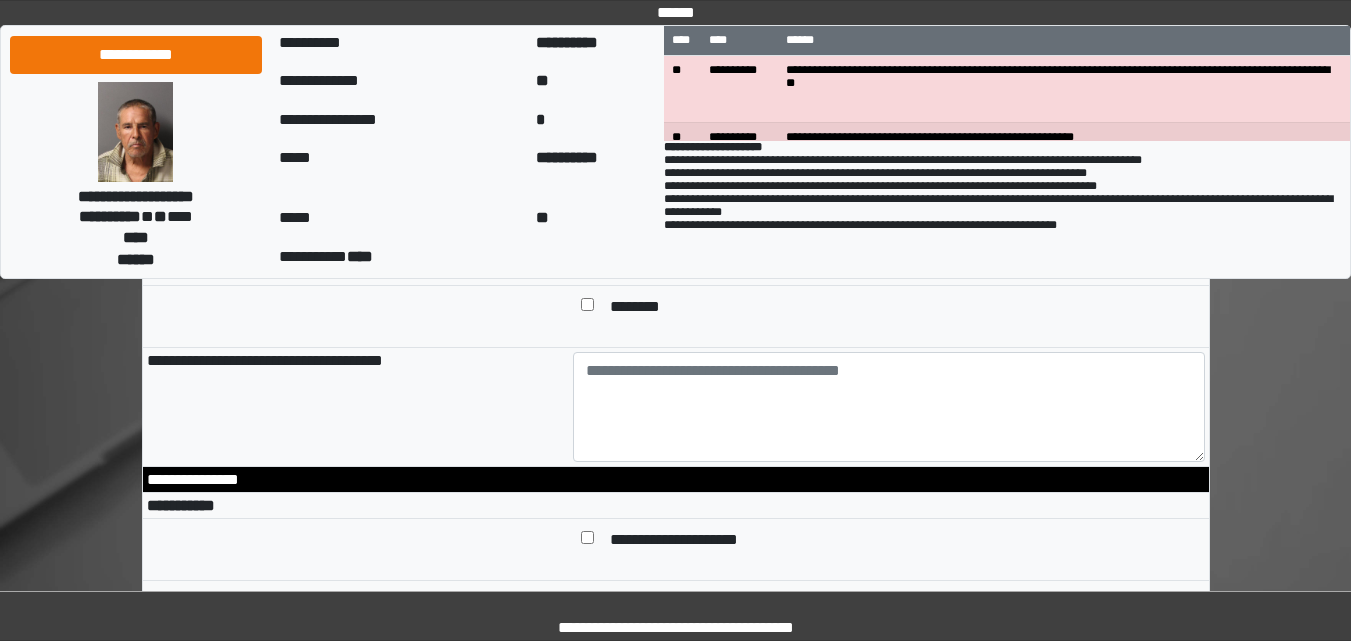 scroll, scrollTop: 5400, scrollLeft: 0, axis: vertical 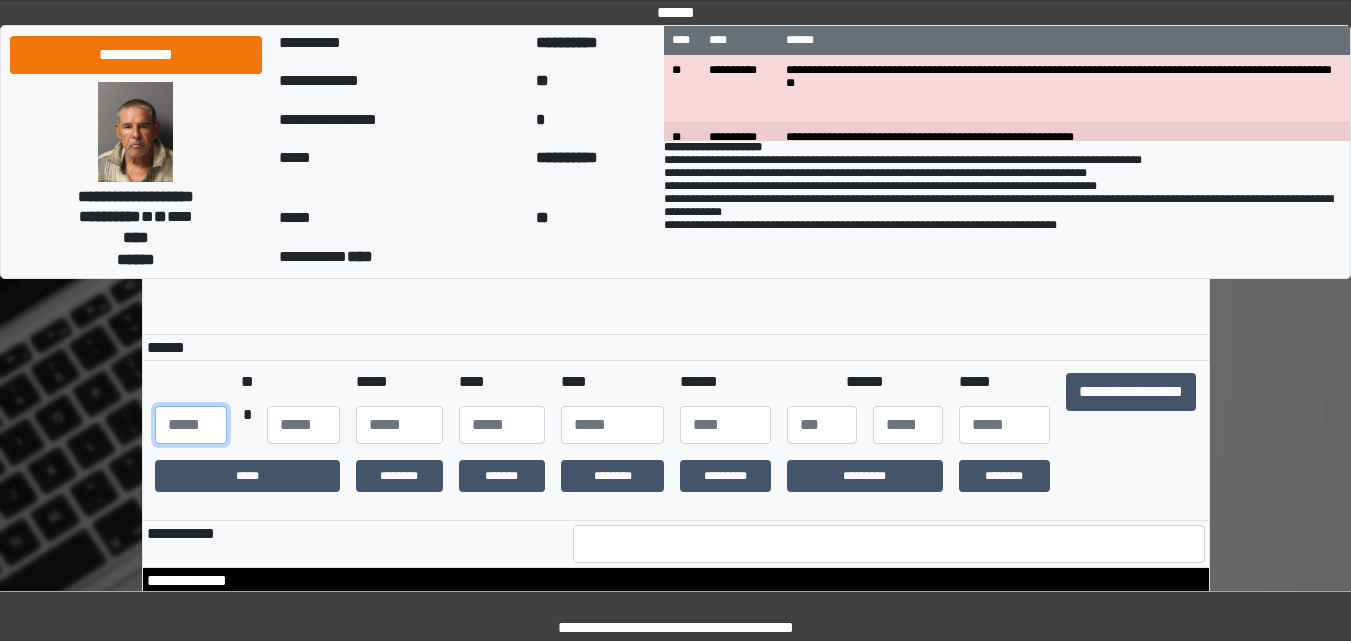 click at bounding box center [191, 425] 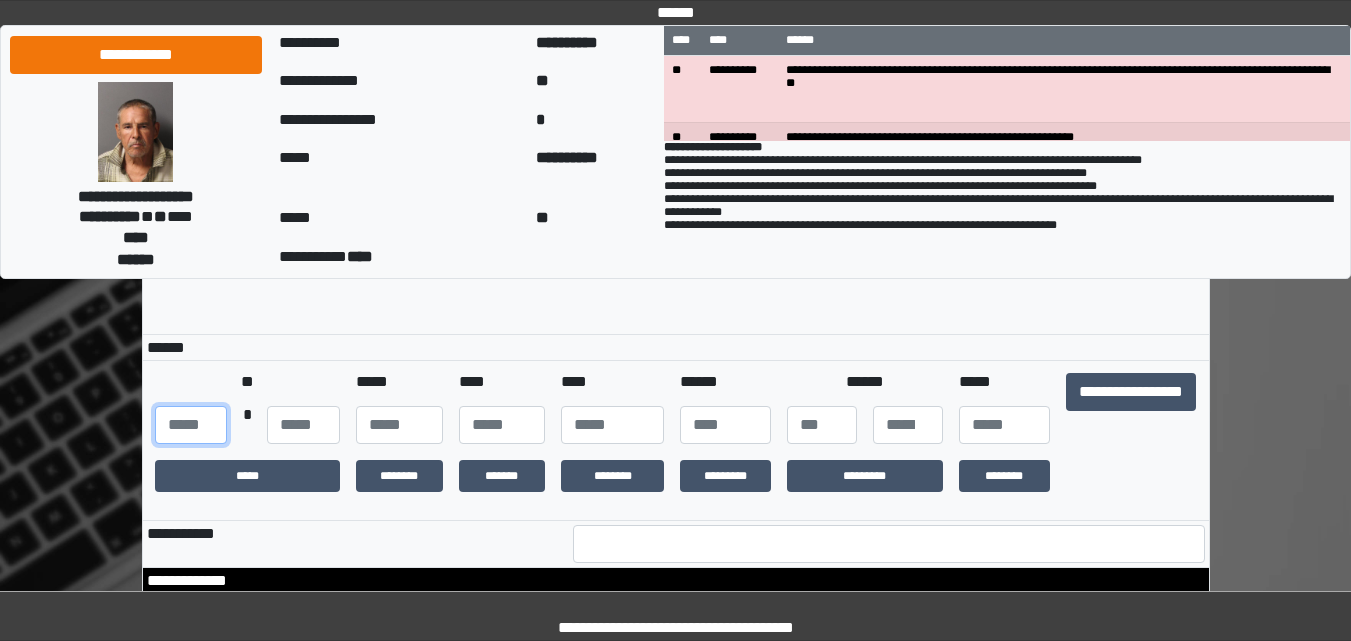 type on "***" 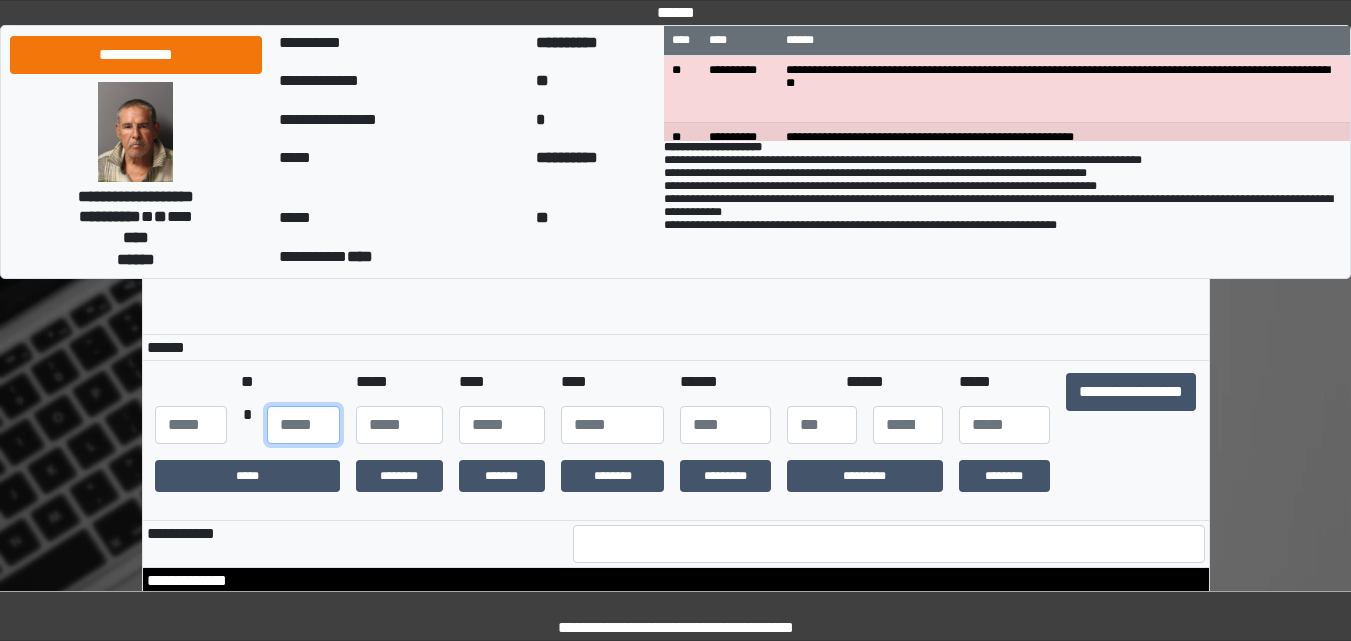 type on "**" 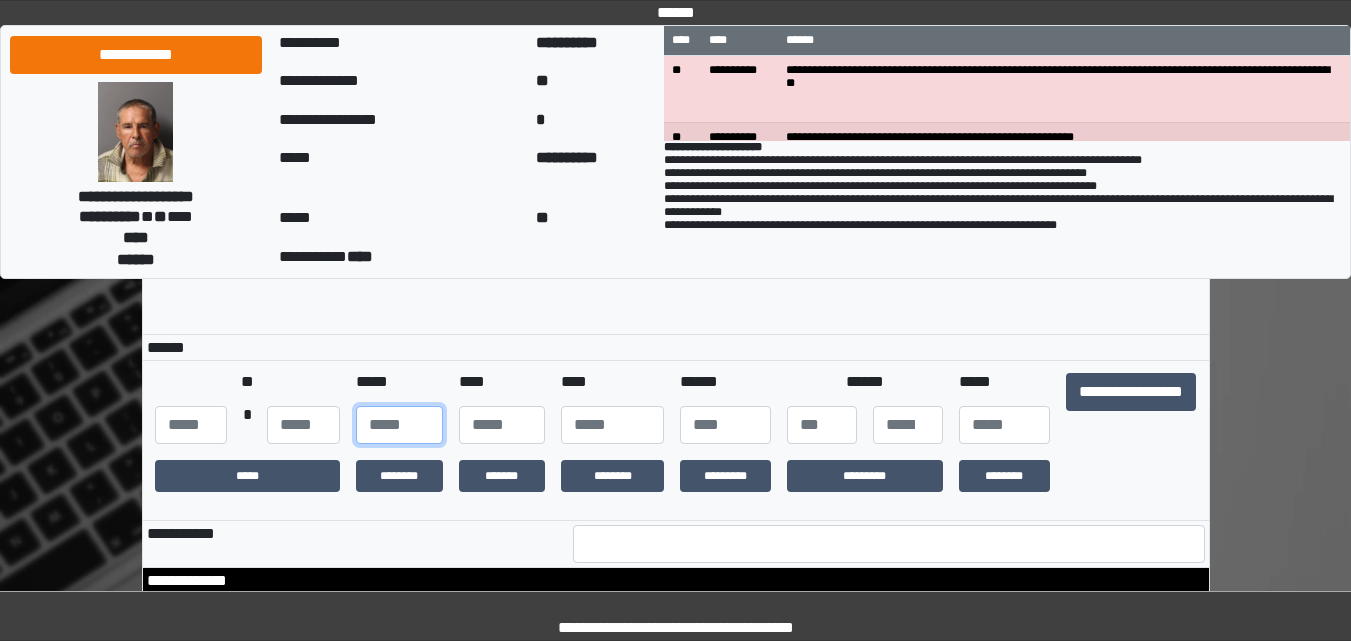 type on "**" 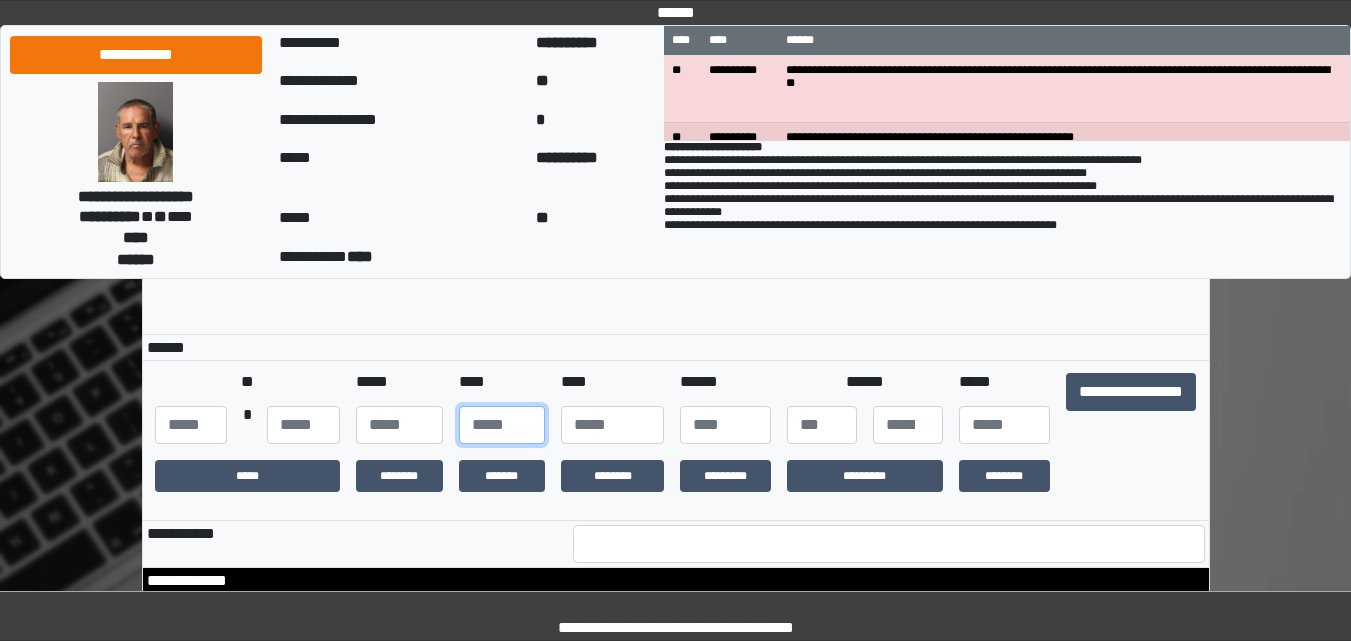 type on "**" 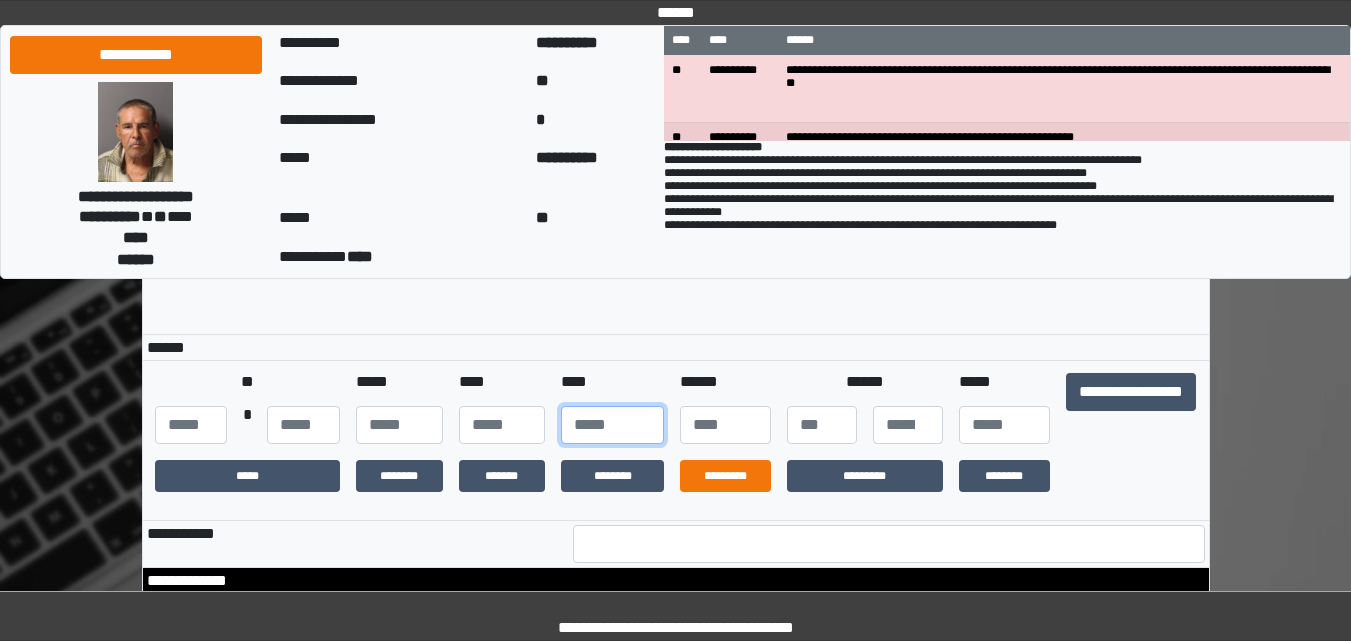 type on "****" 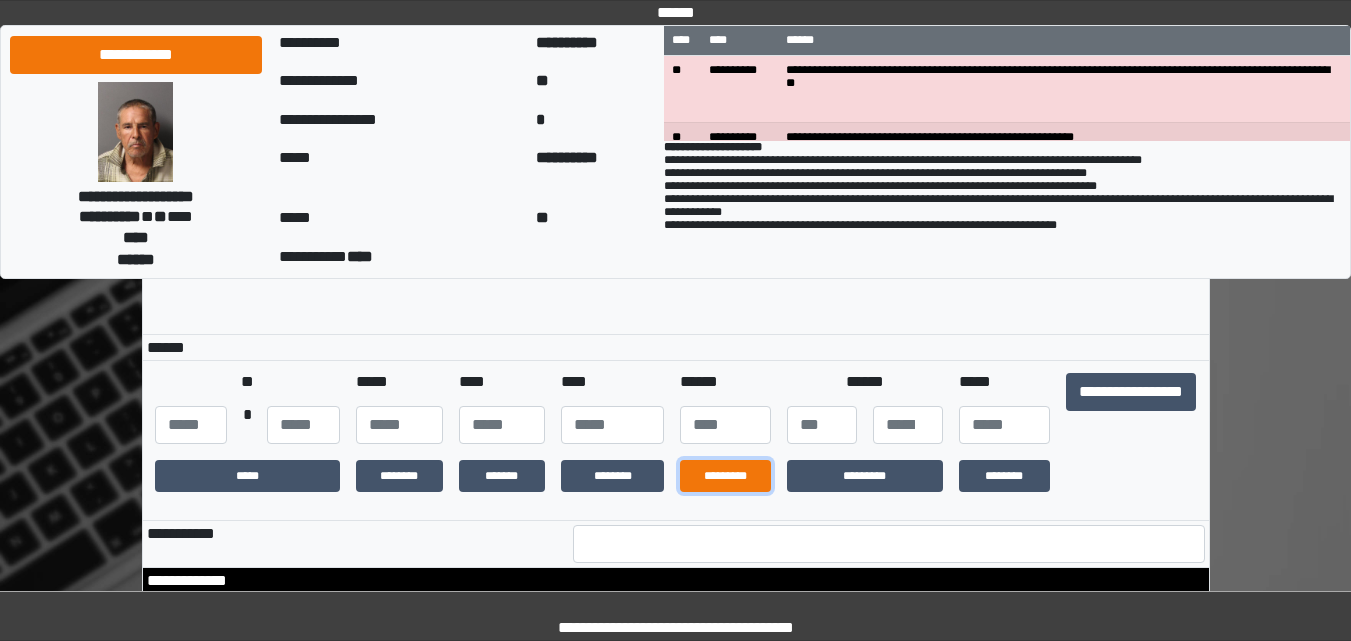 click on "*********" at bounding box center (725, 476) 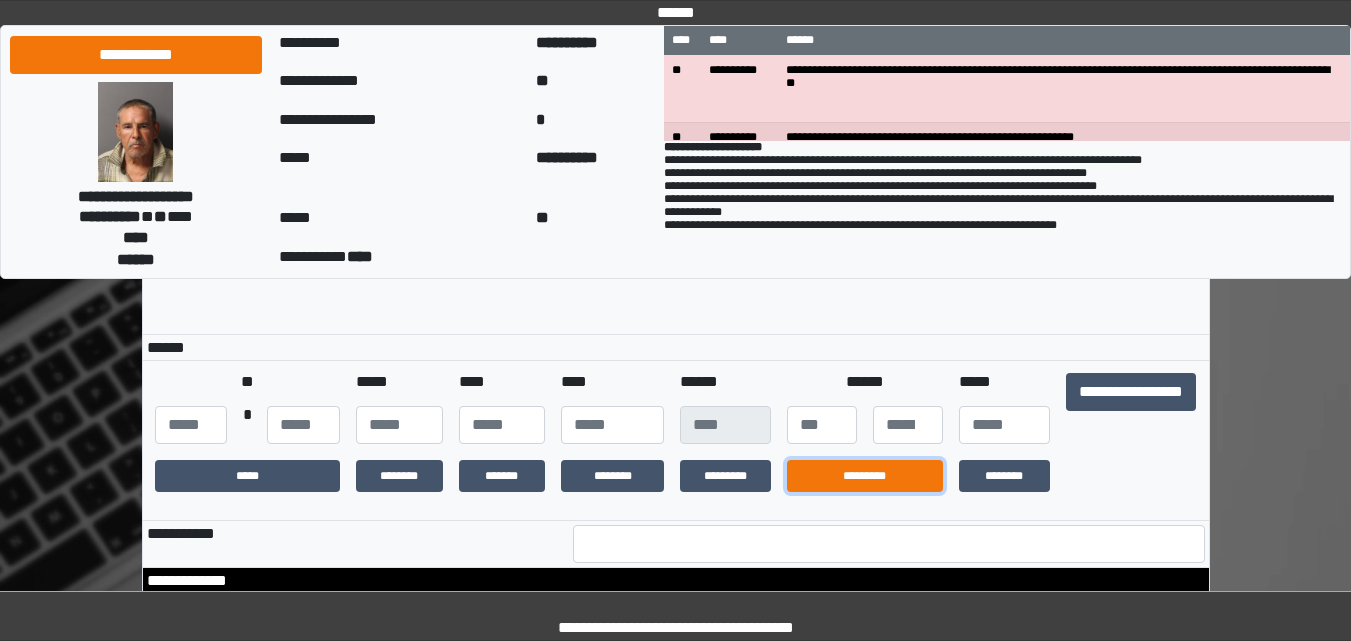 click on "*********" at bounding box center [865, 476] 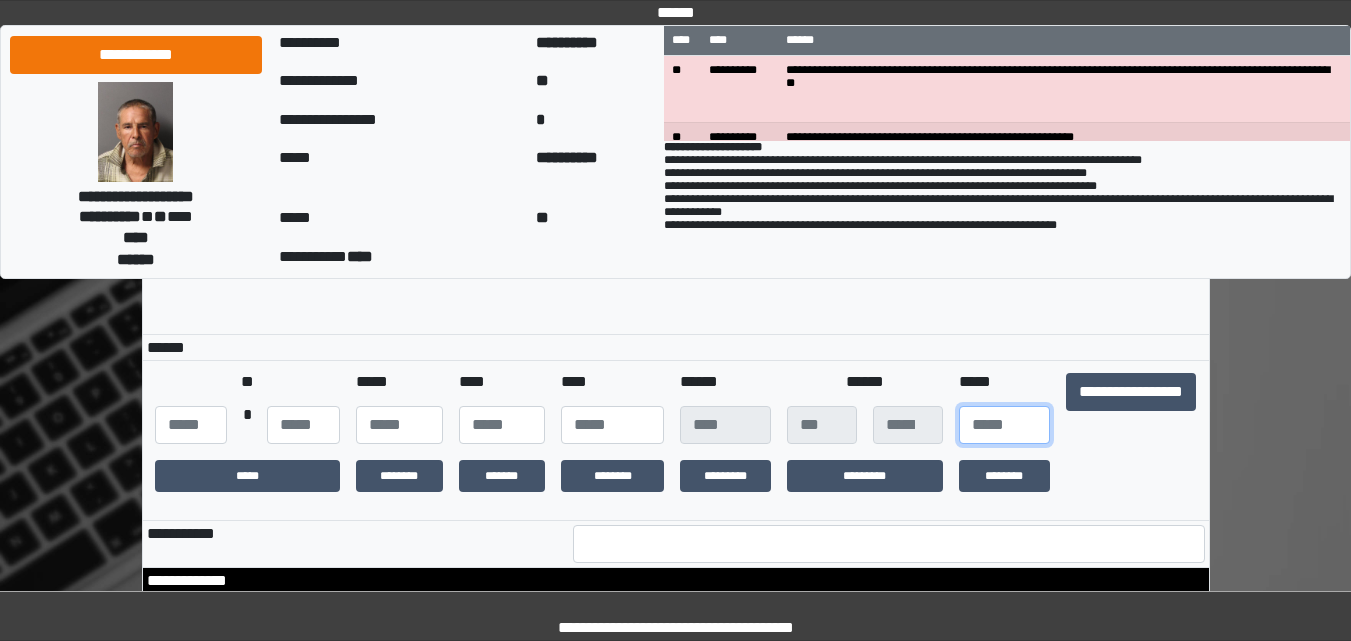 click at bounding box center [1004, 425] 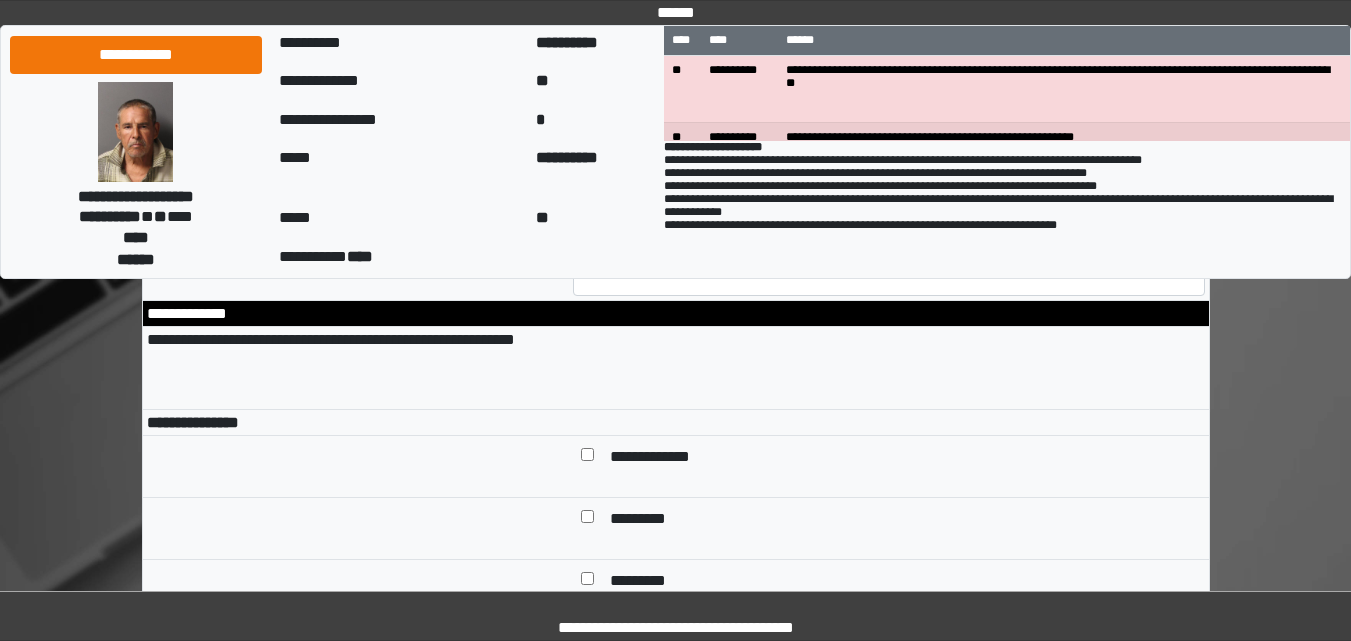 scroll, scrollTop: 6100, scrollLeft: 0, axis: vertical 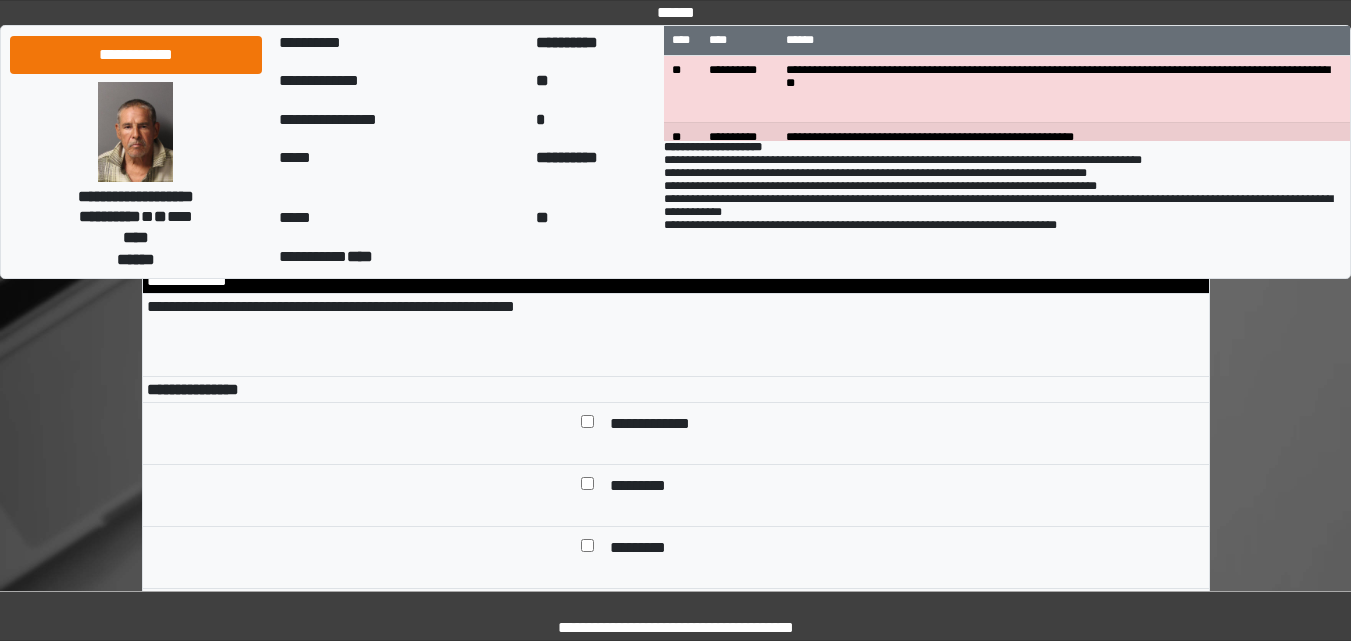 type on "***" 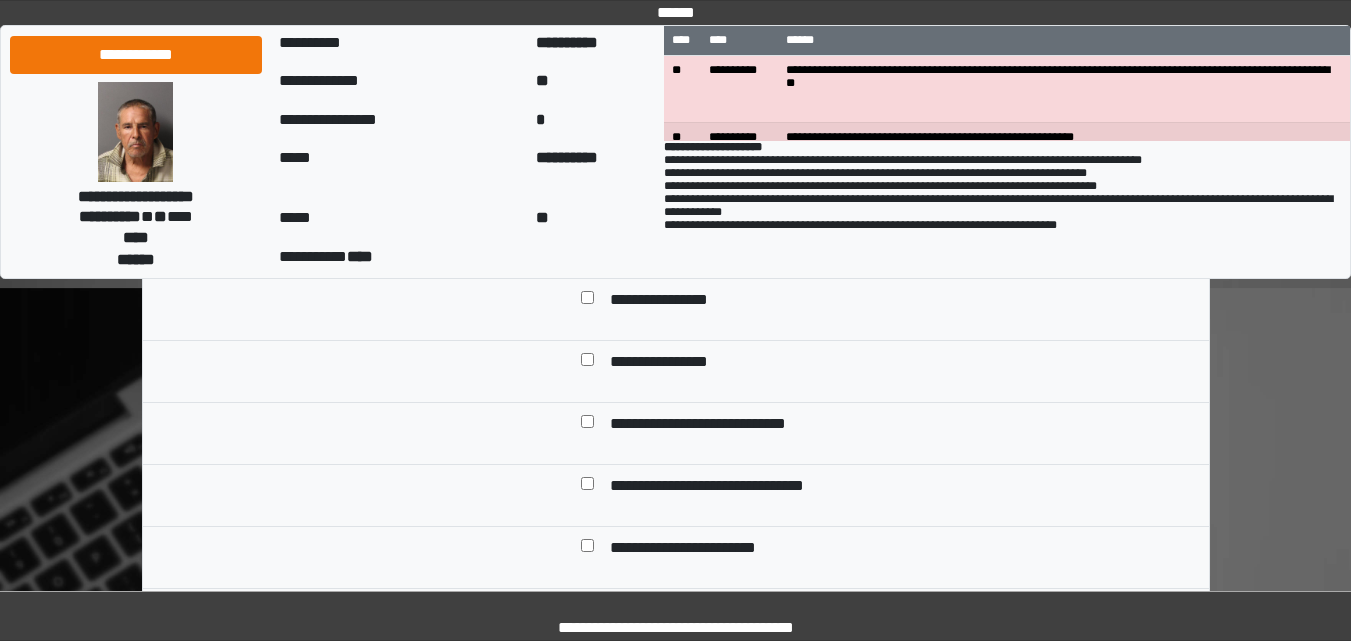 scroll, scrollTop: 6500, scrollLeft: 0, axis: vertical 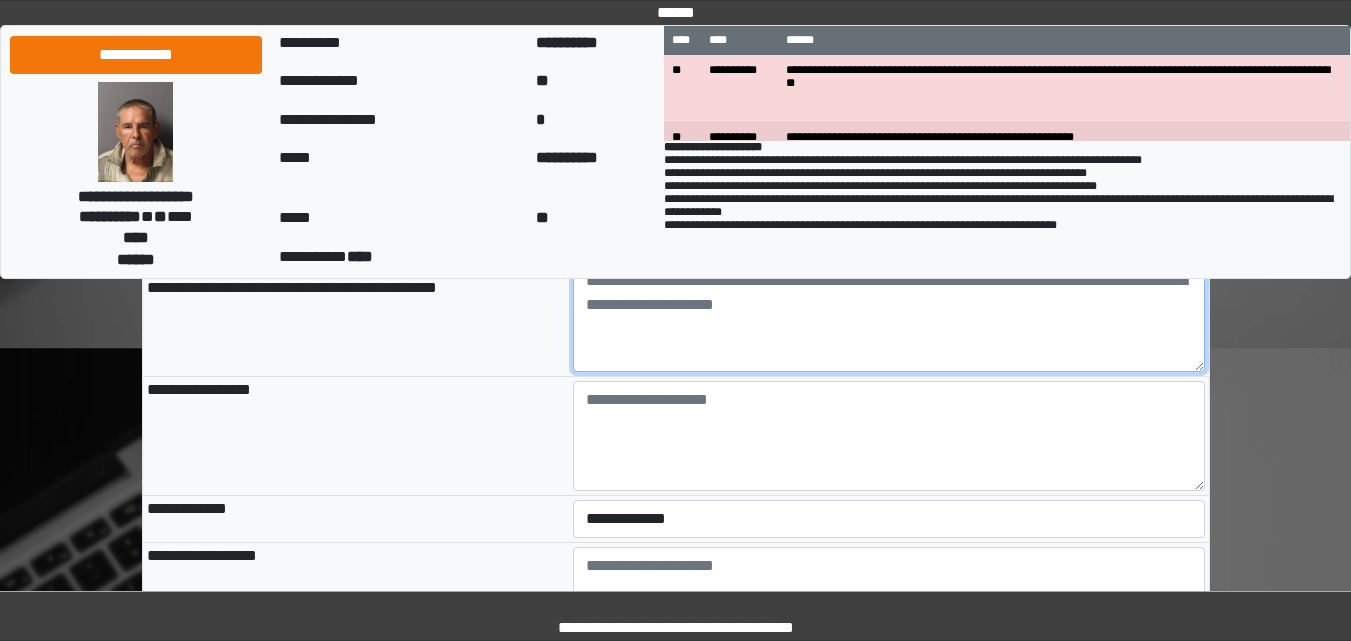 click at bounding box center [889, 317] 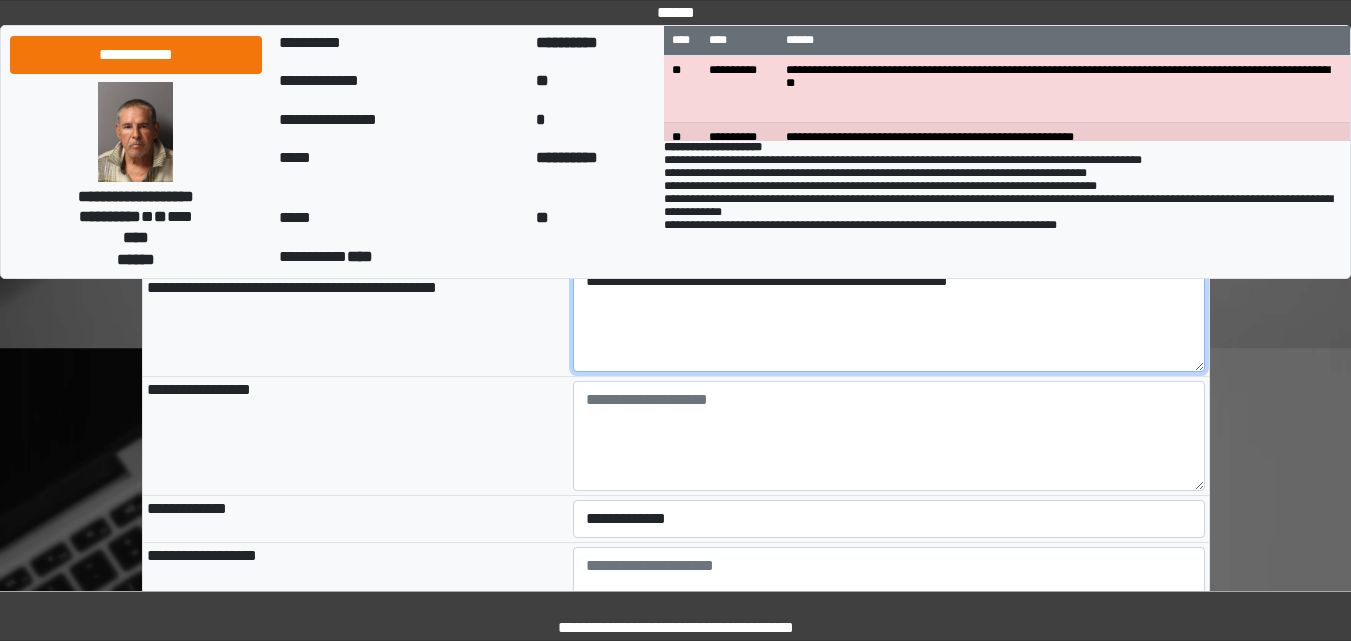 type on "**********" 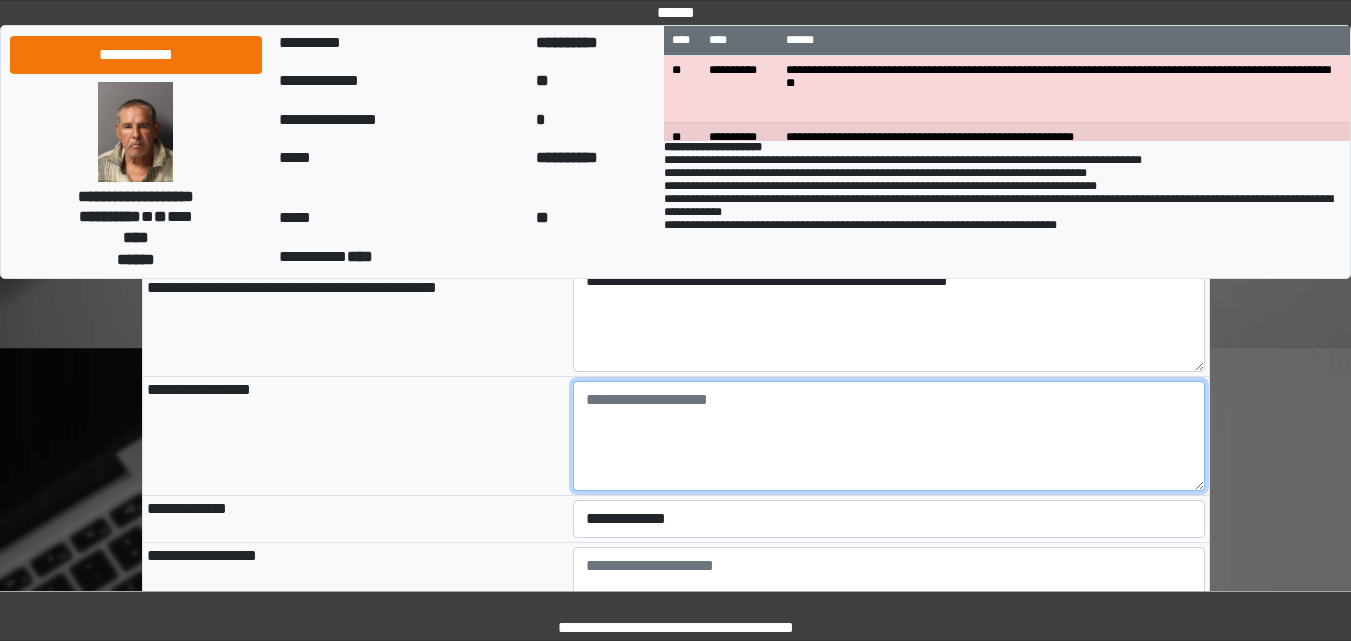 click at bounding box center (889, 436) 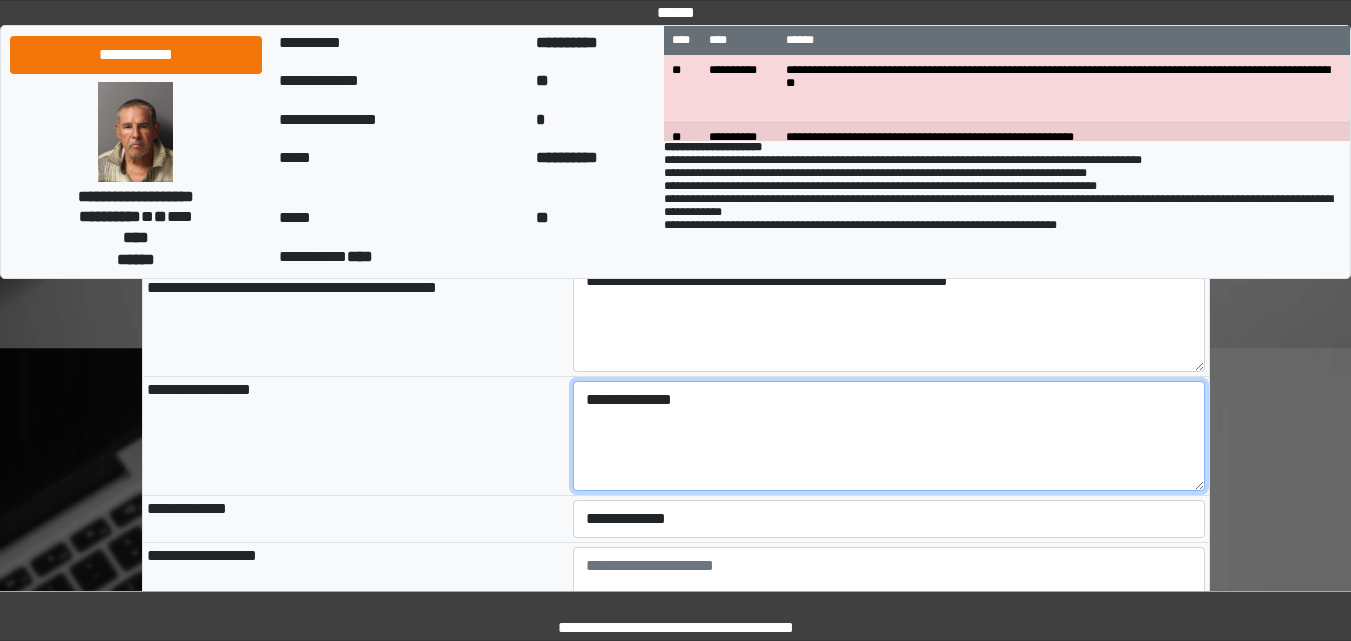 type on "**********" 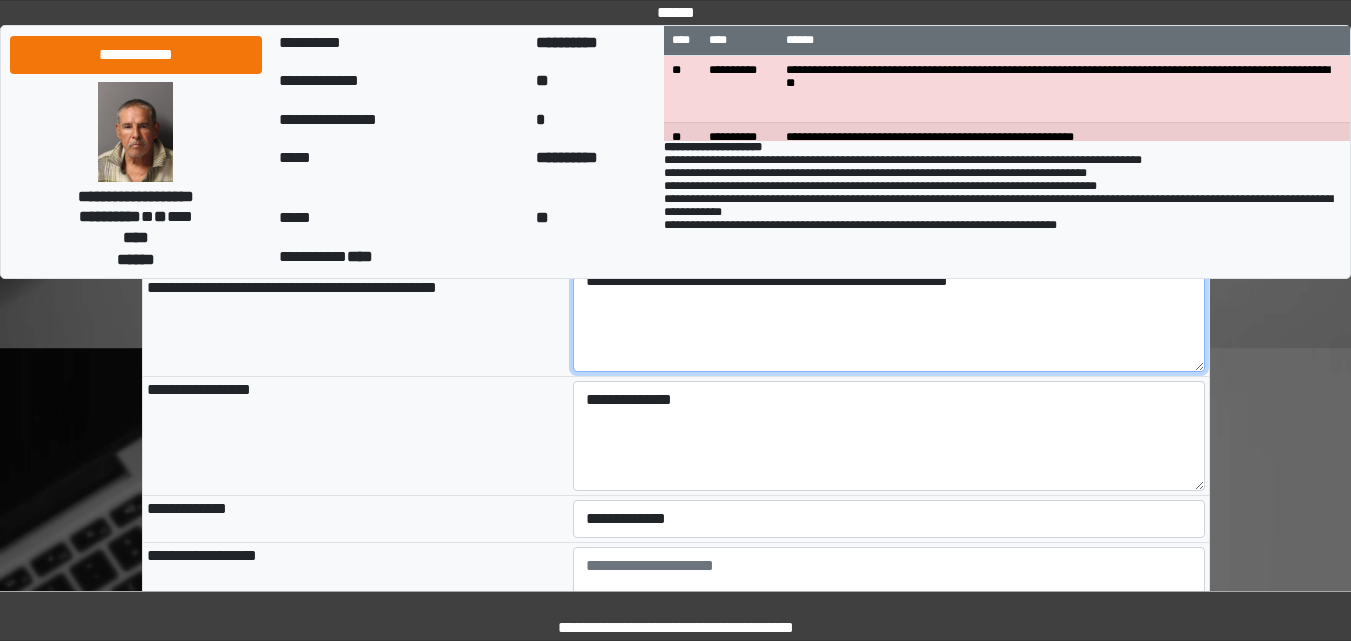 click on "**********" at bounding box center [889, 317] 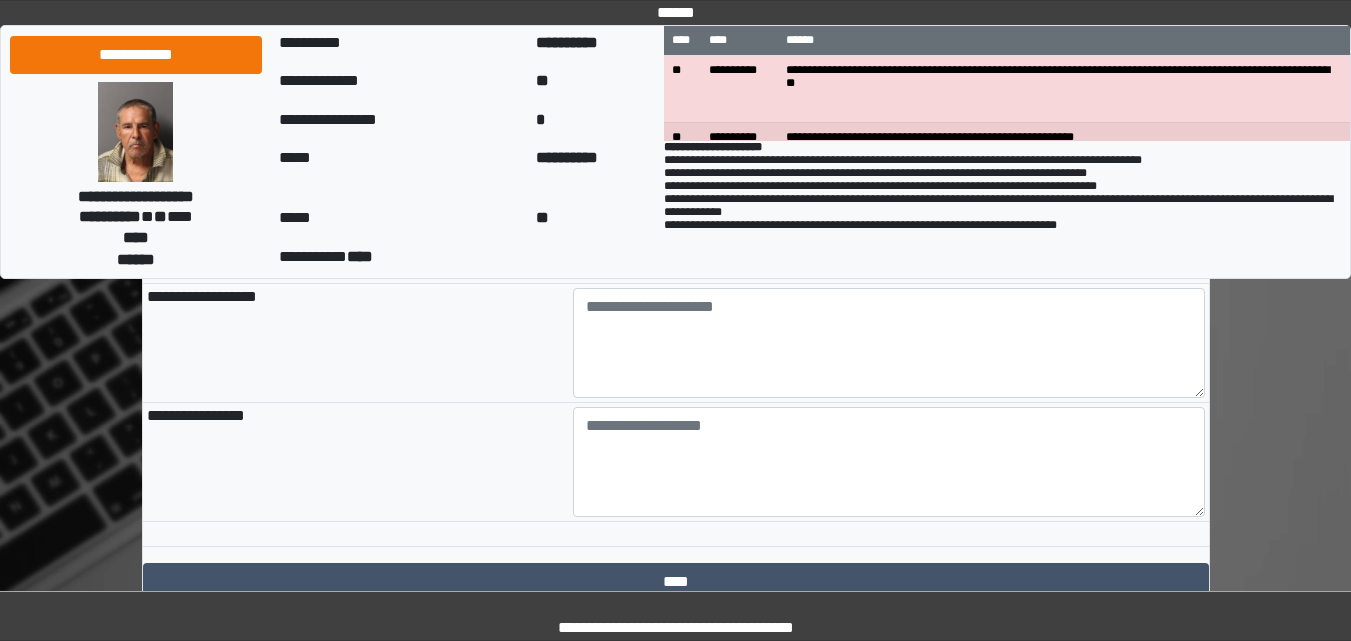 scroll, scrollTop: 7600, scrollLeft: 0, axis: vertical 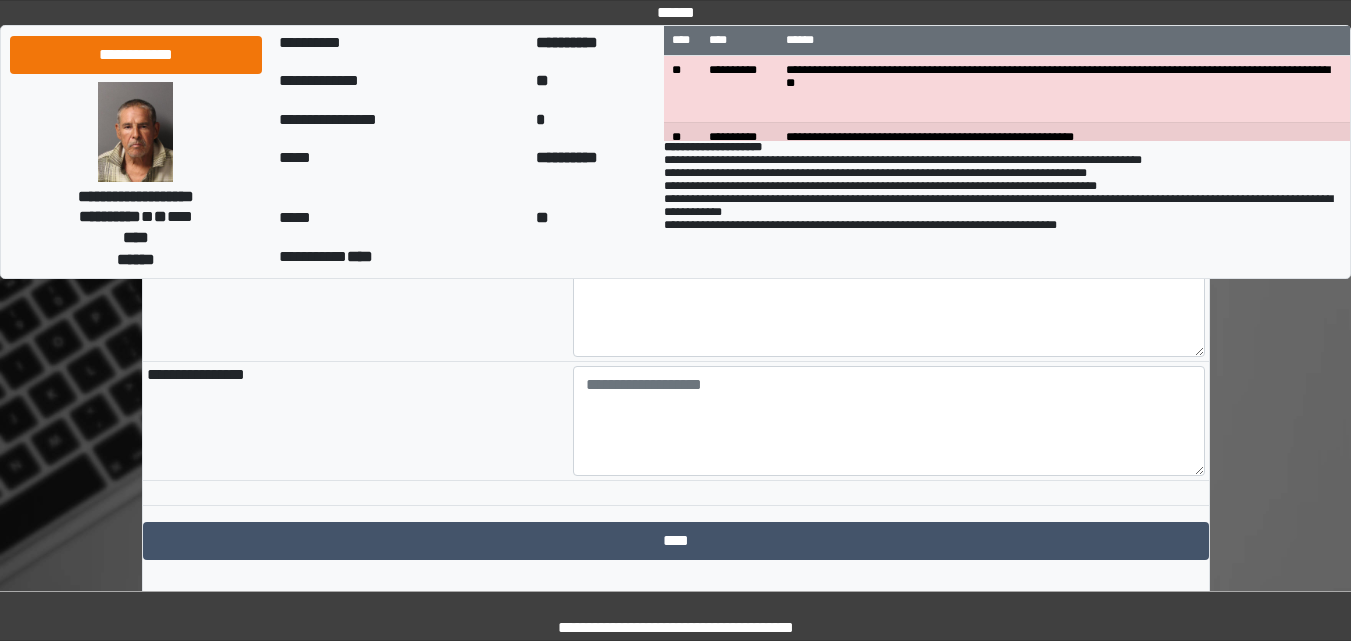 type on "**********" 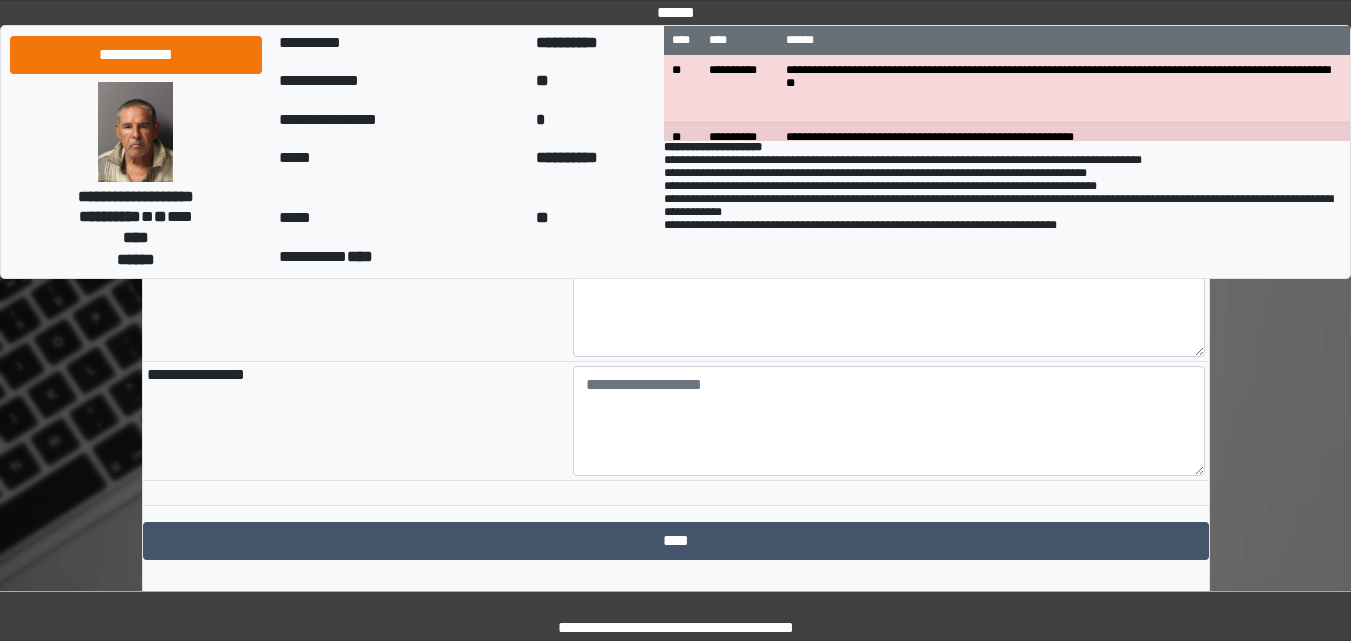 select on "*" 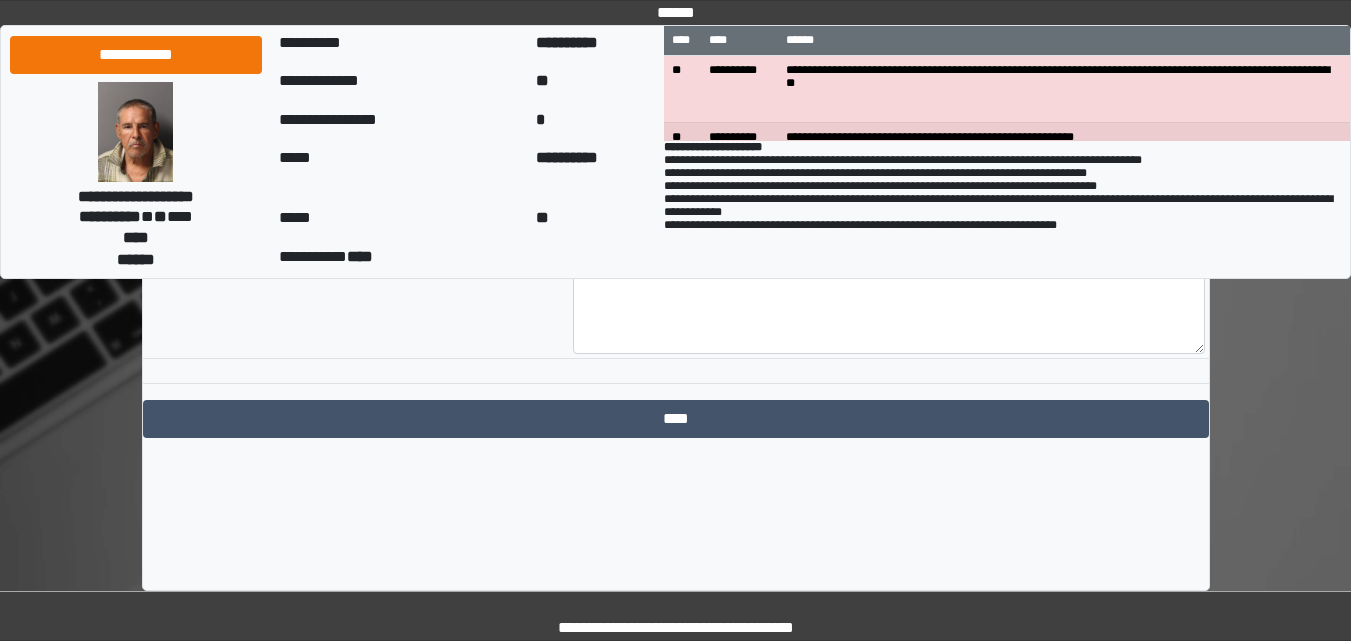 scroll, scrollTop: 7736, scrollLeft: 0, axis: vertical 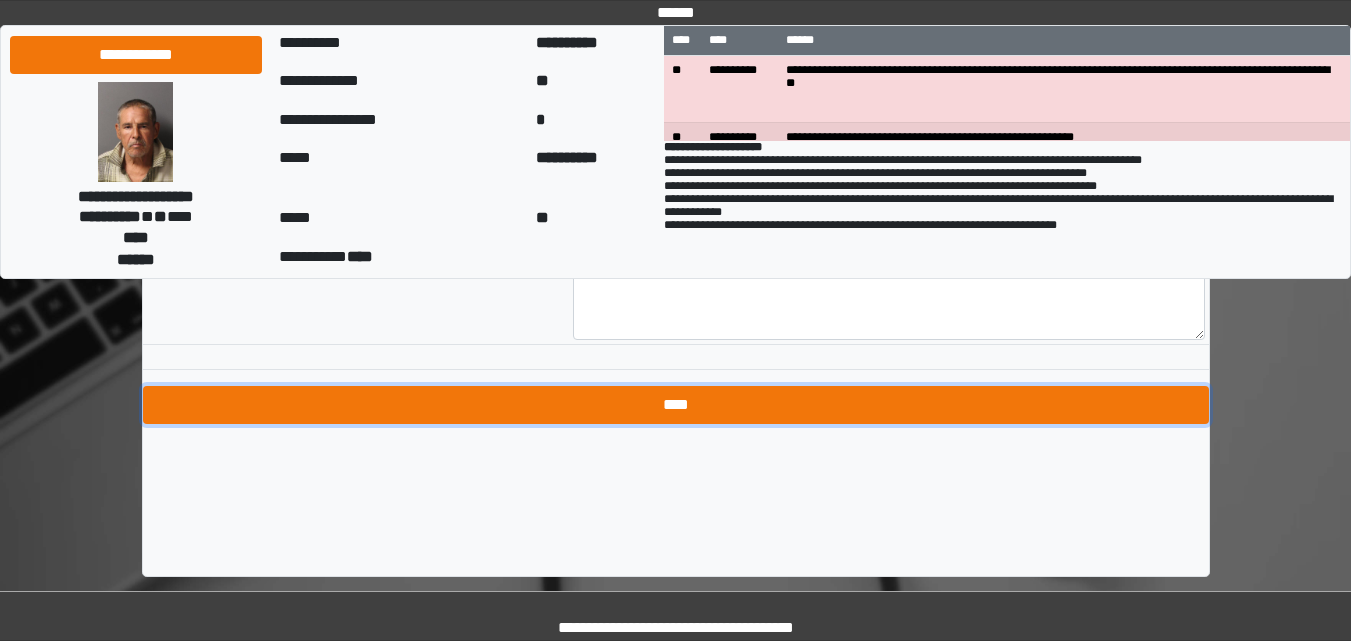 click on "****" at bounding box center [676, 405] 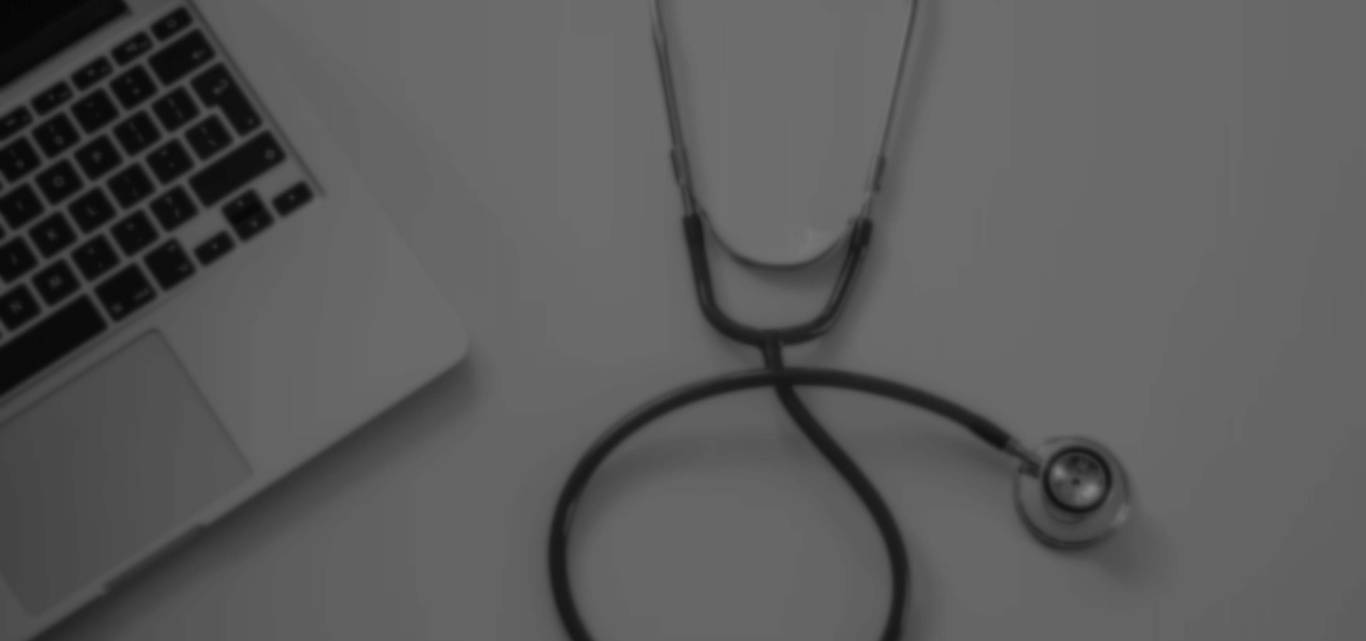 scroll, scrollTop: 0, scrollLeft: 0, axis: both 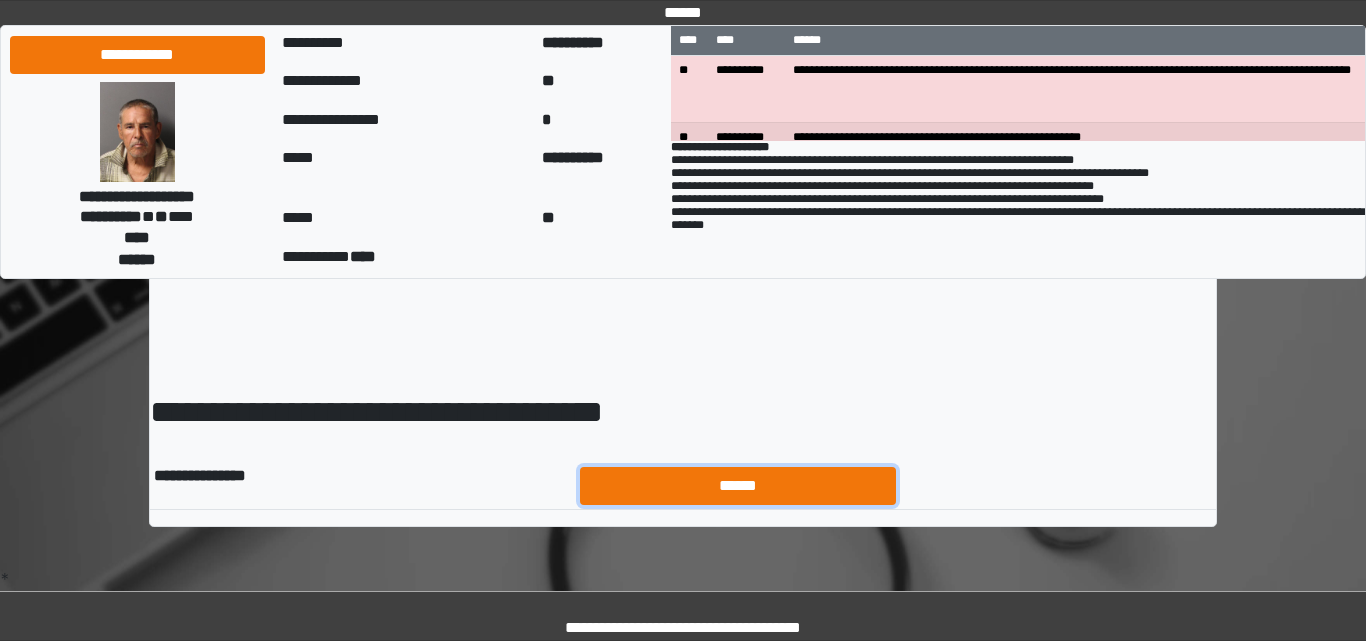 click on "******" at bounding box center (738, 486) 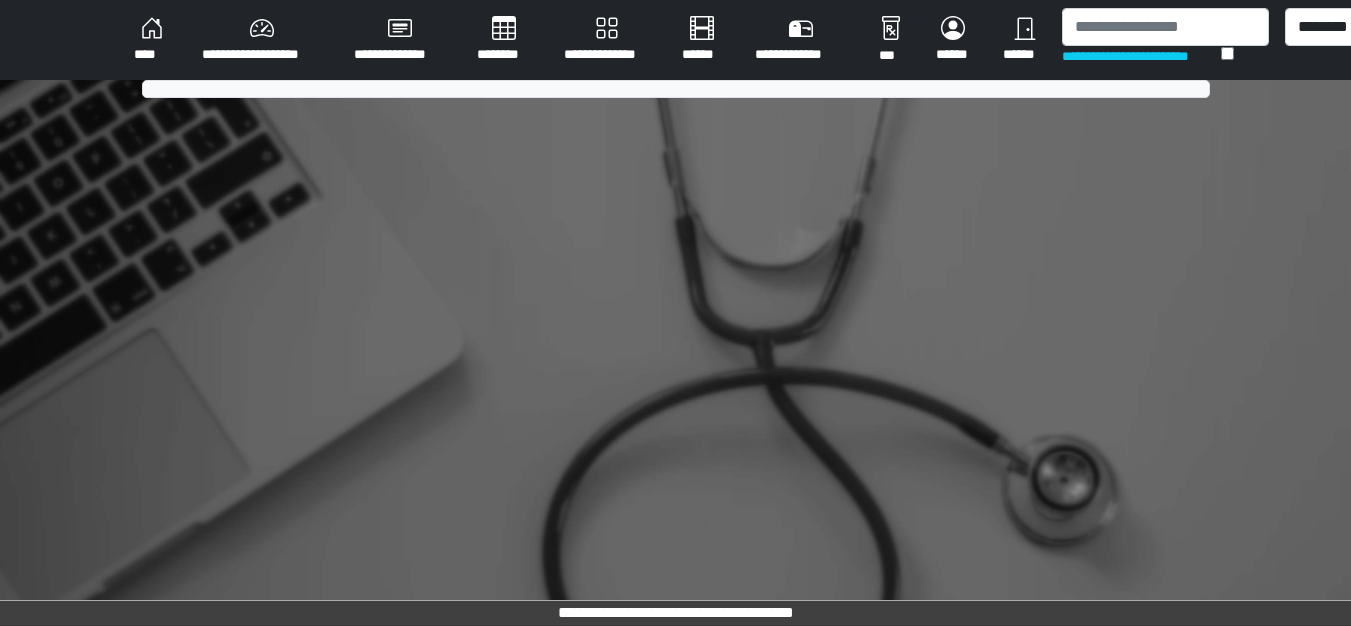 scroll, scrollTop: 0, scrollLeft: 0, axis: both 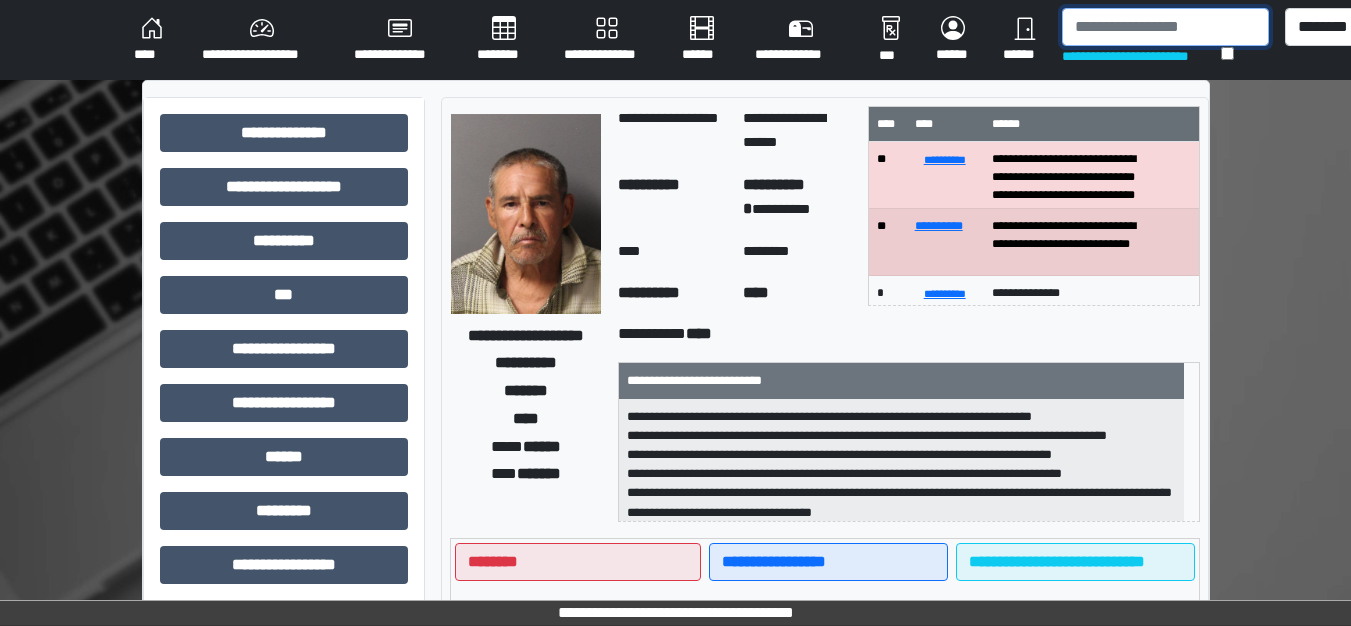 click at bounding box center [1165, 27] 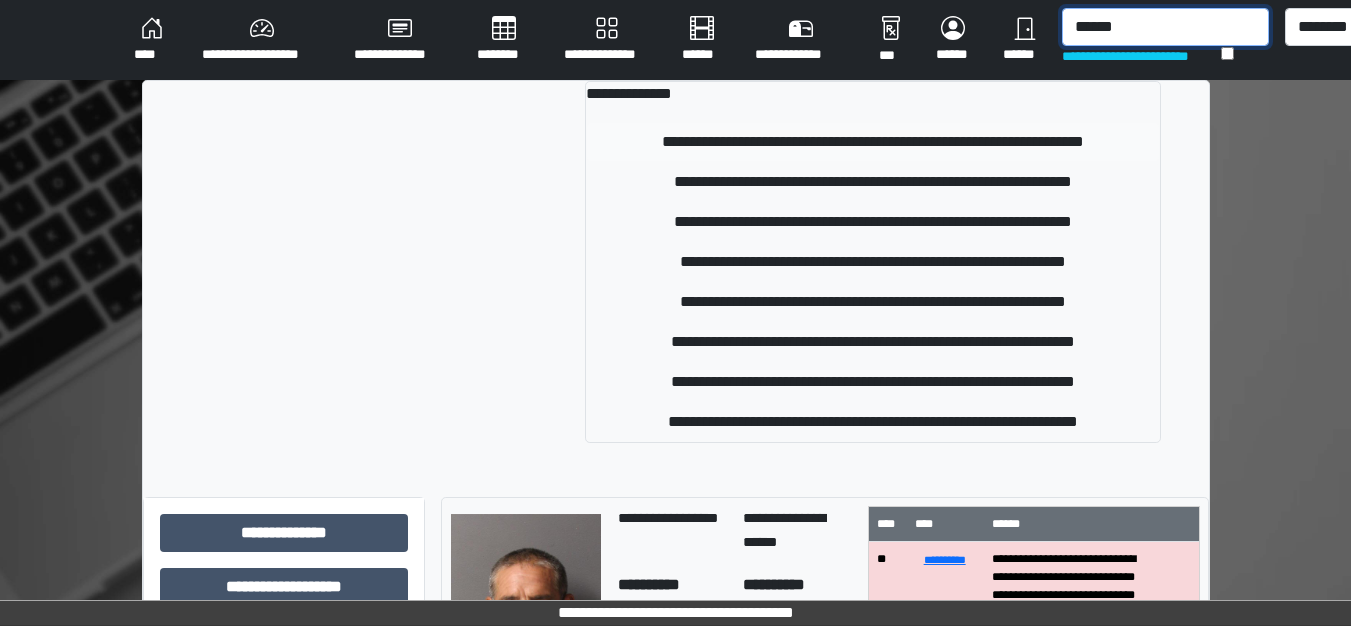 type on "******" 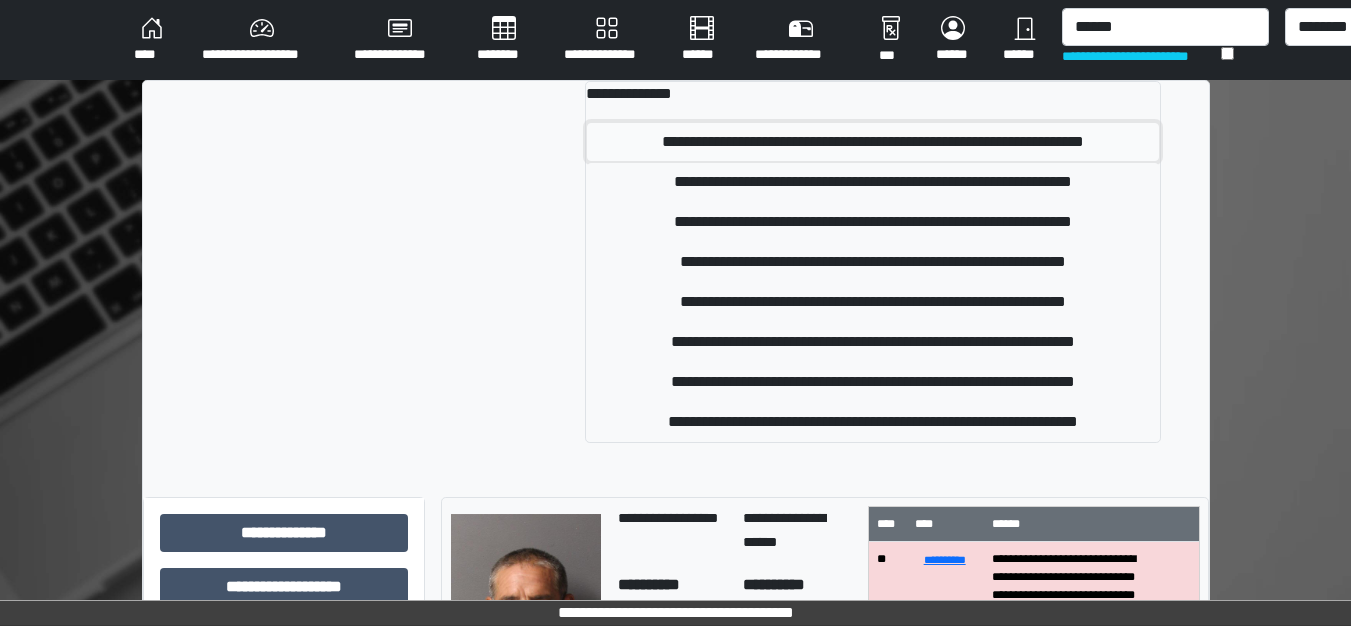 click on "**********" at bounding box center [873, 142] 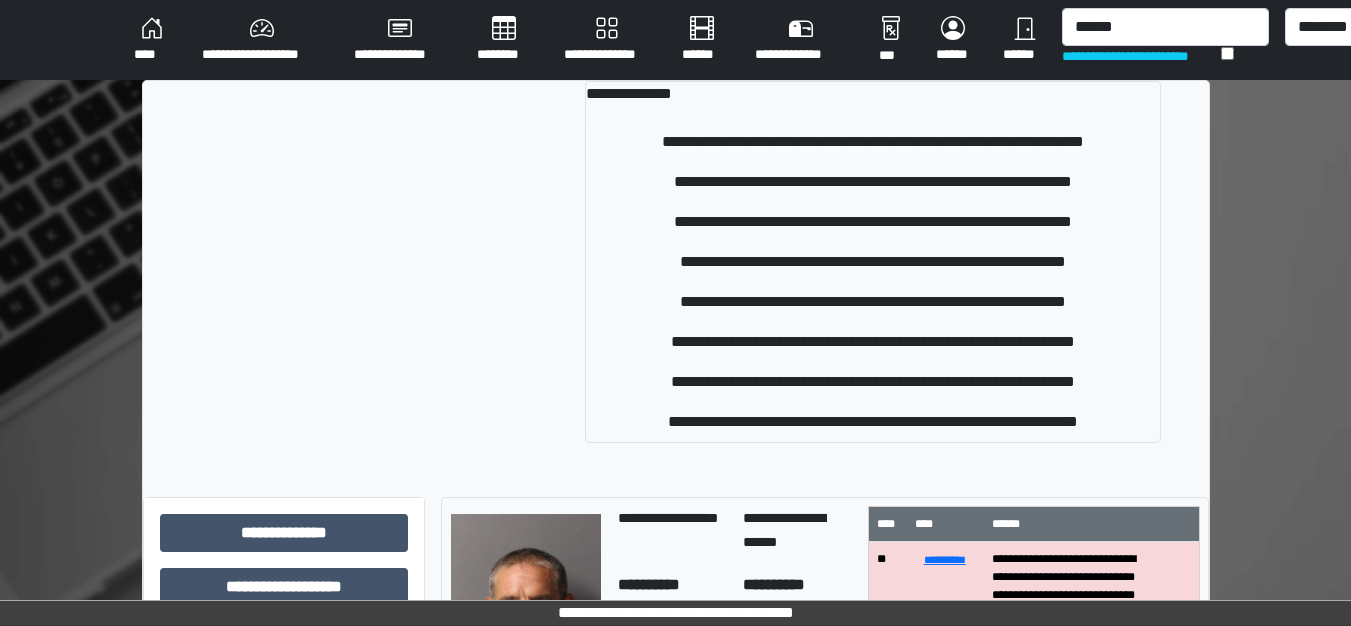 type 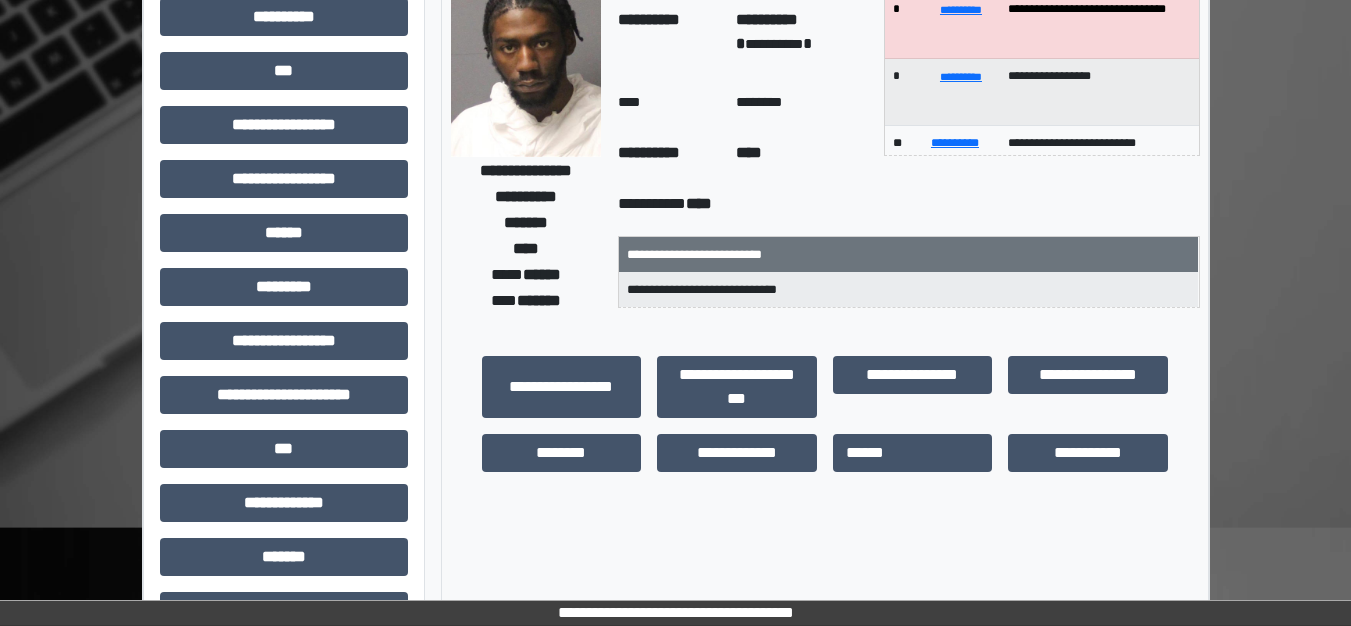 scroll, scrollTop: 300, scrollLeft: 0, axis: vertical 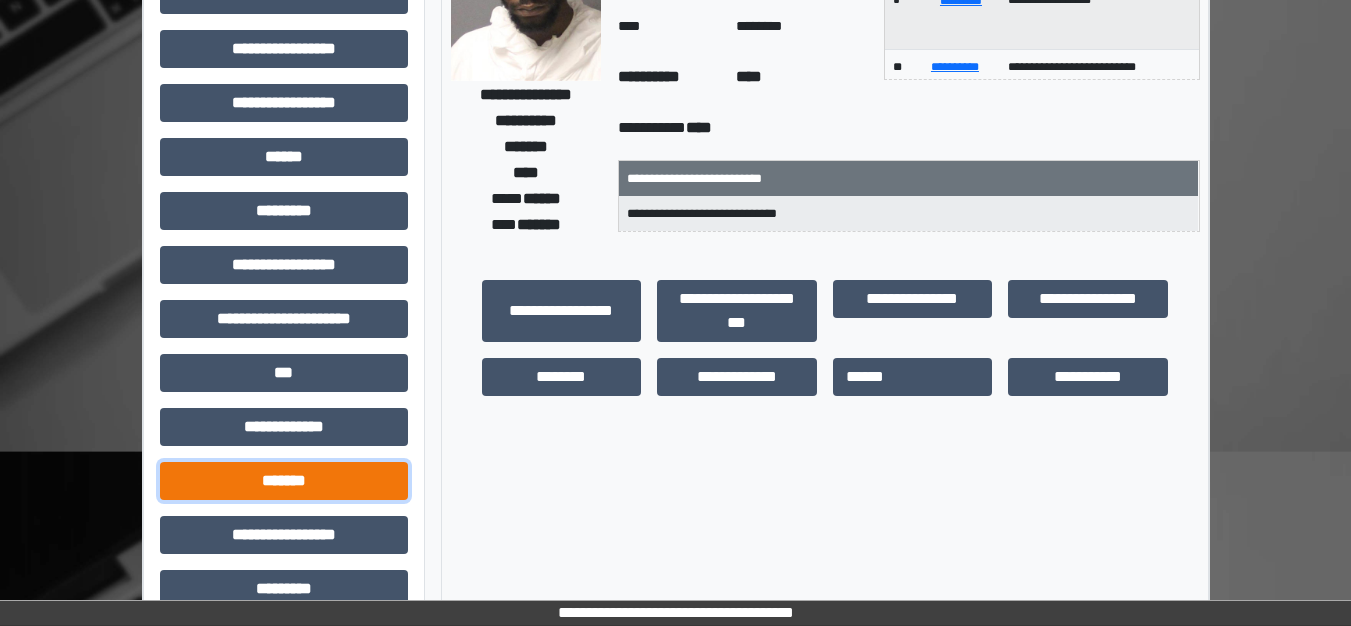 click on "*******" at bounding box center [284, 481] 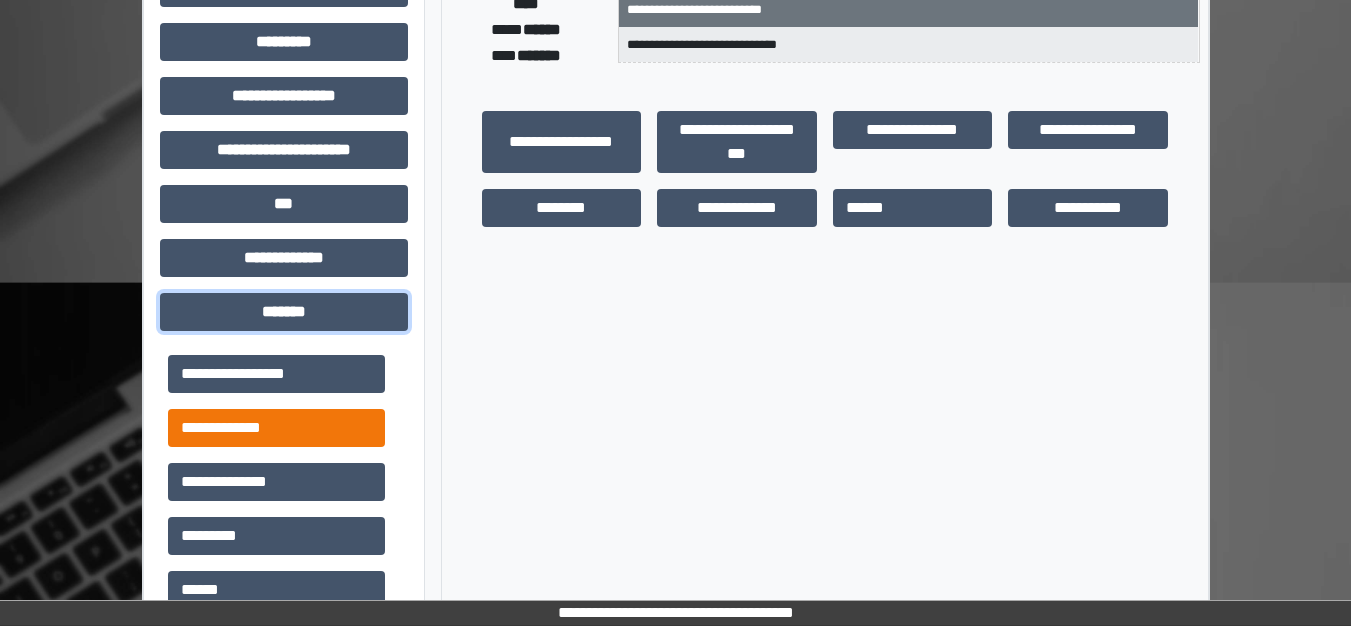 scroll, scrollTop: 500, scrollLeft: 0, axis: vertical 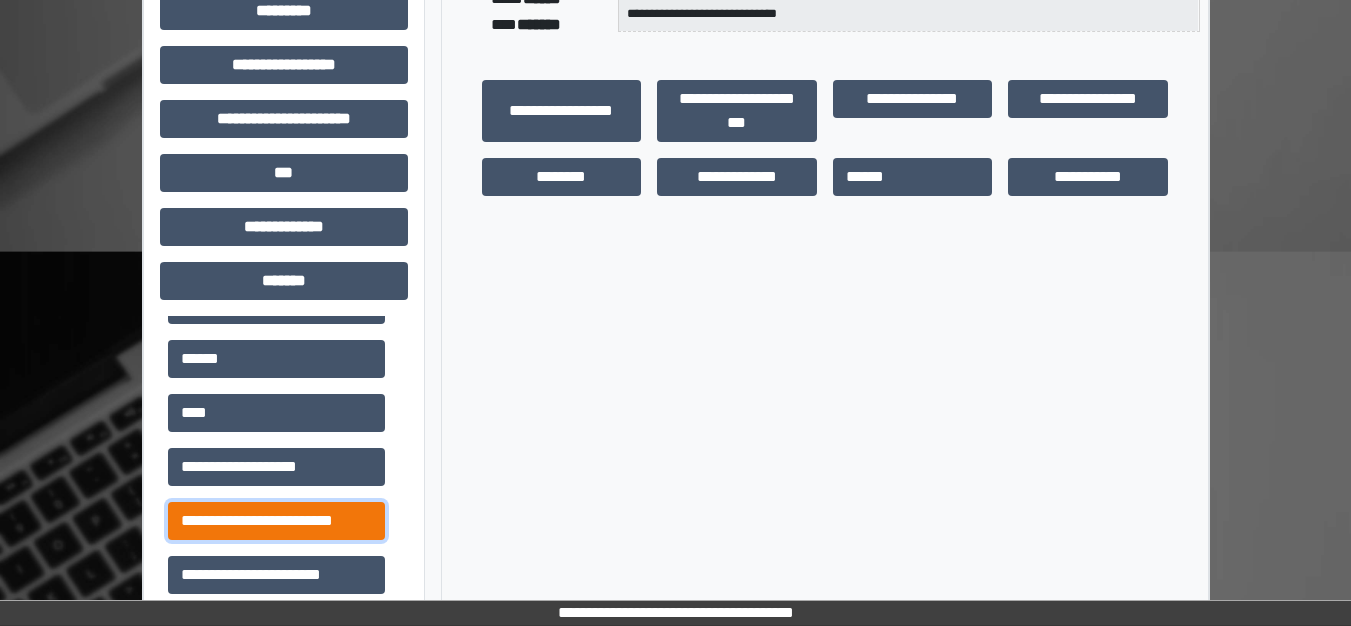 click on "**********" at bounding box center (276, 521) 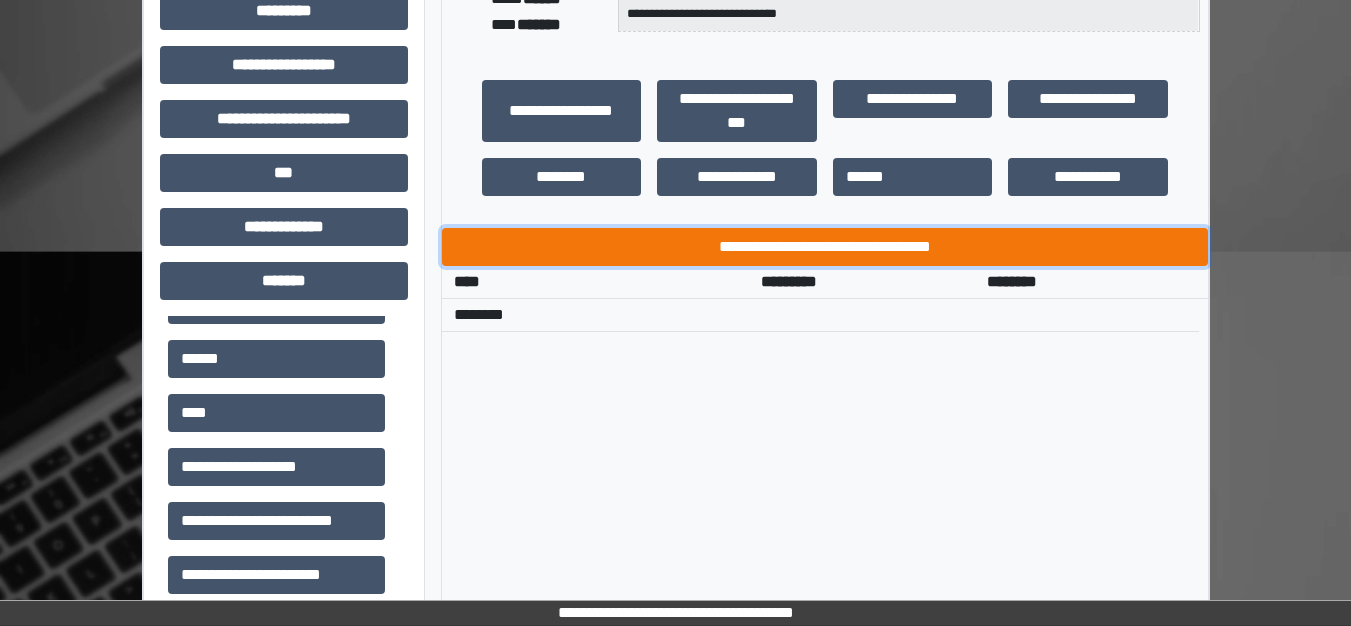 click on "**********" at bounding box center (825, 247) 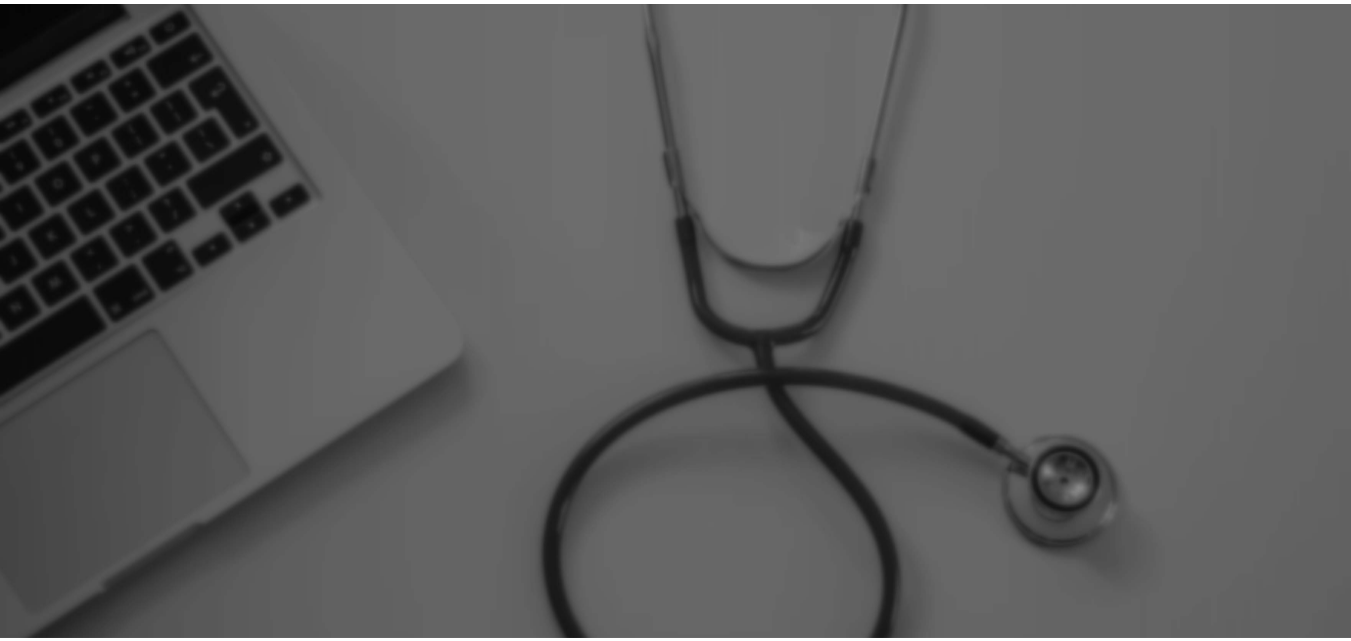 scroll, scrollTop: 0, scrollLeft: 0, axis: both 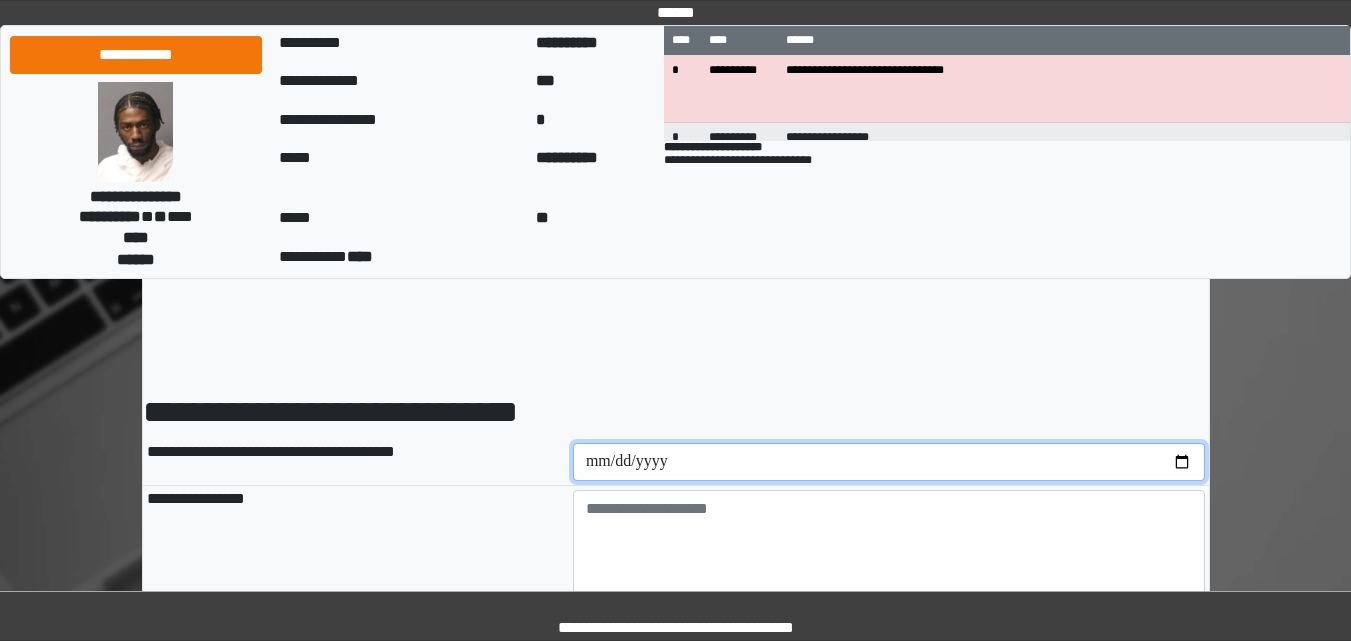 click at bounding box center [889, 462] 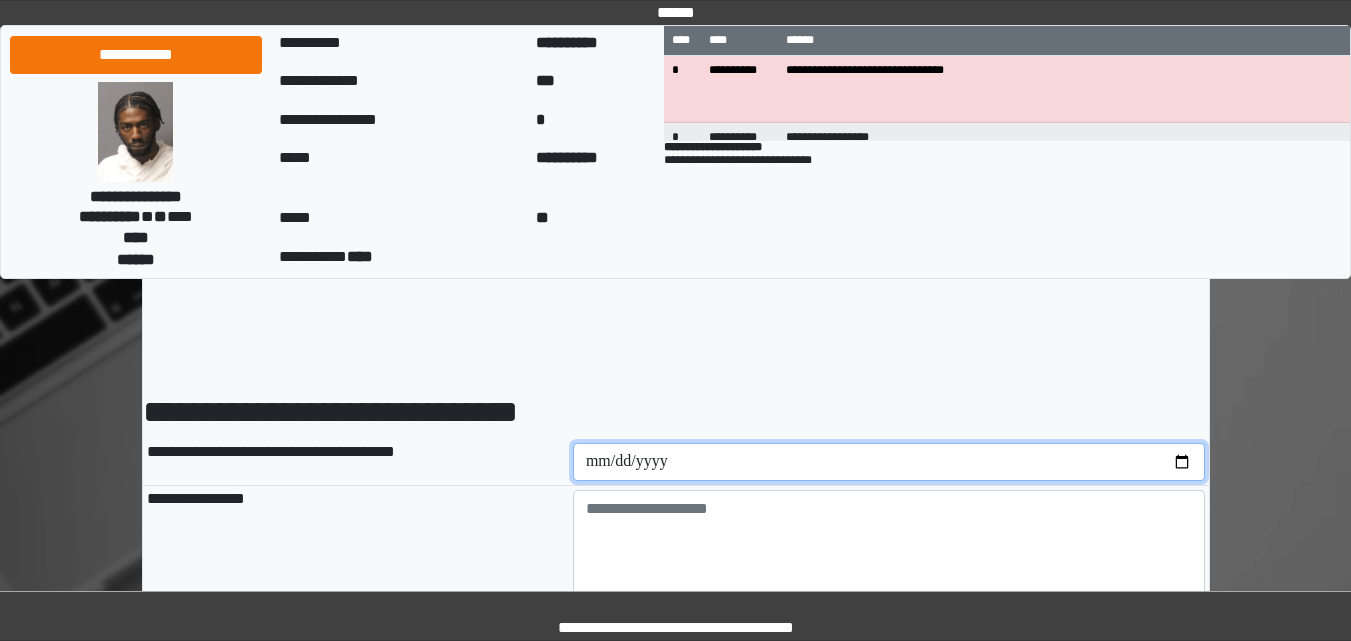 type on "**********" 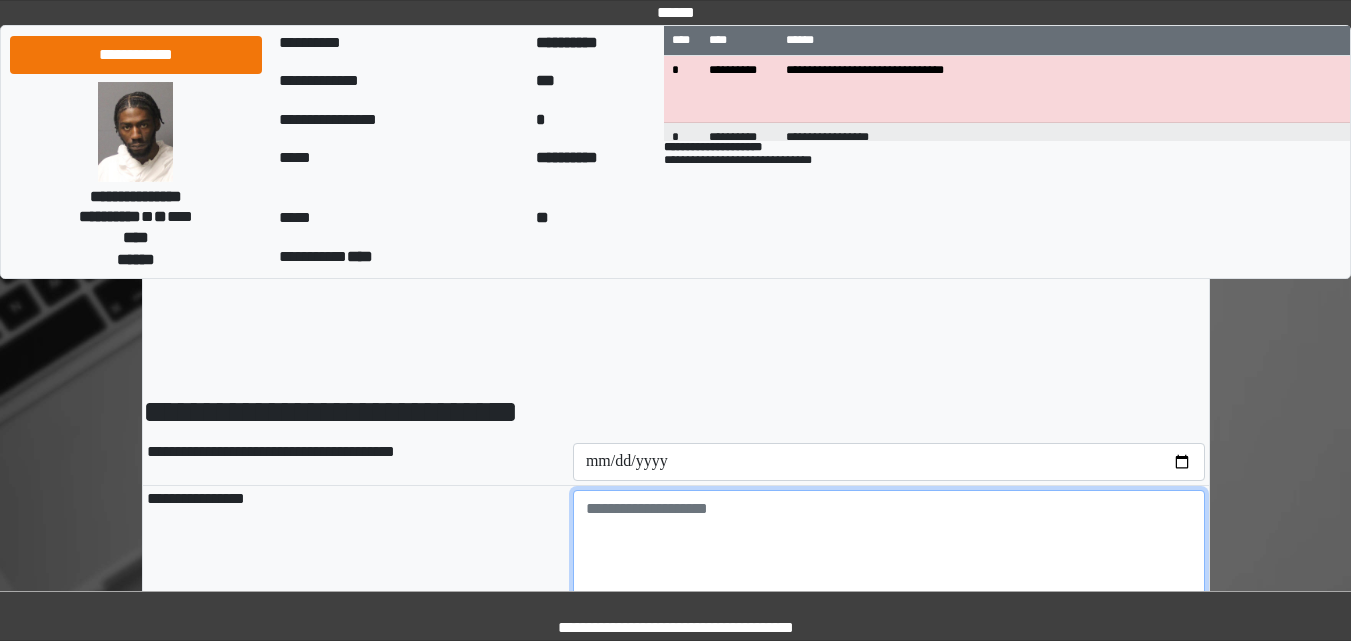 click at bounding box center (889, 545) 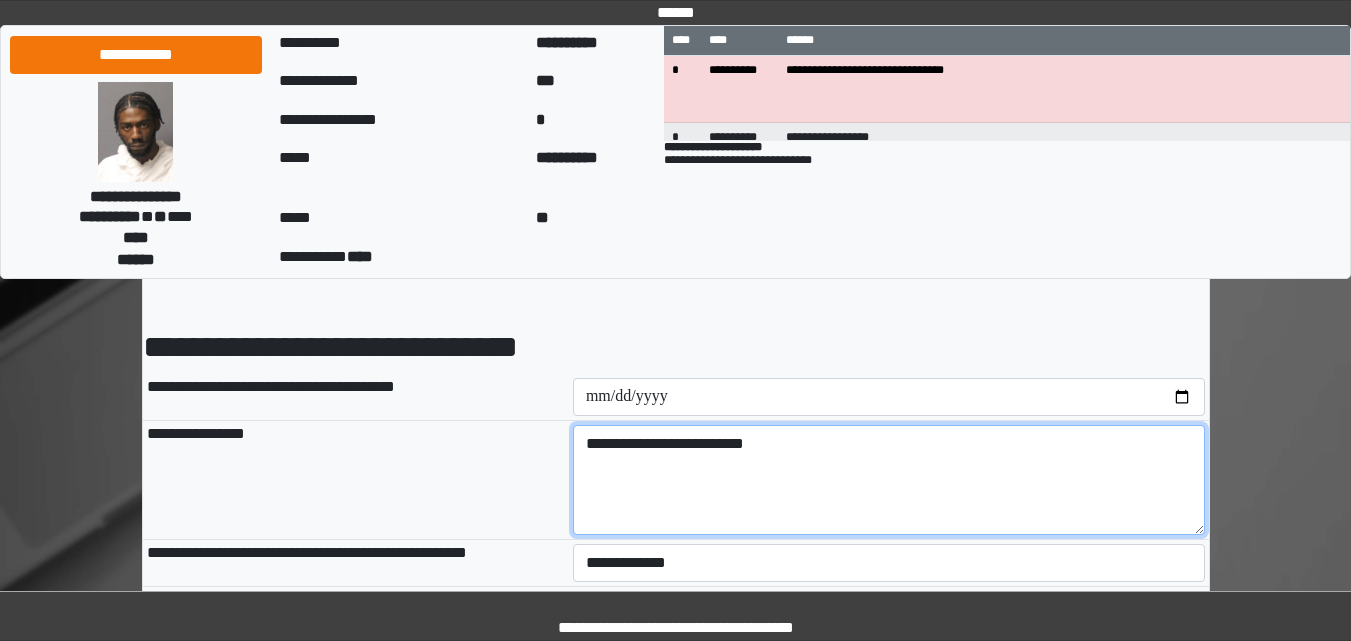 scroll, scrollTop: 100, scrollLeft: 0, axis: vertical 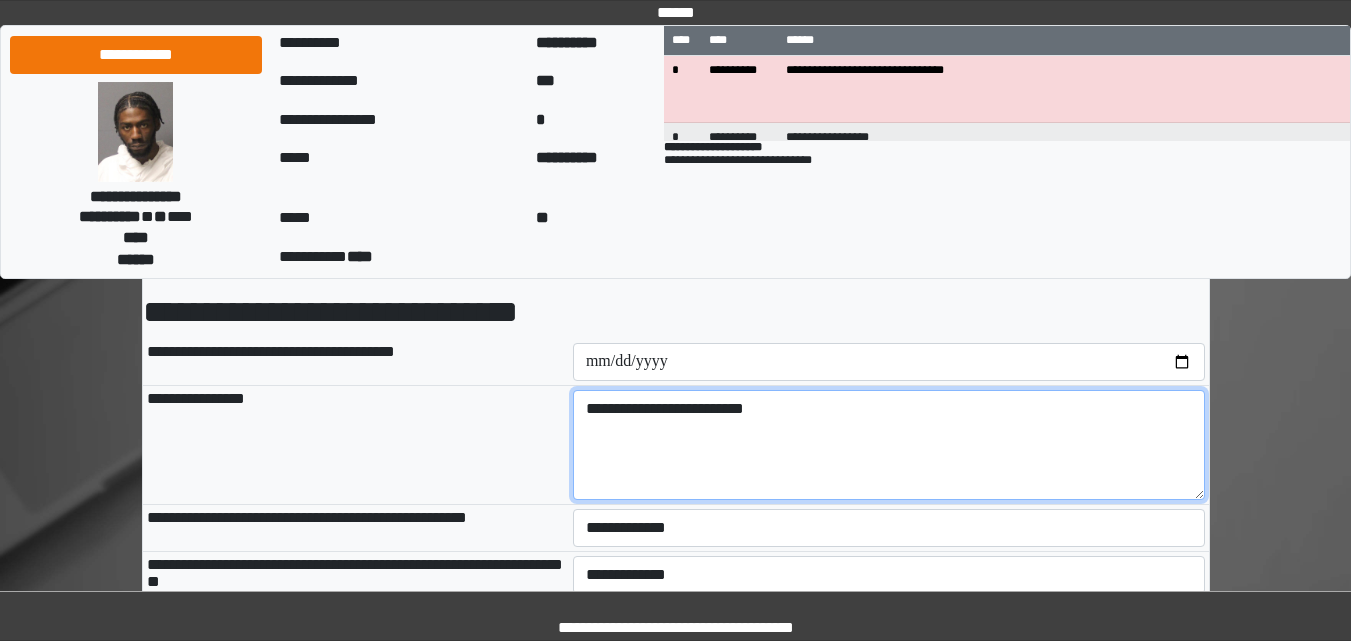 type on "**********" 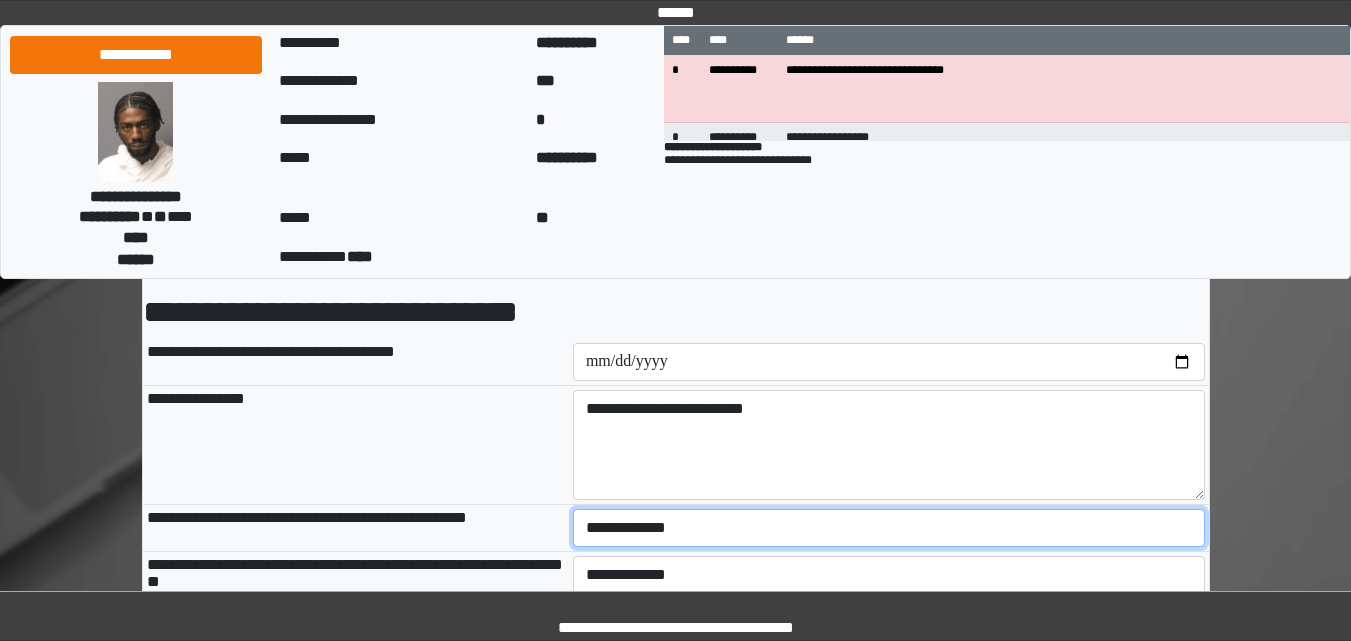 click on "**********" at bounding box center [889, 528] 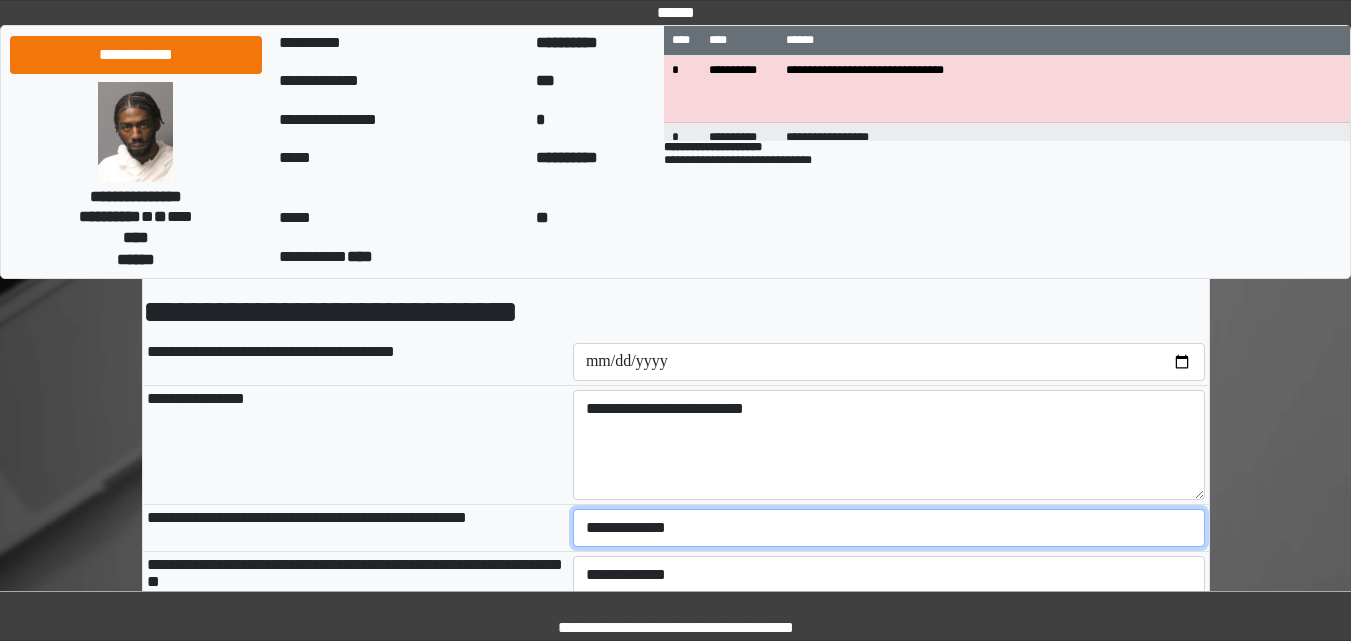 select on "*" 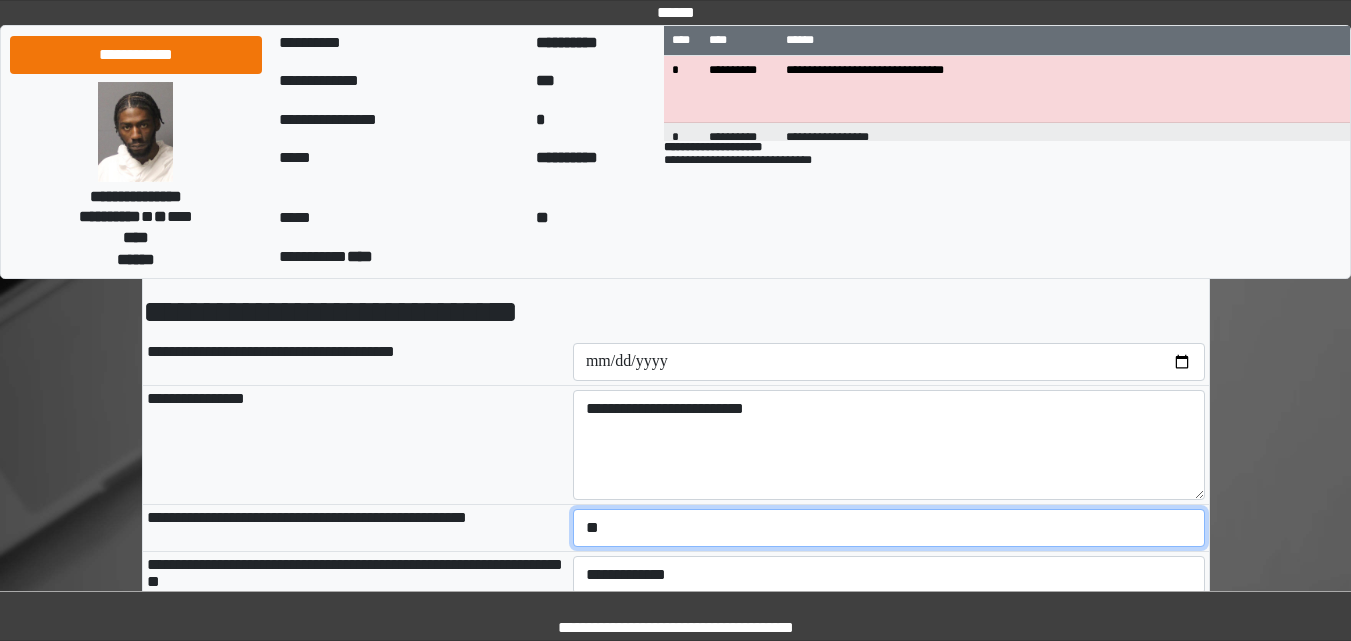 click on "**********" at bounding box center [889, 528] 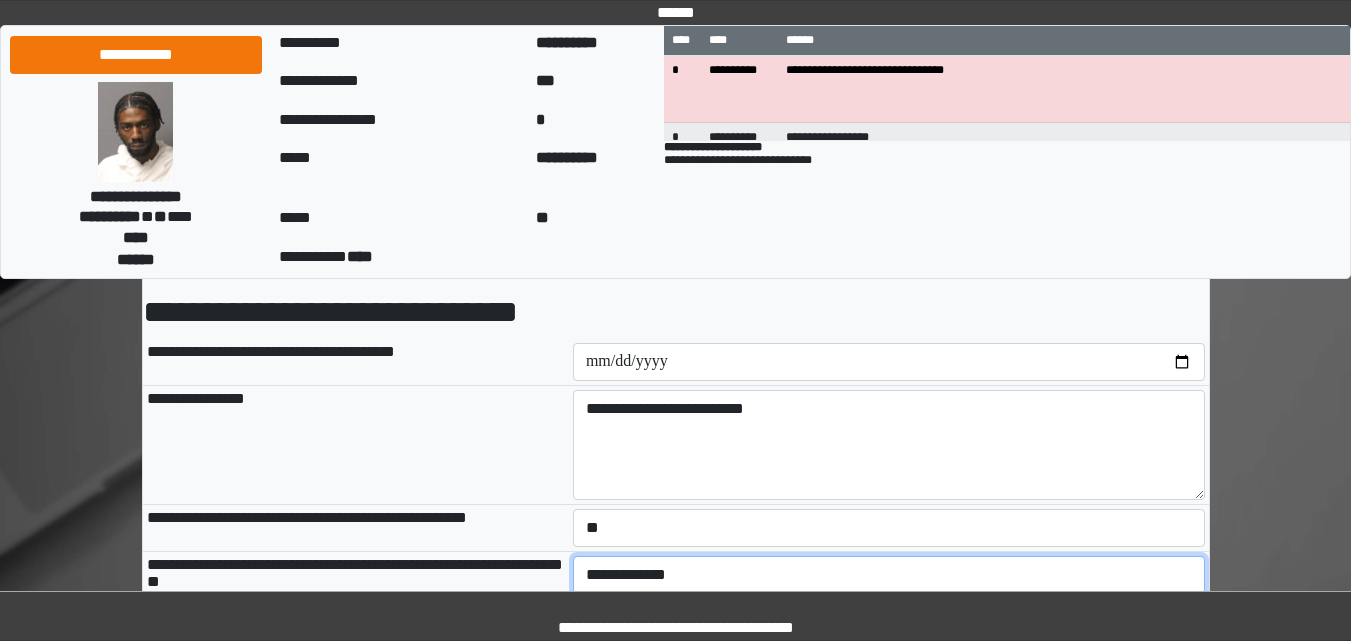 click on "**********" at bounding box center (889, 575) 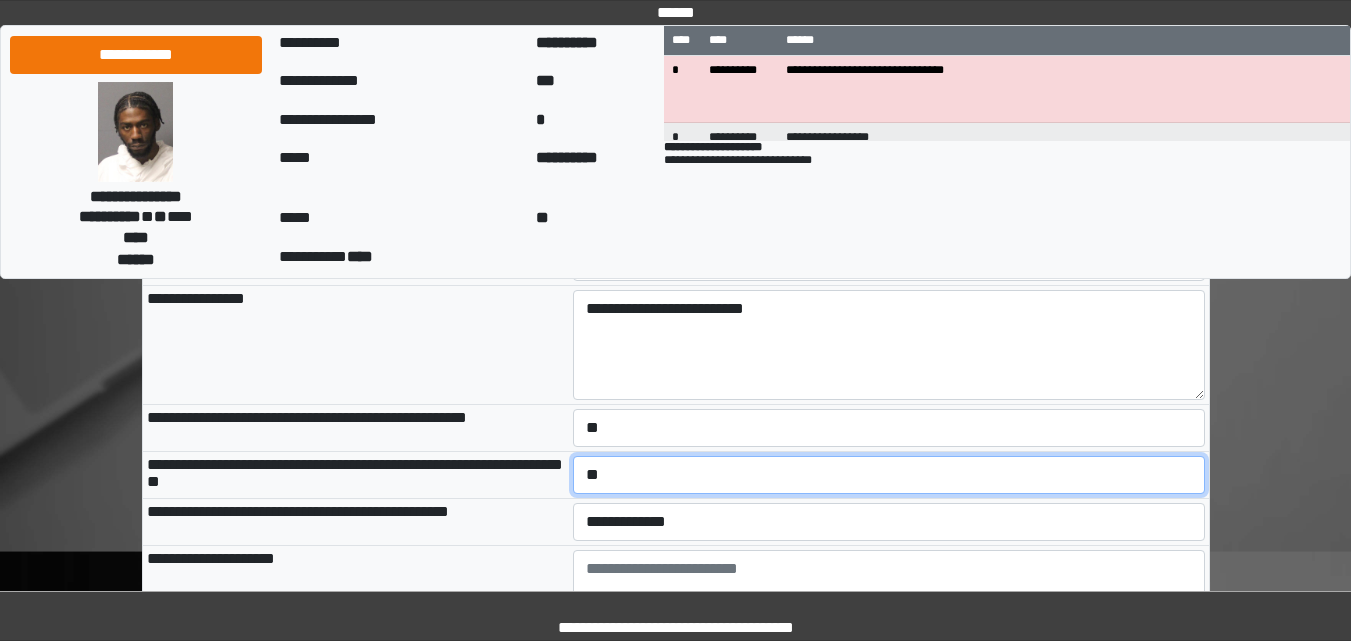 scroll, scrollTop: 300, scrollLeft: 0, axis: vertical 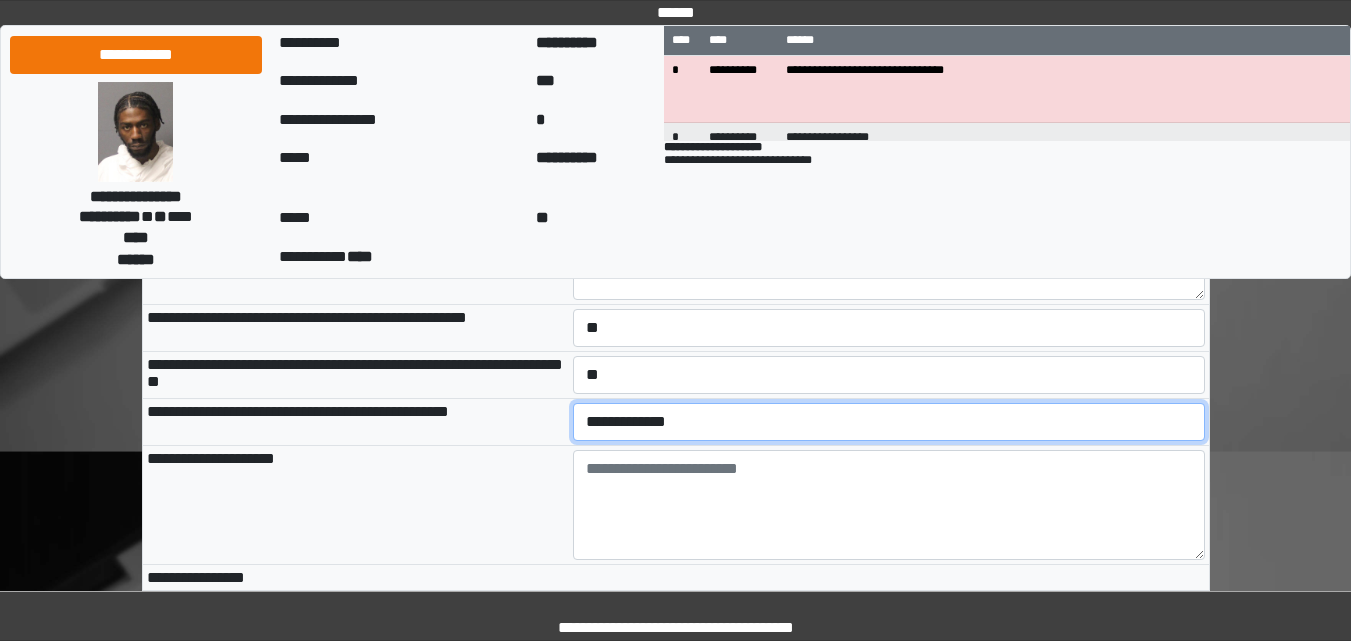 click on "**********" at bounding box center (889, 422) 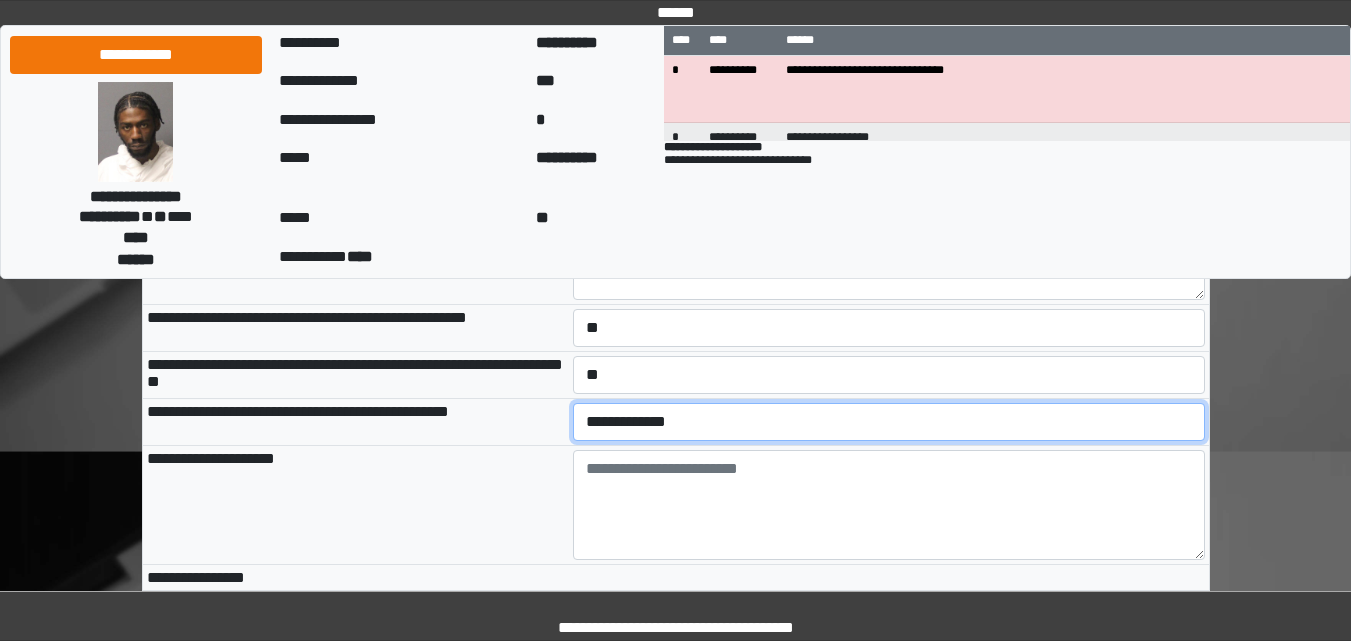 select on "*" 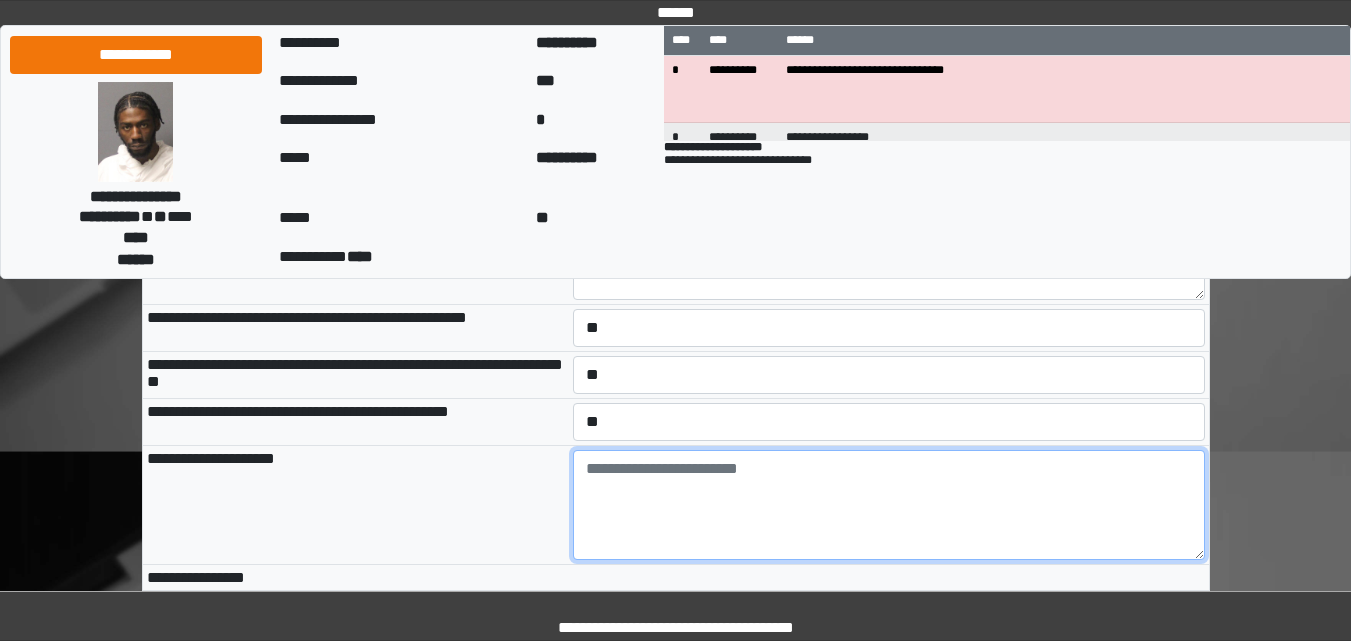 click at bounding box center [889, 505] 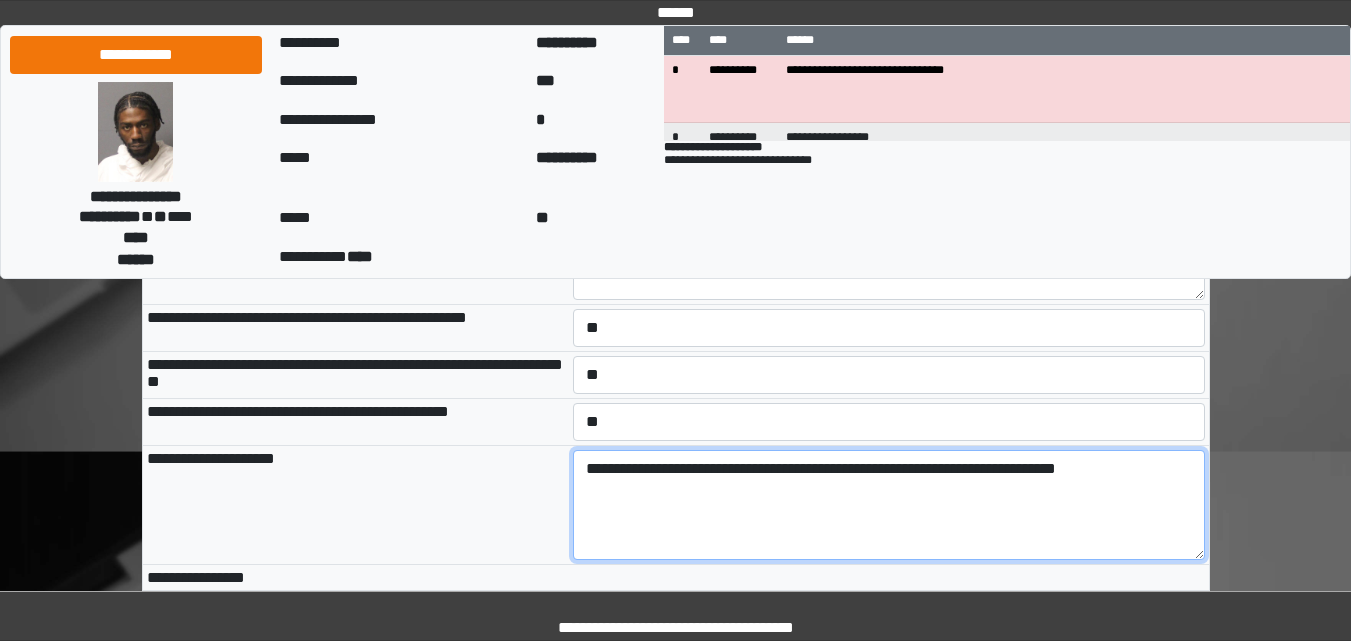 click on "**********" at bounding box center (889, 505) 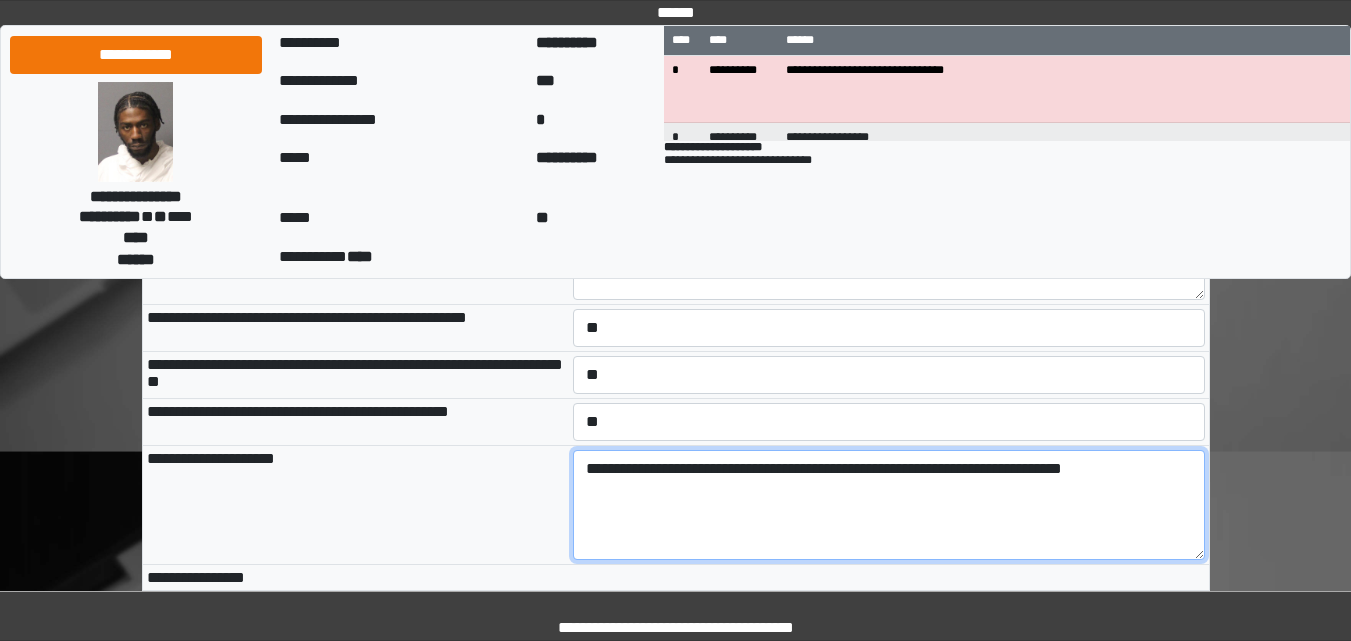 click on "**********" at bounding box center [889, 505] 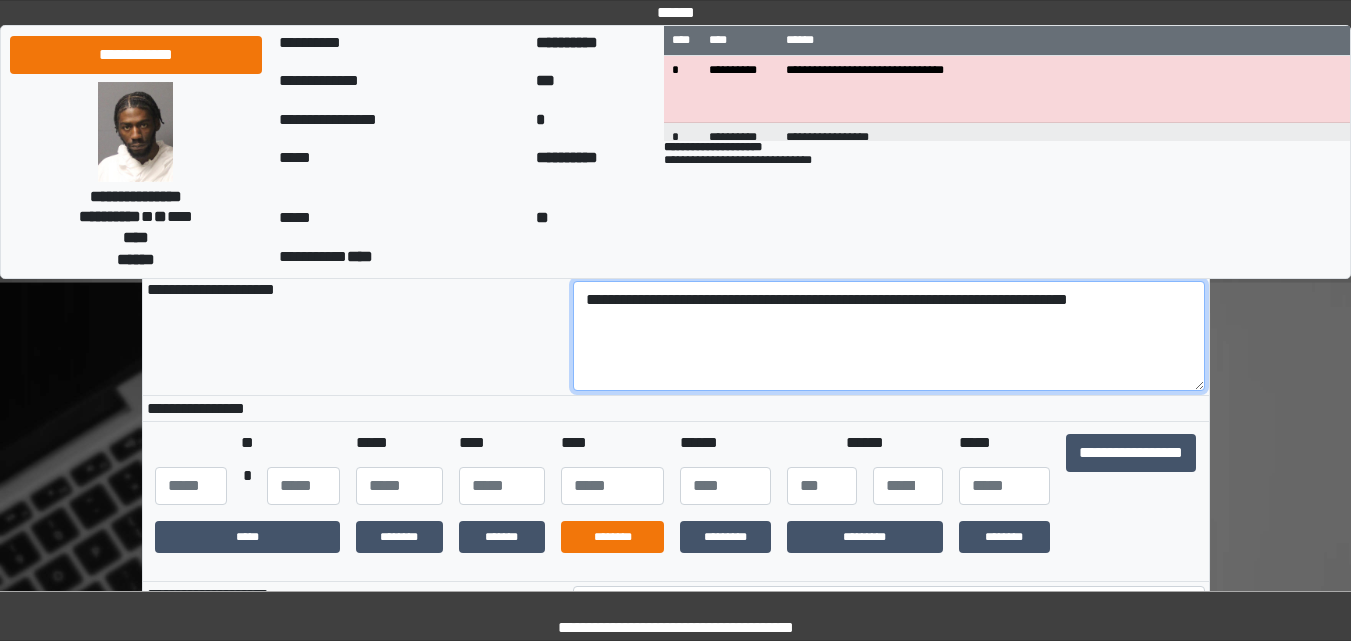 scroll, scrollTop: 500, scrollLeft: 0, axis: vertical 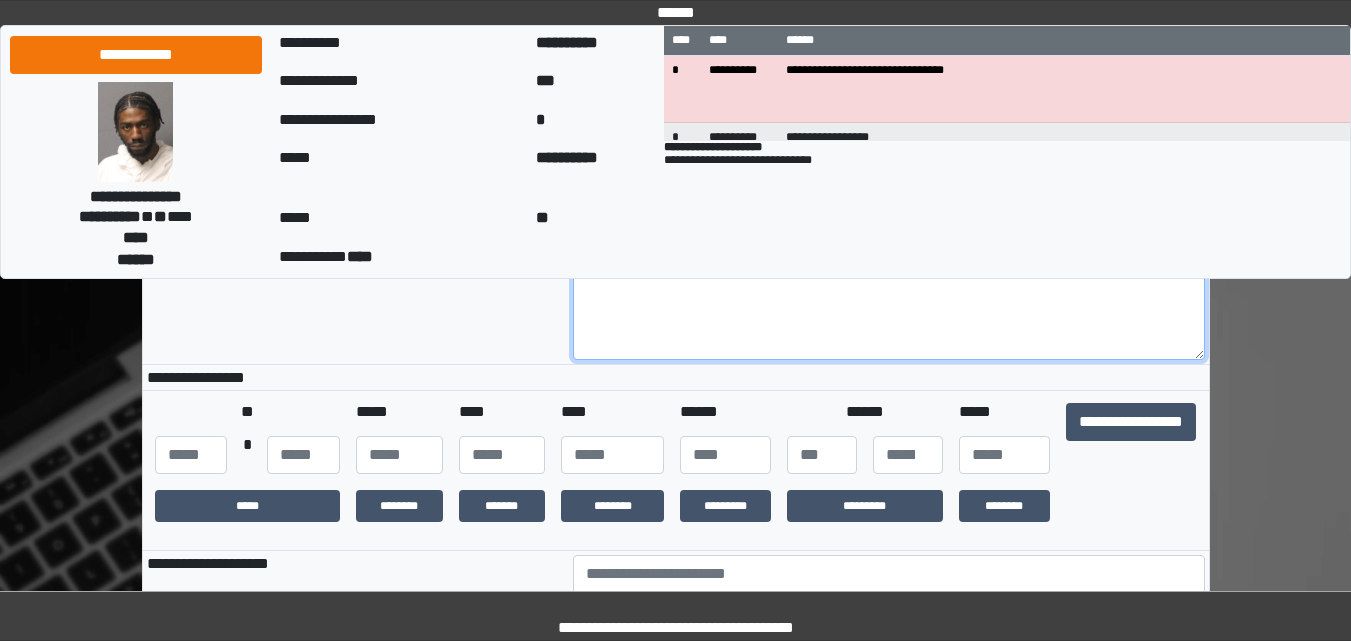 type on "**********" 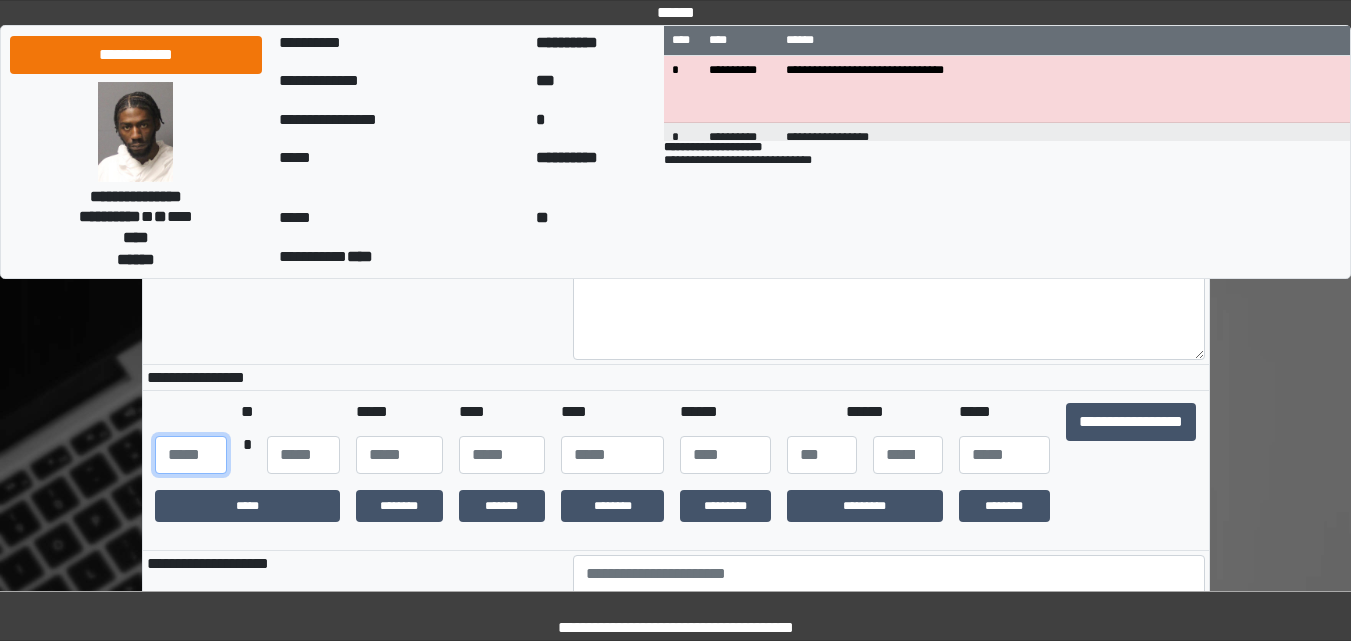 click at bounding box center (191, 455) 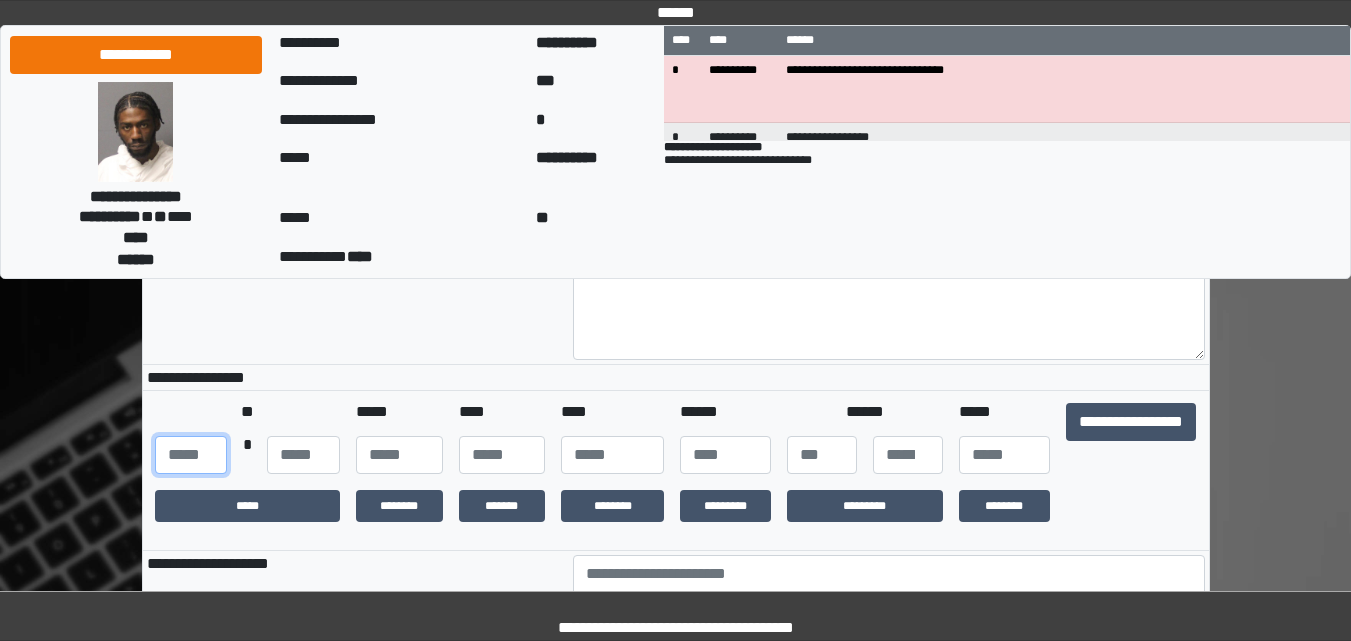 type on "***" 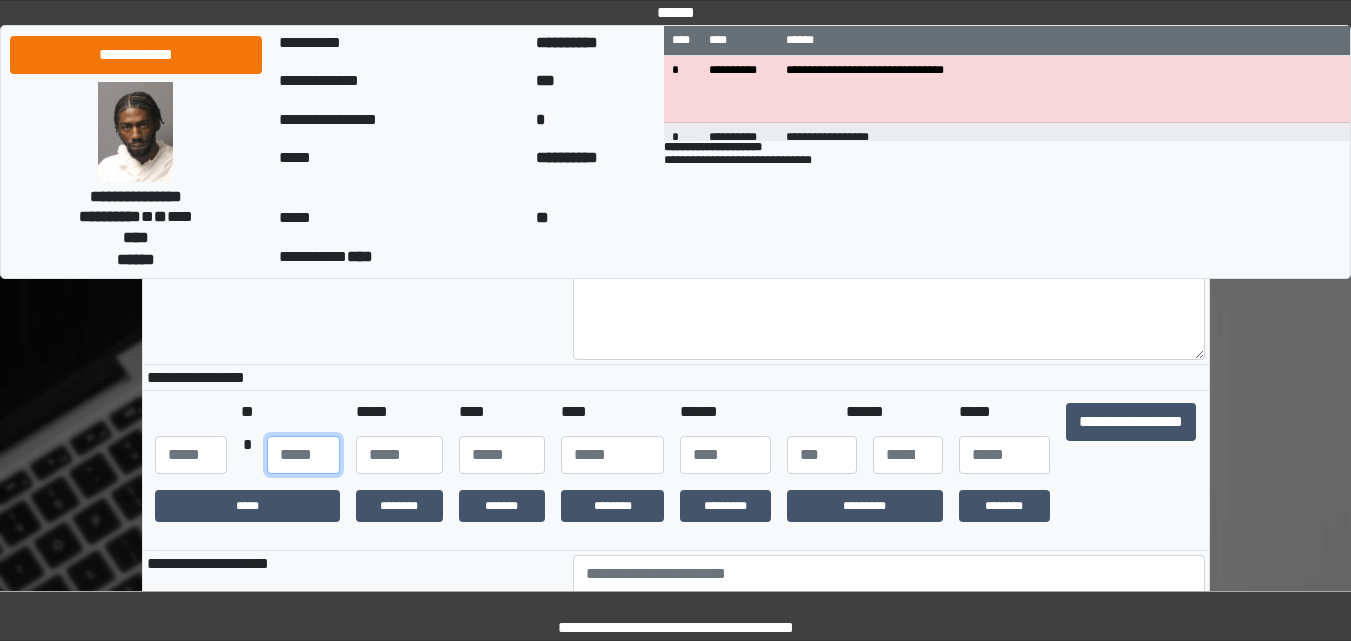 type on "**" 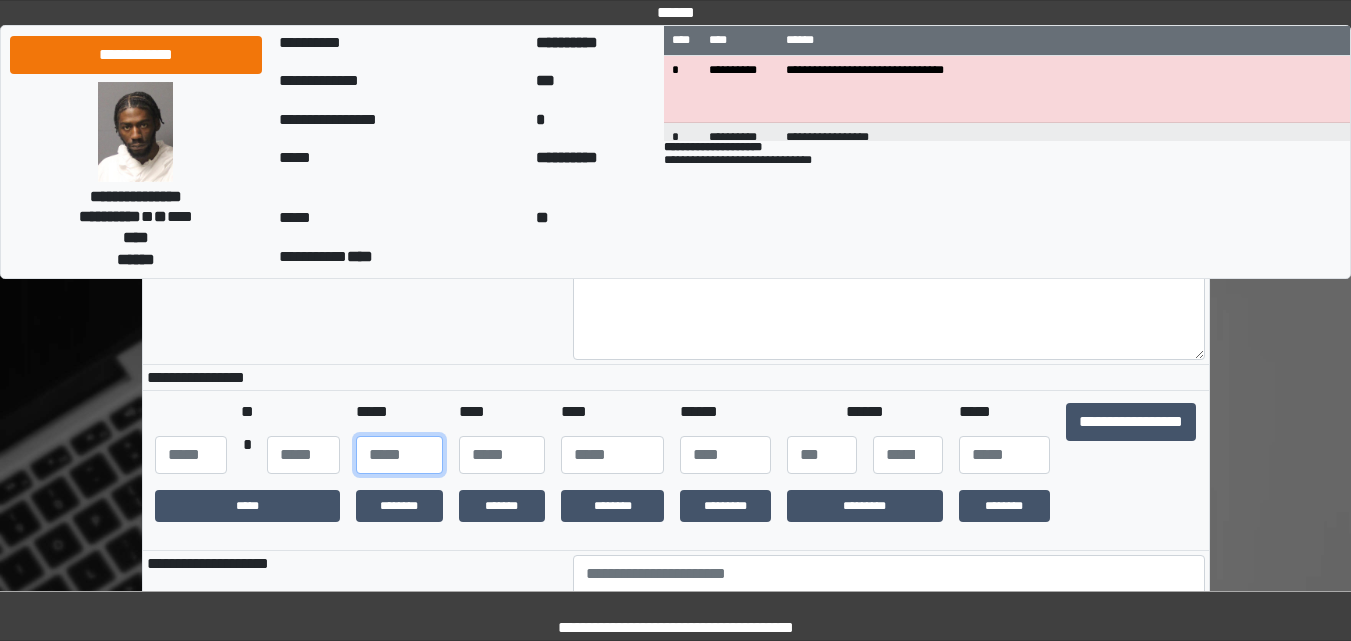 type on "**" 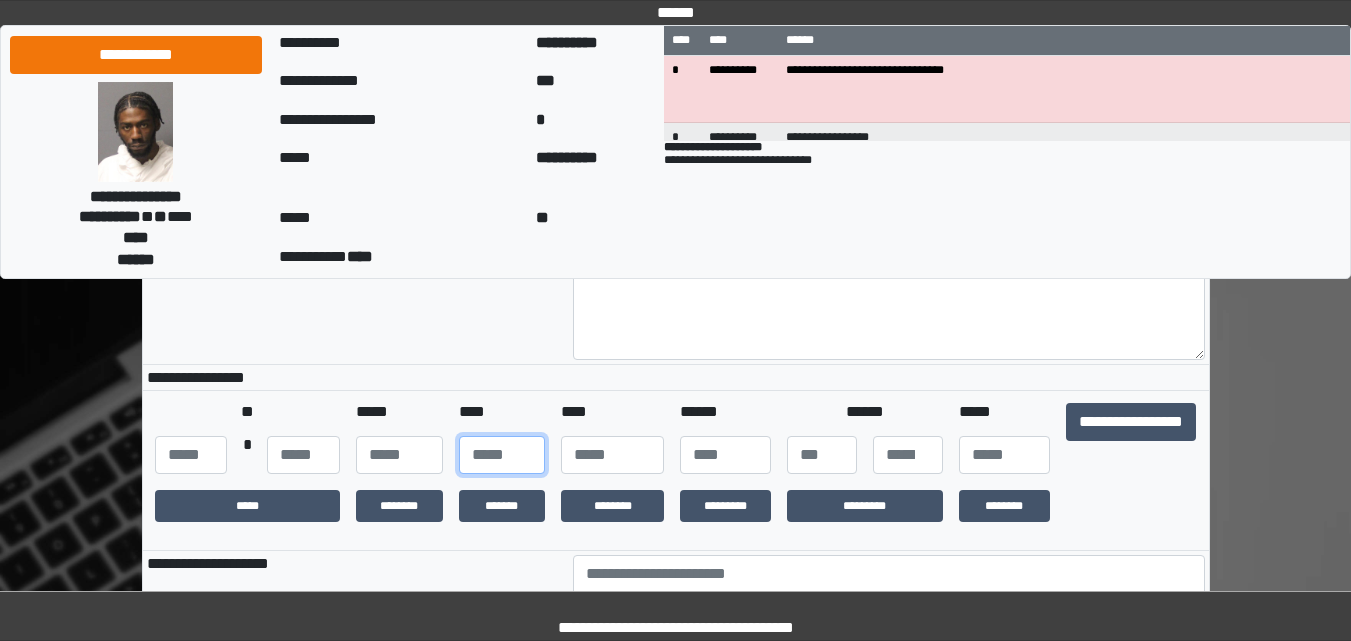 type on "**" 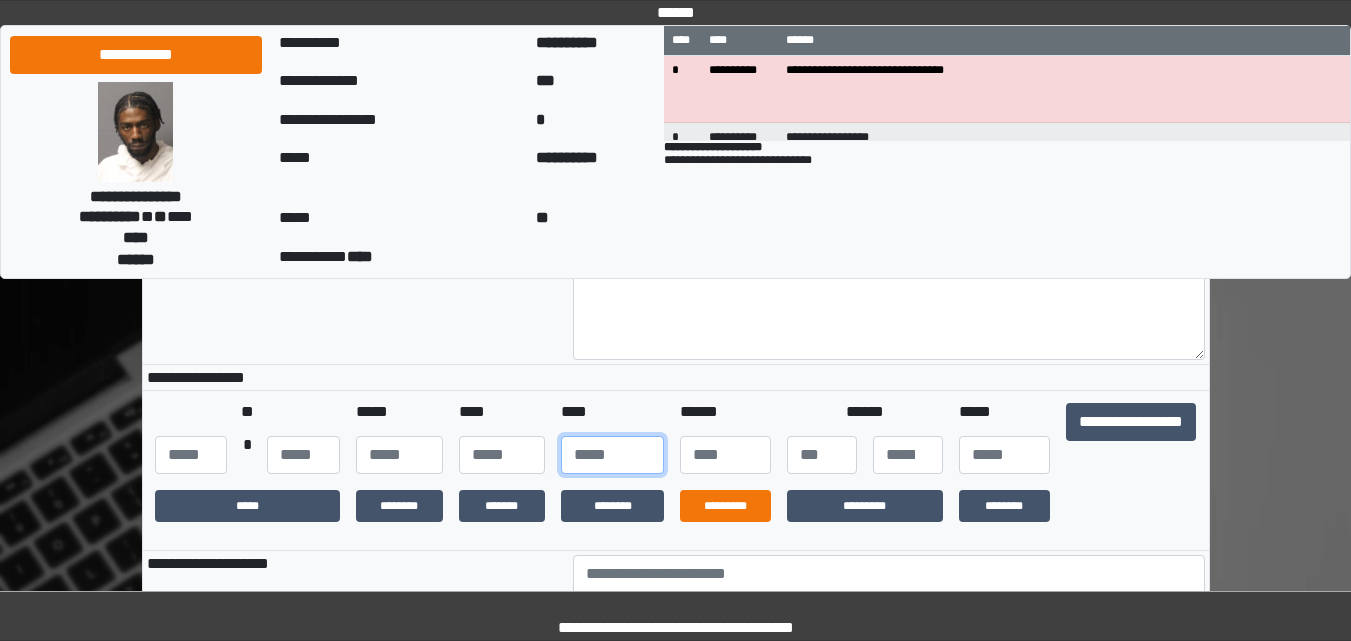 type on "****" 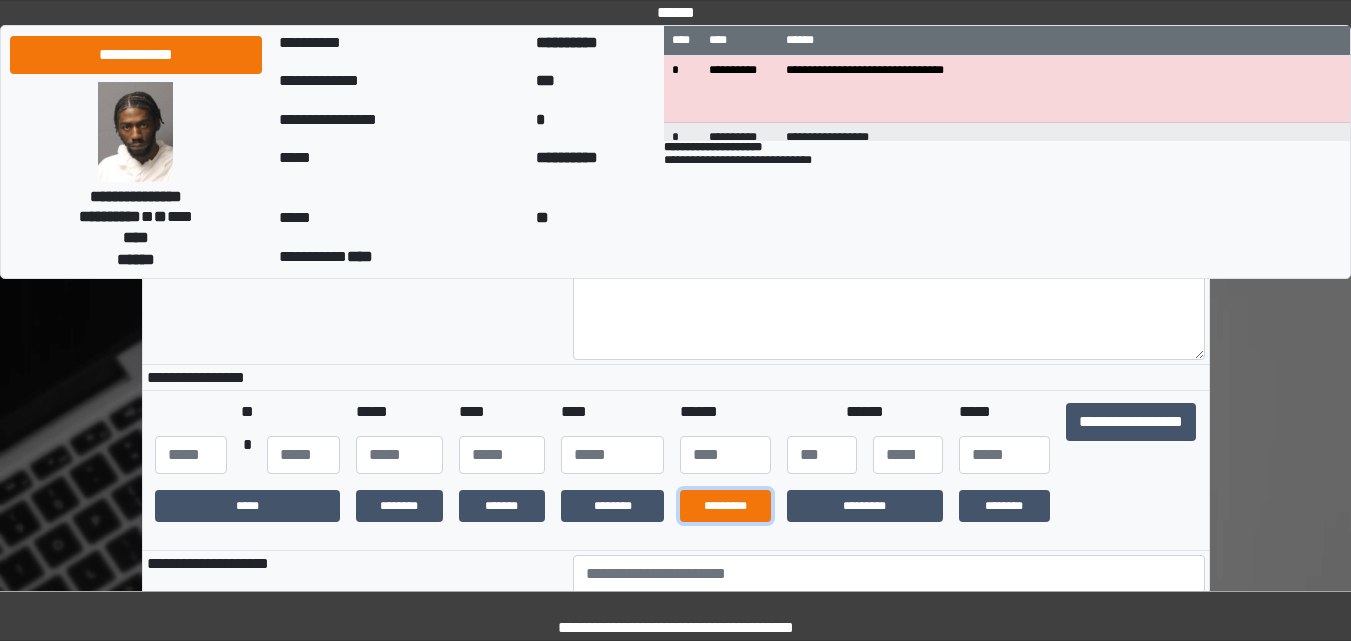 click on "*********" at bounding box center (725, 506) 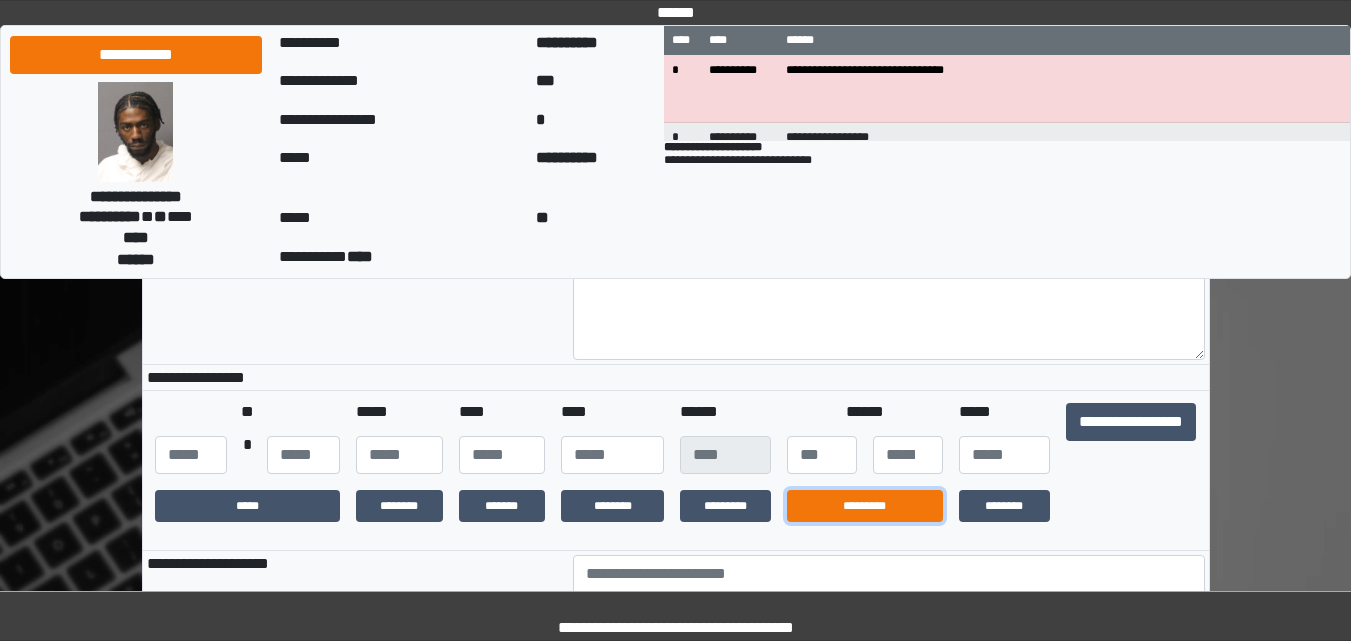 click on "*********" at bounding box center (865, 506) 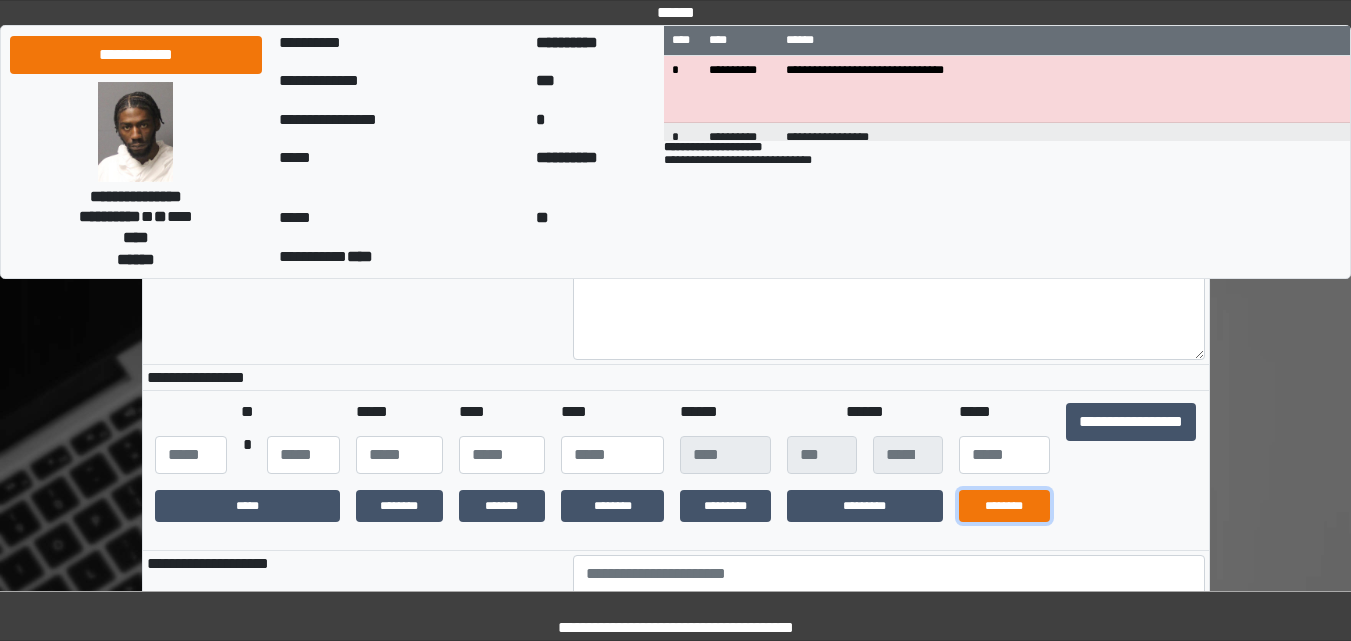 click on "********" at bounding box center [1004, 506] 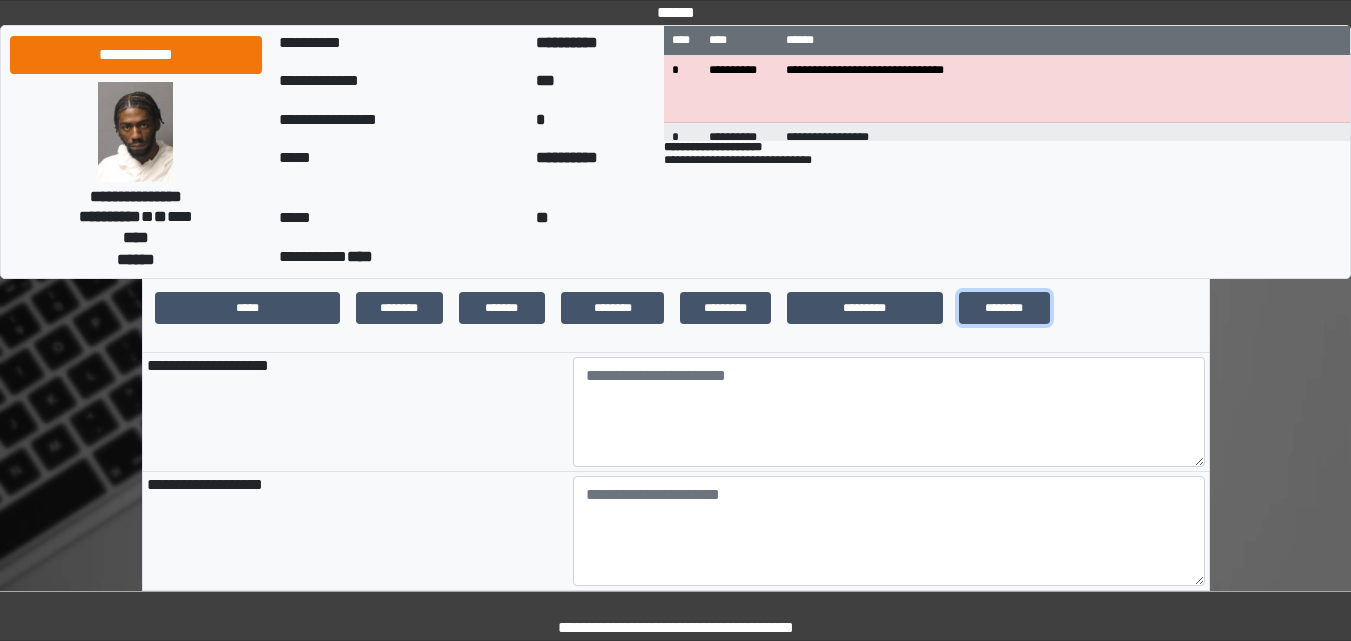 scroll, scrollTop: 700, scrollLeft: 0, axis: vertical 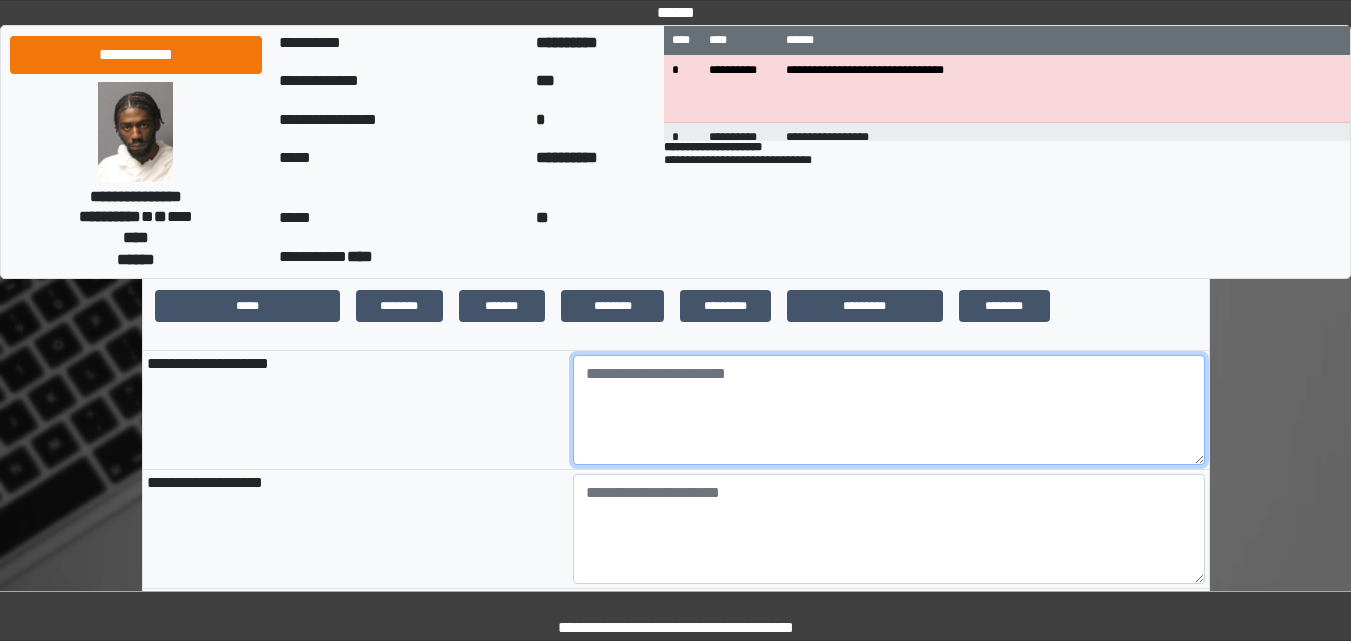 drag, startPoint x: 587, startPoint y: 380, endPoint x: 582, endPoint y: 403, distance: 23.537205 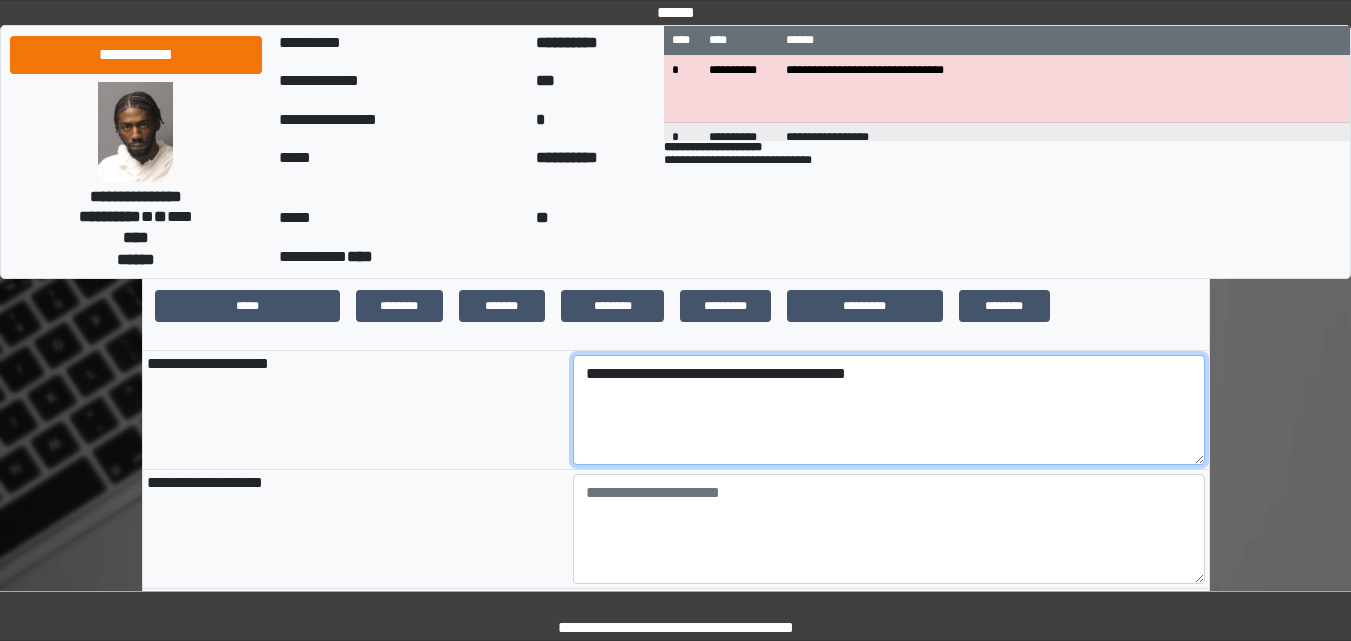 type on "**********" 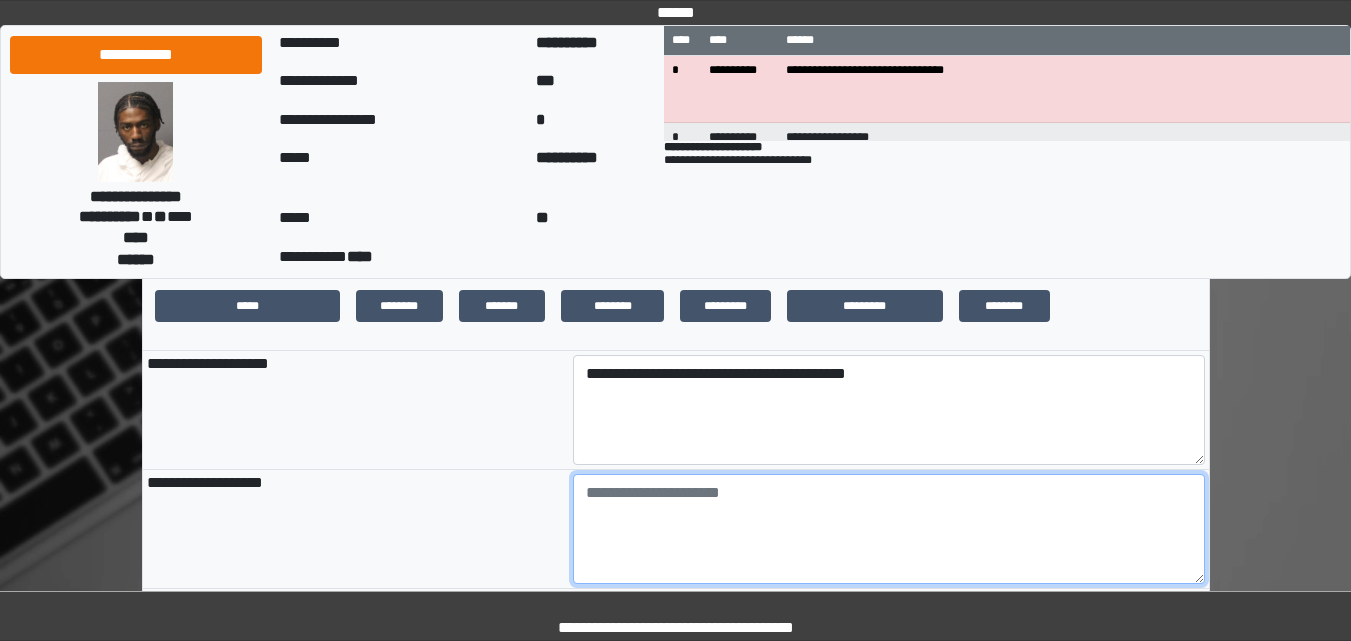 click at bounding box center (889, 529) 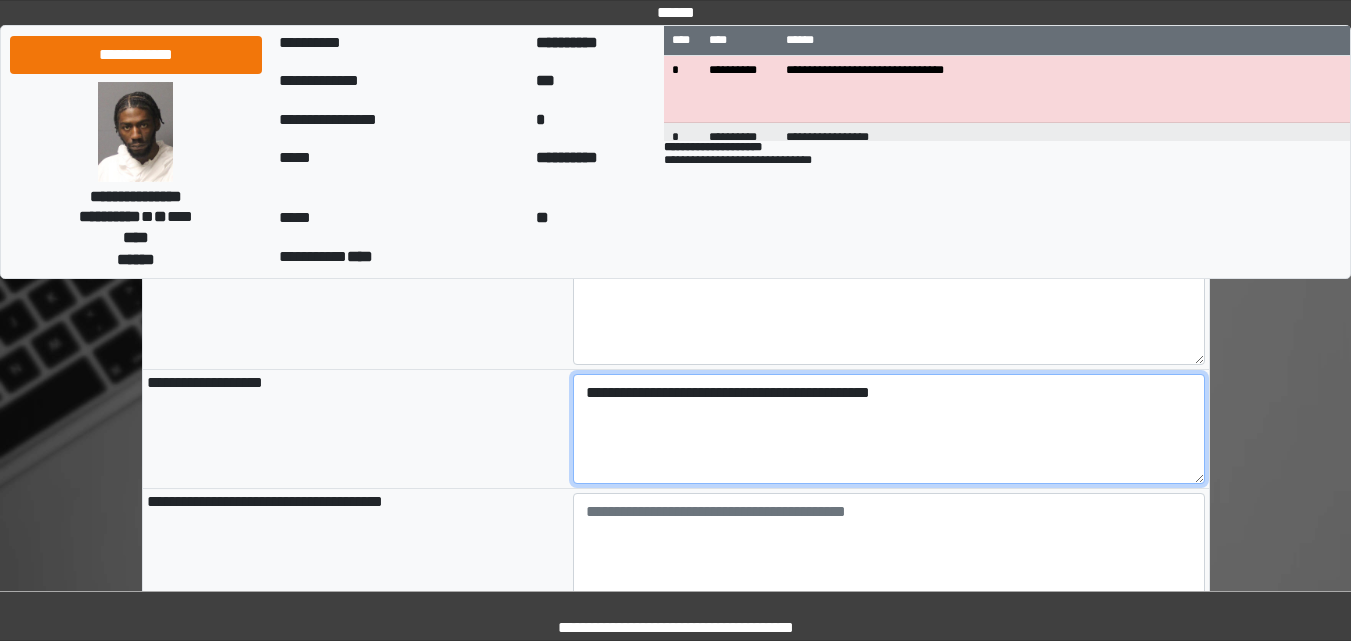 scroll, scrollTop: 900, scrollLeft: 0, axis: vertical 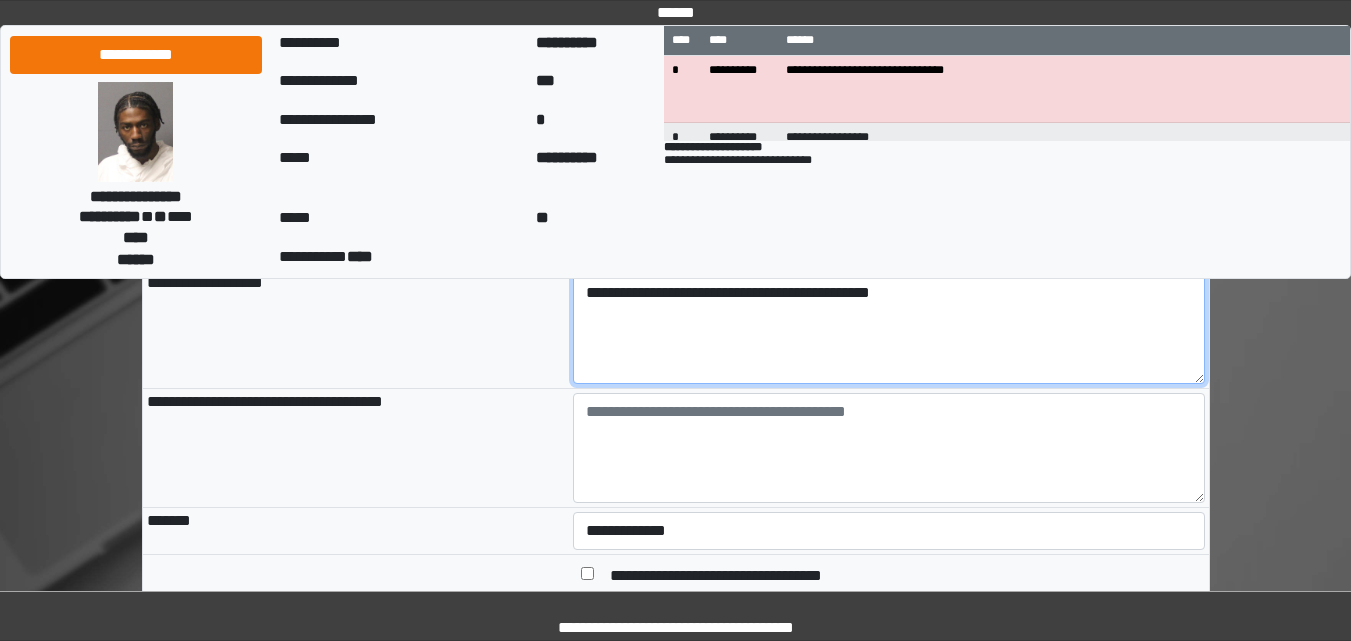 type on "**********" 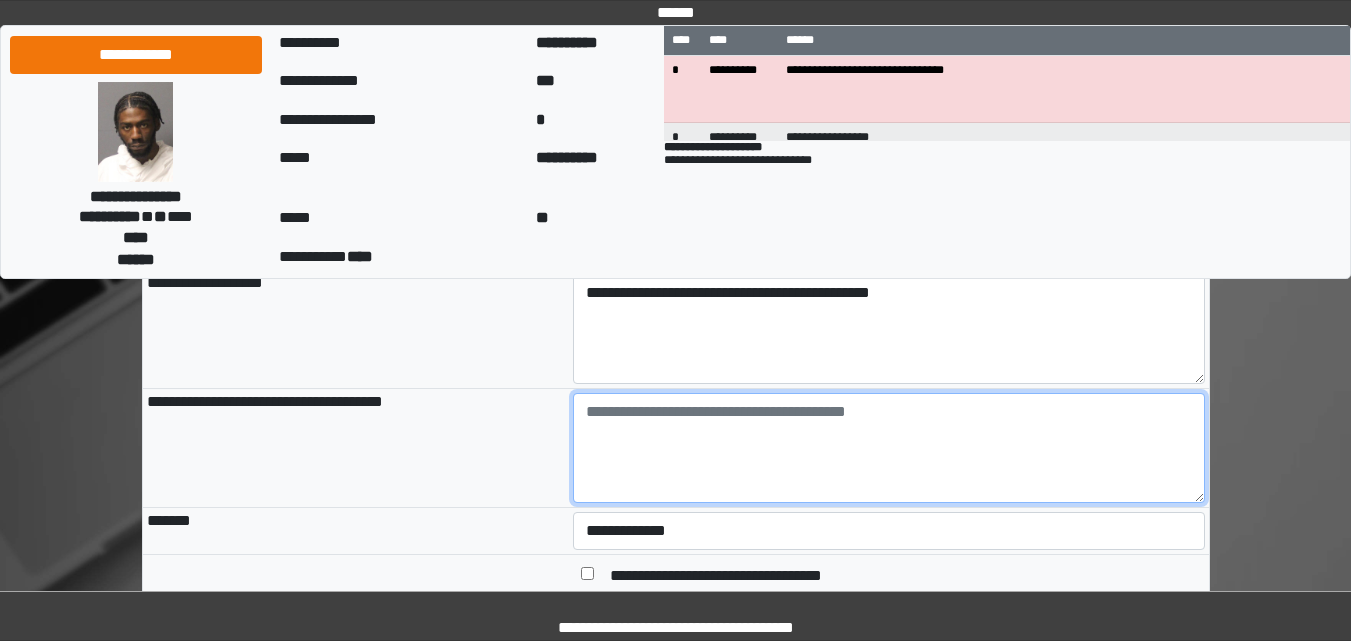 click at bounding box center (889, 448) 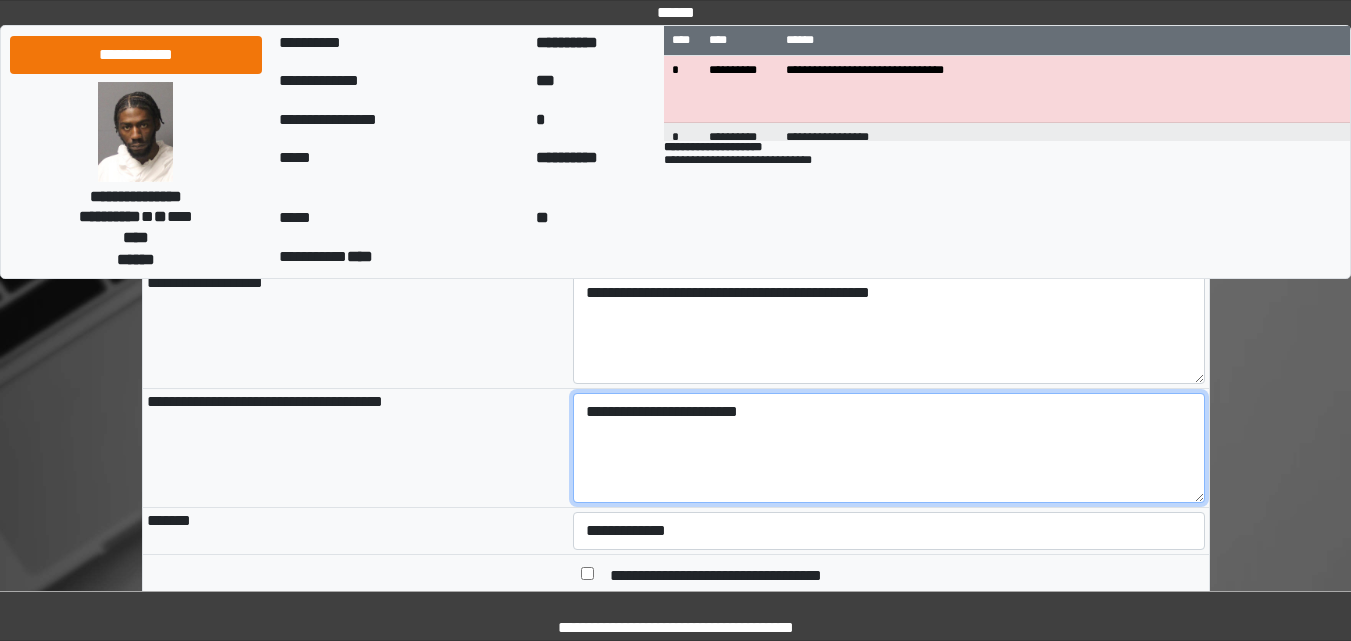 type on "**********" 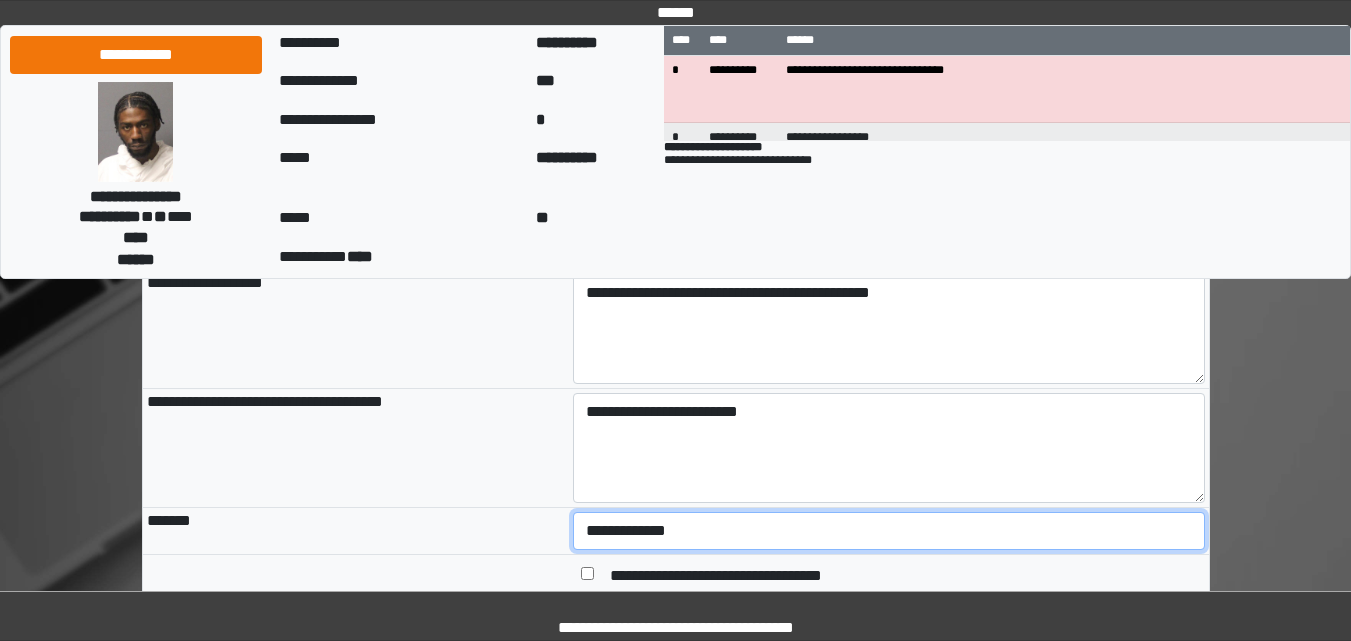 click on "**********" at bounding box center [889, 531] 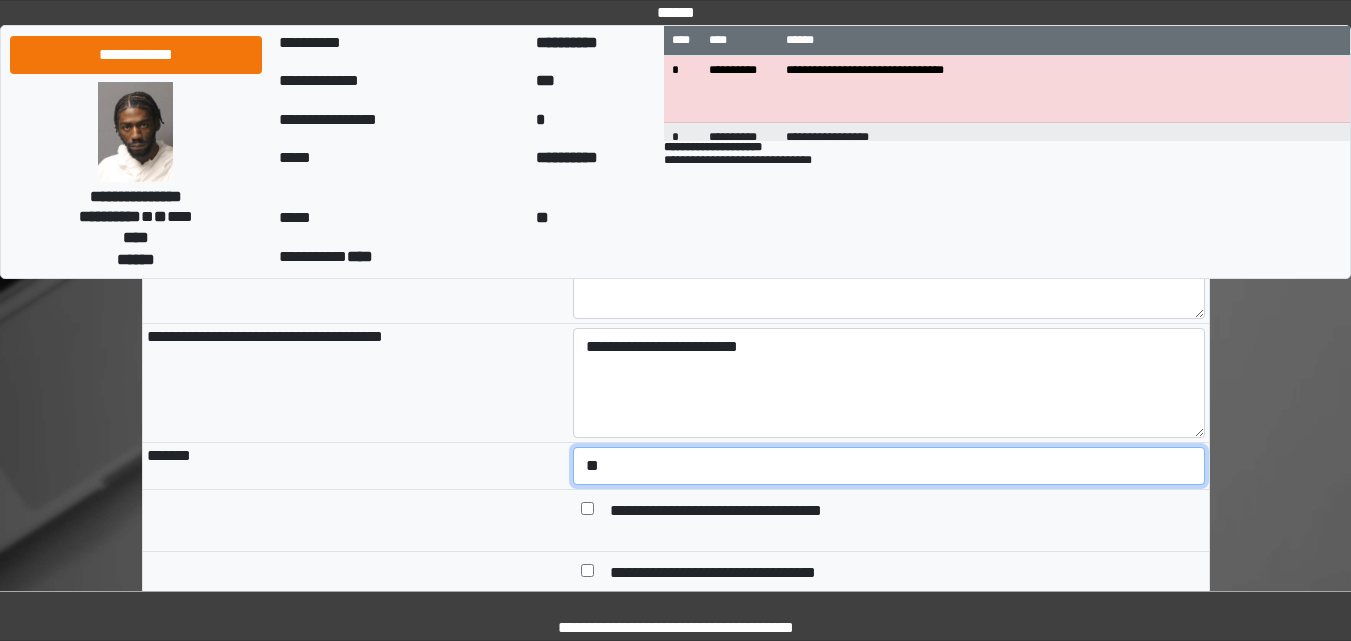 scroll, scrollTop: 1000, scrollLeft: 0, axis: vertical 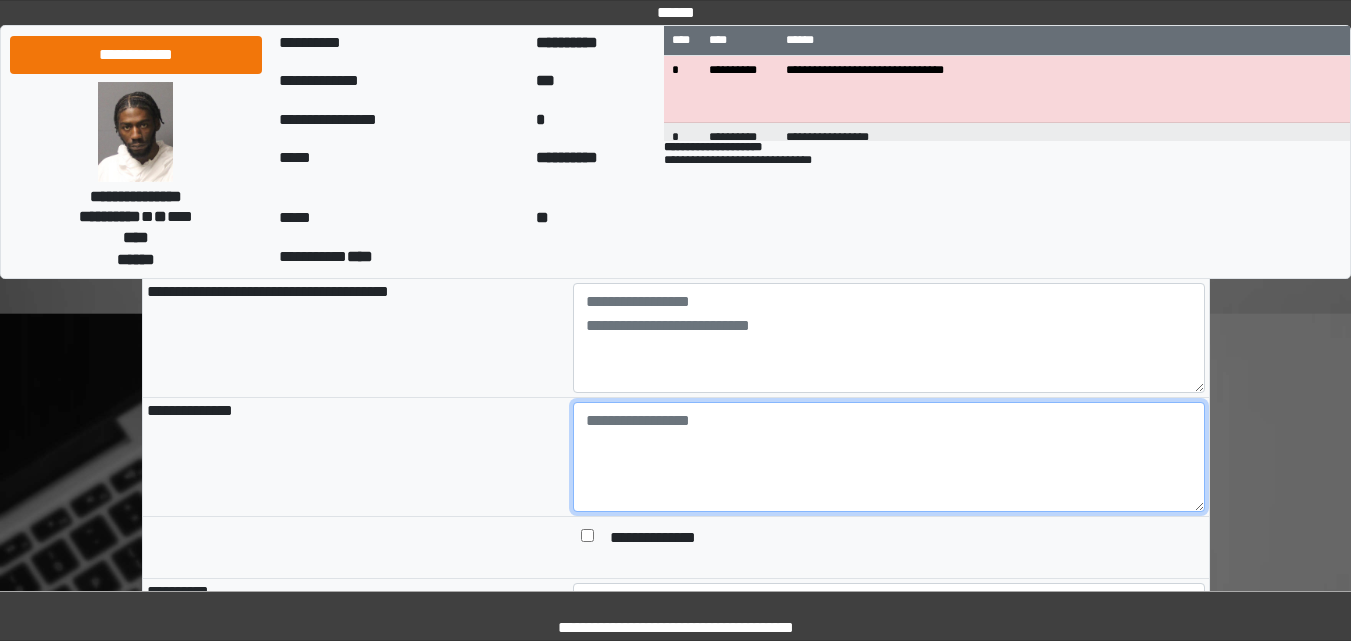 click at bounding box center [889, 457] 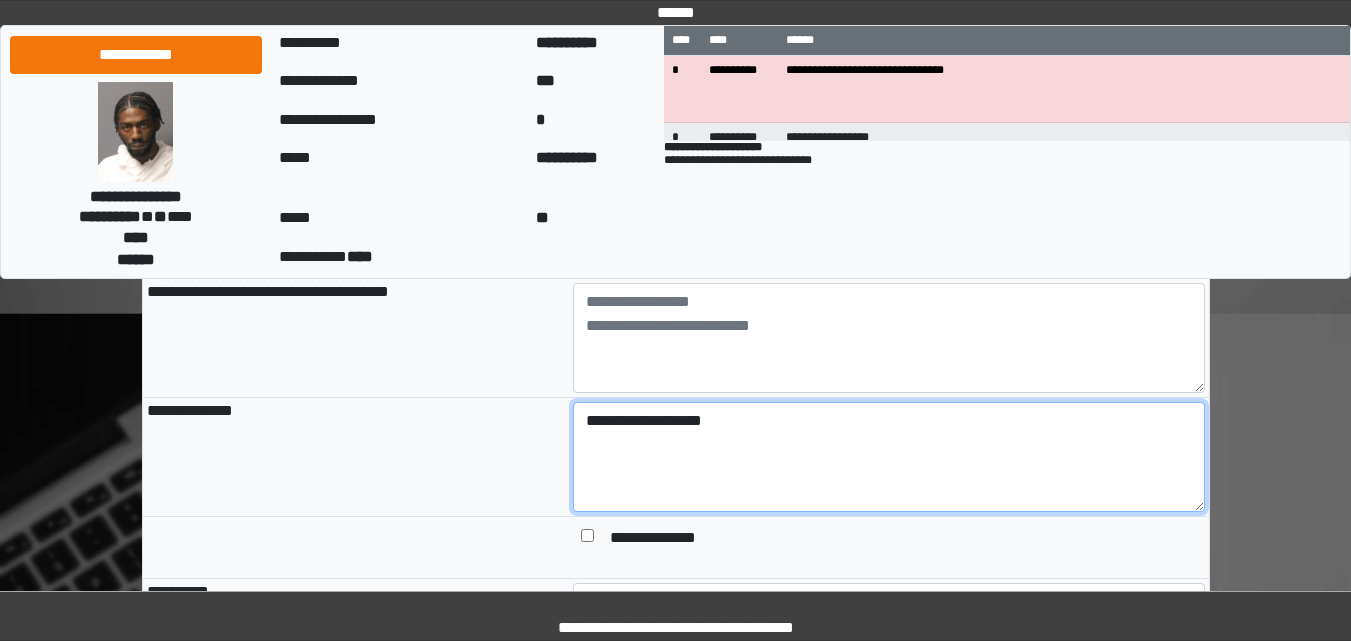 type on "**********" 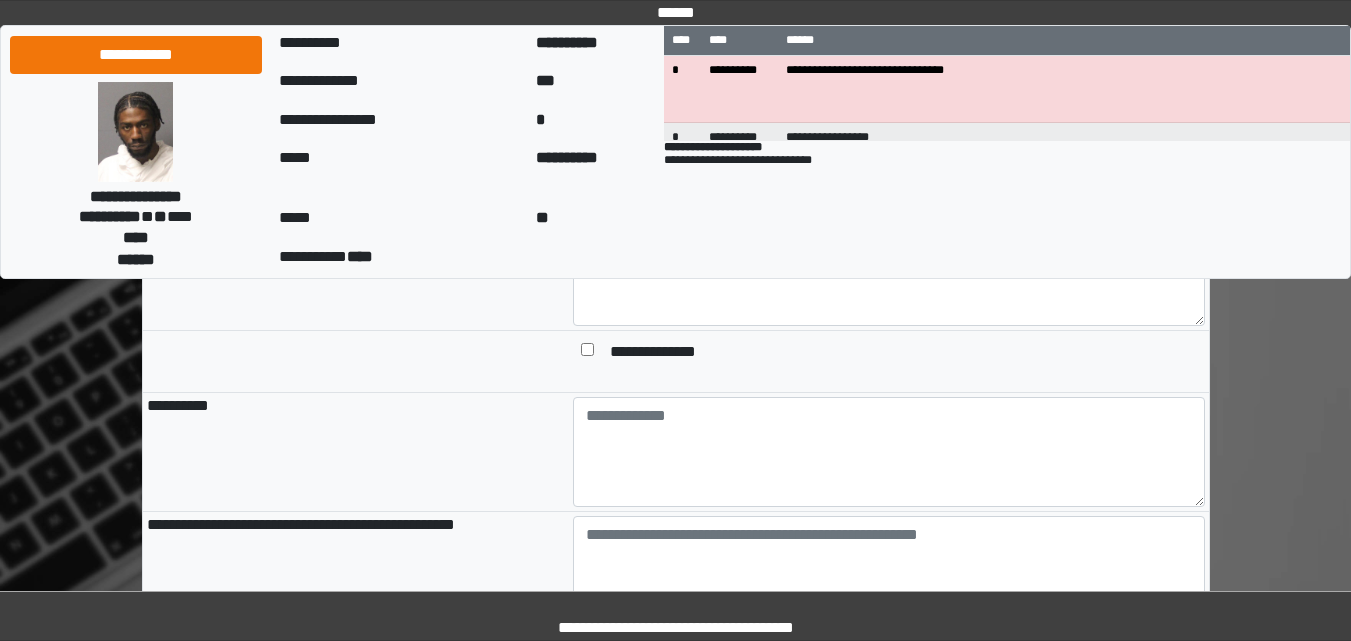 scroll, scrollTop: 1500, scrollLeft: 0, axis: vertical 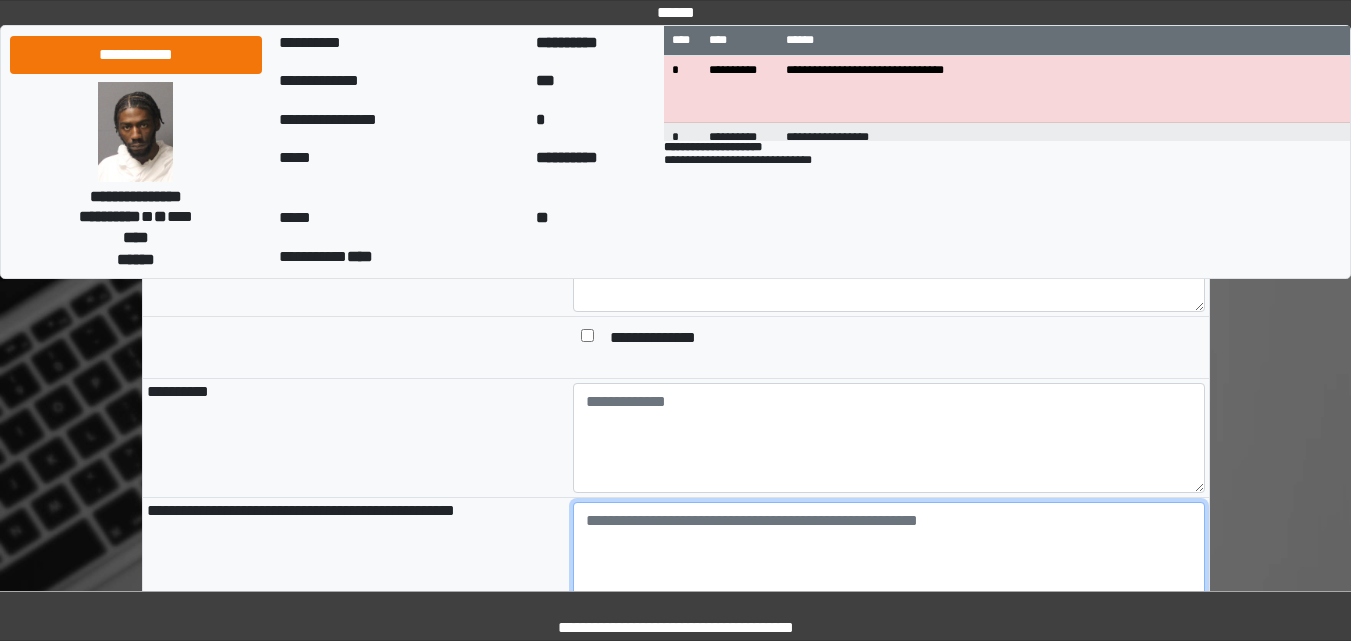 click at bounding box center [889, 557] 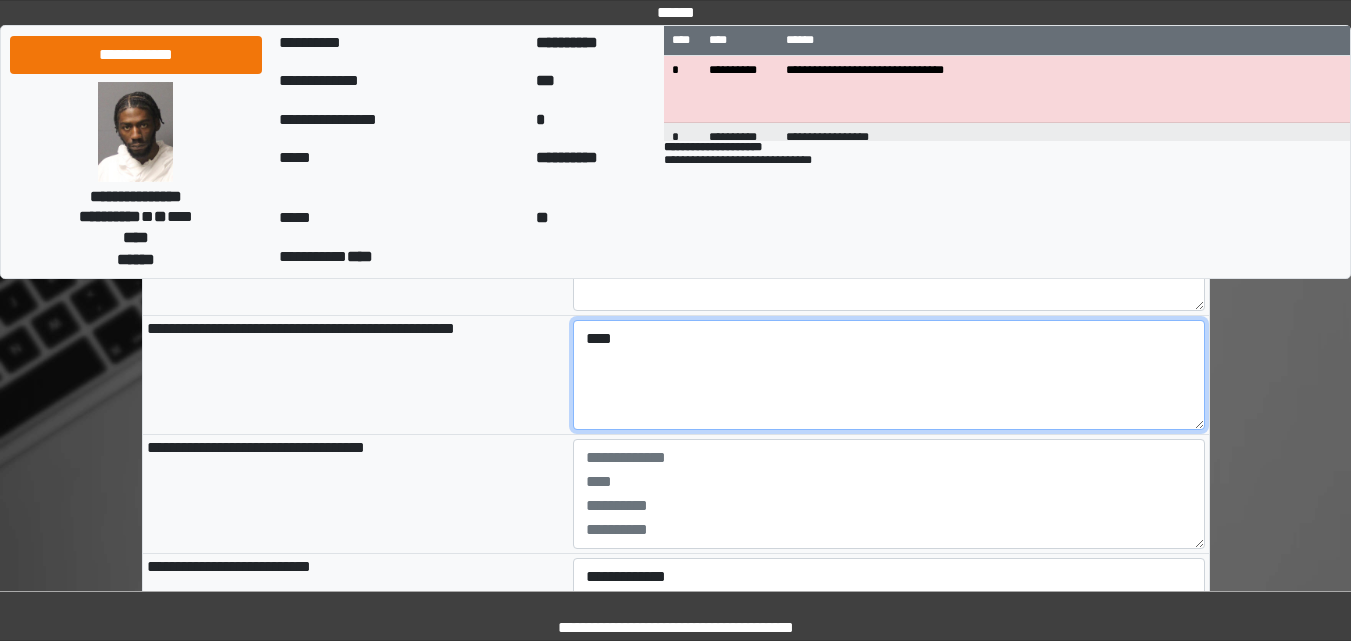 scroll, scrollTop: 1700, scrollLeft: 0, axis: vertical 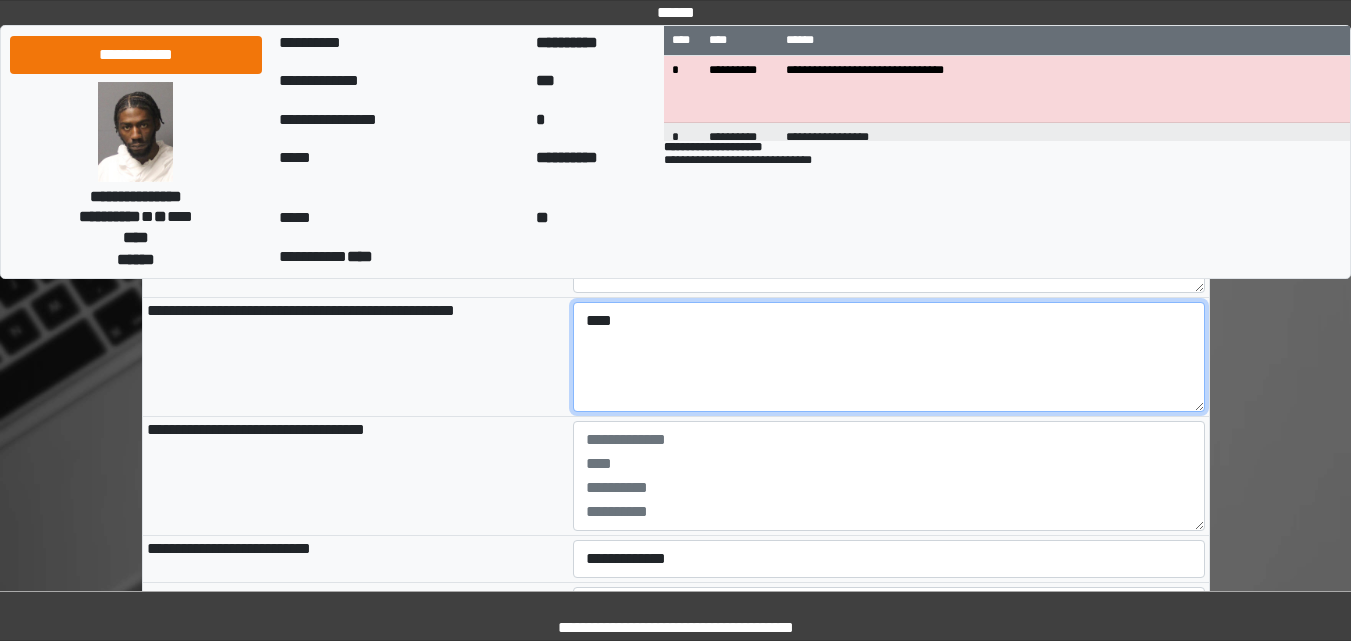 type on "****" 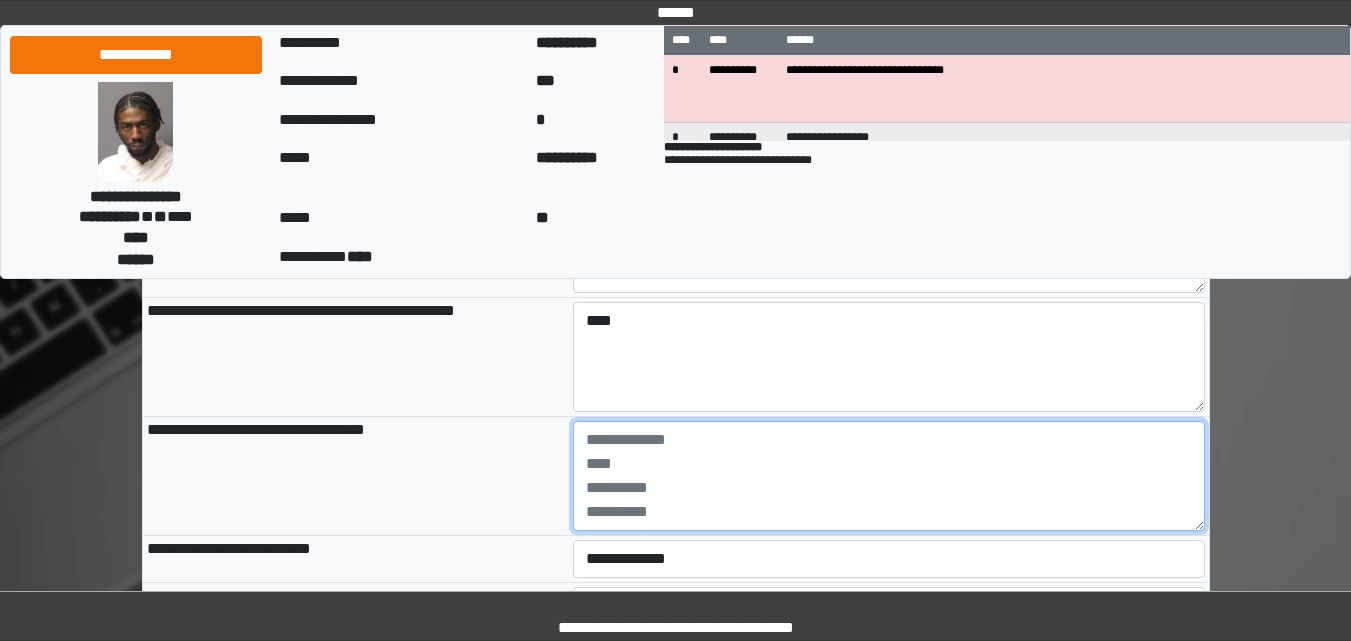 click at bounding box center (889, 476) 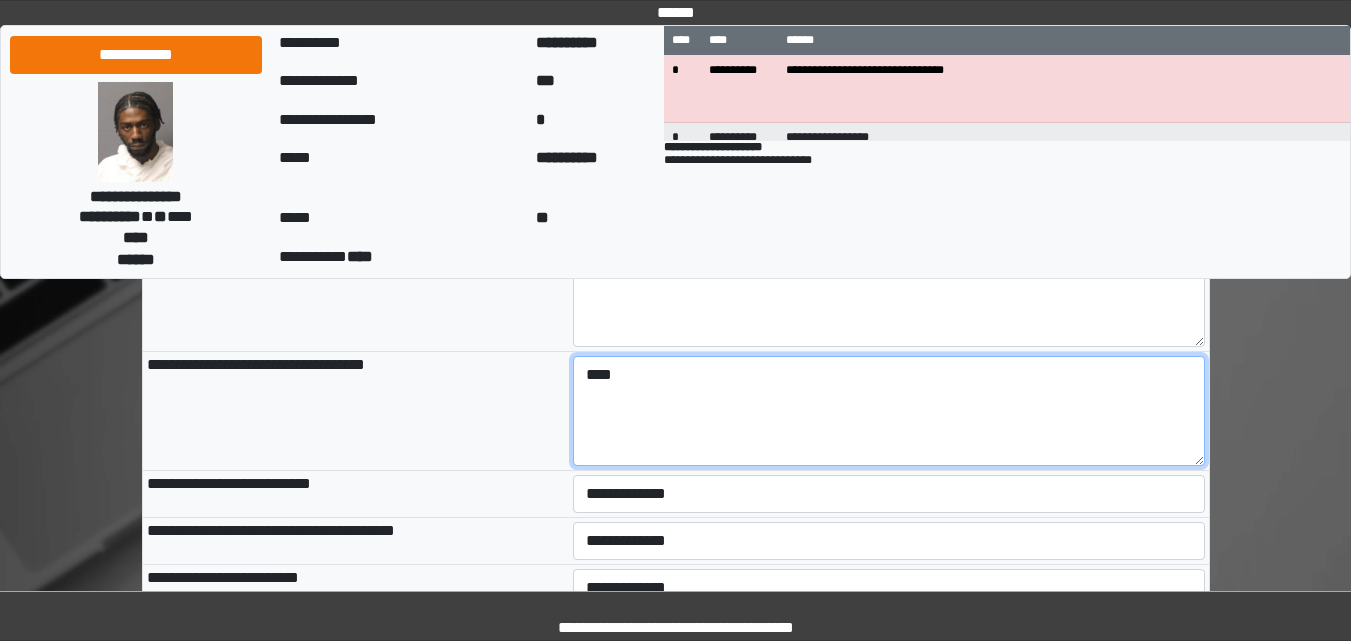 scroll, scrollTop: 1800, scrollLeft: 0, axis: vertical 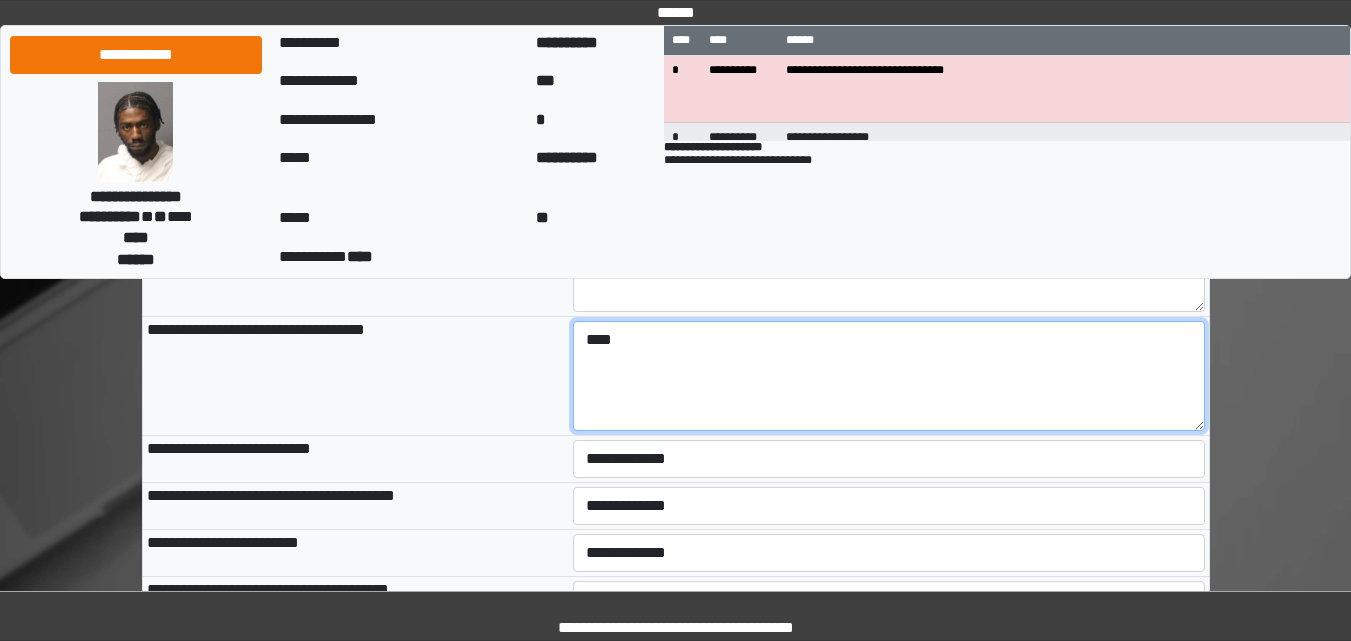type on "****" 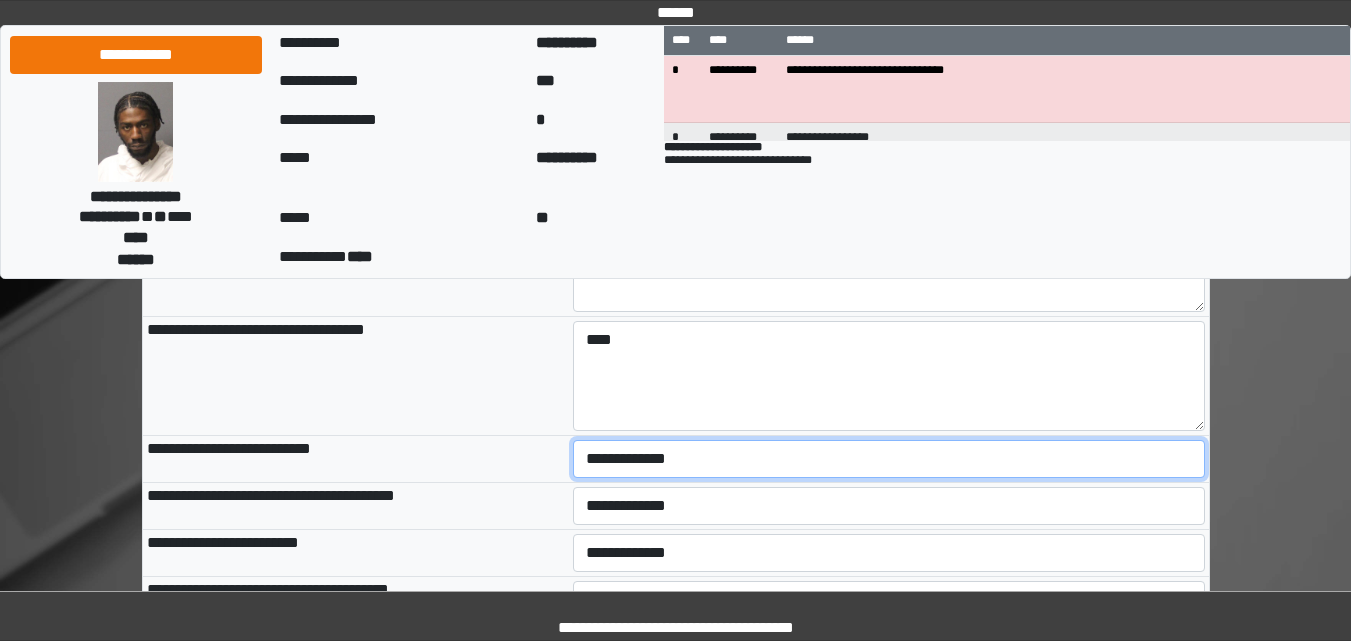 click on "**********" at bounding box center (889, 459) 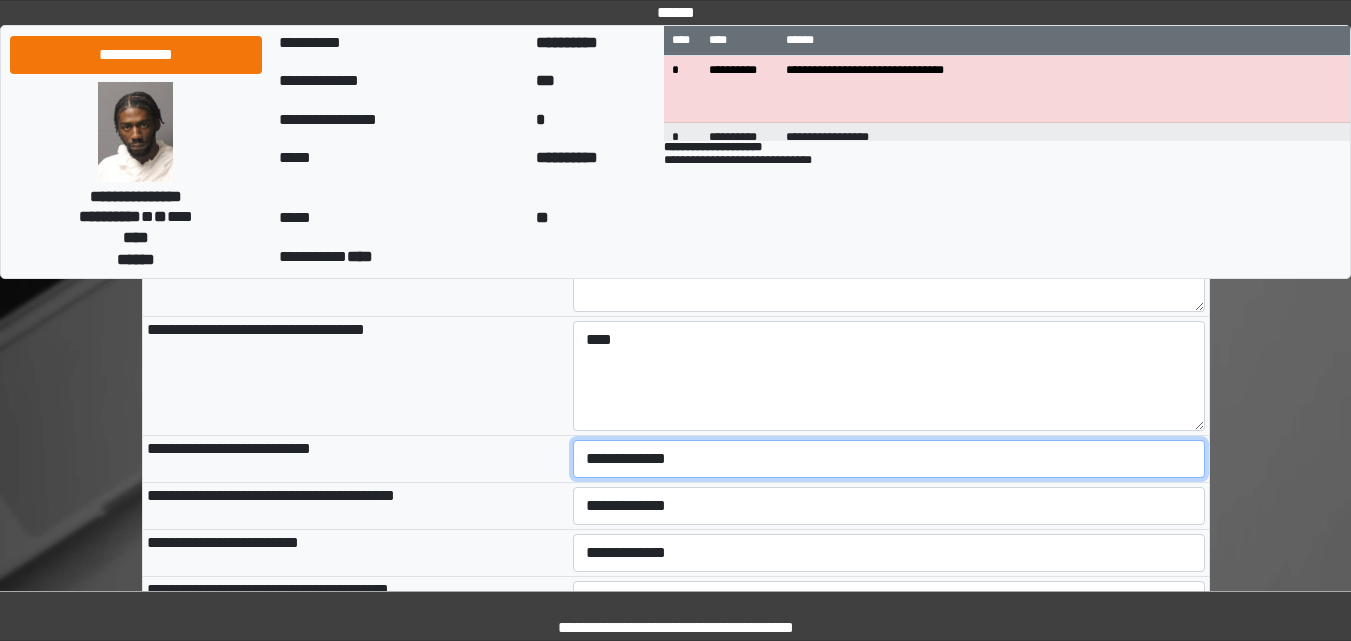 select on "*" 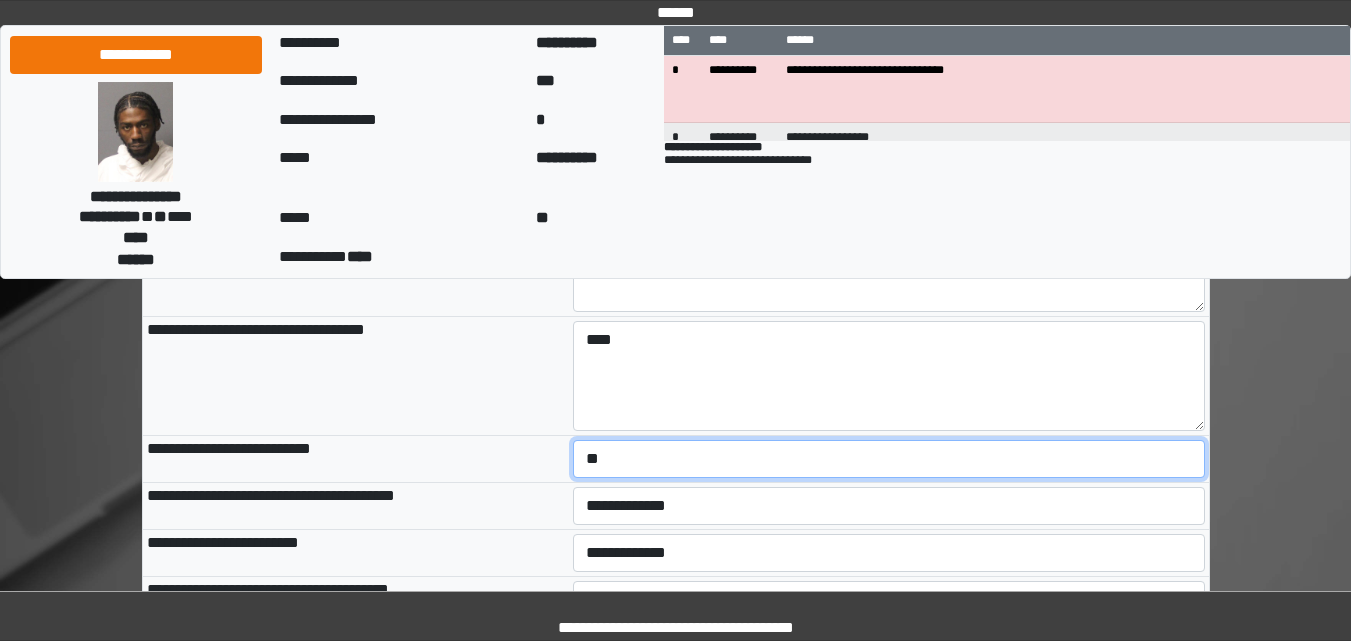 click on "**********" at bounding box center (889, 459) 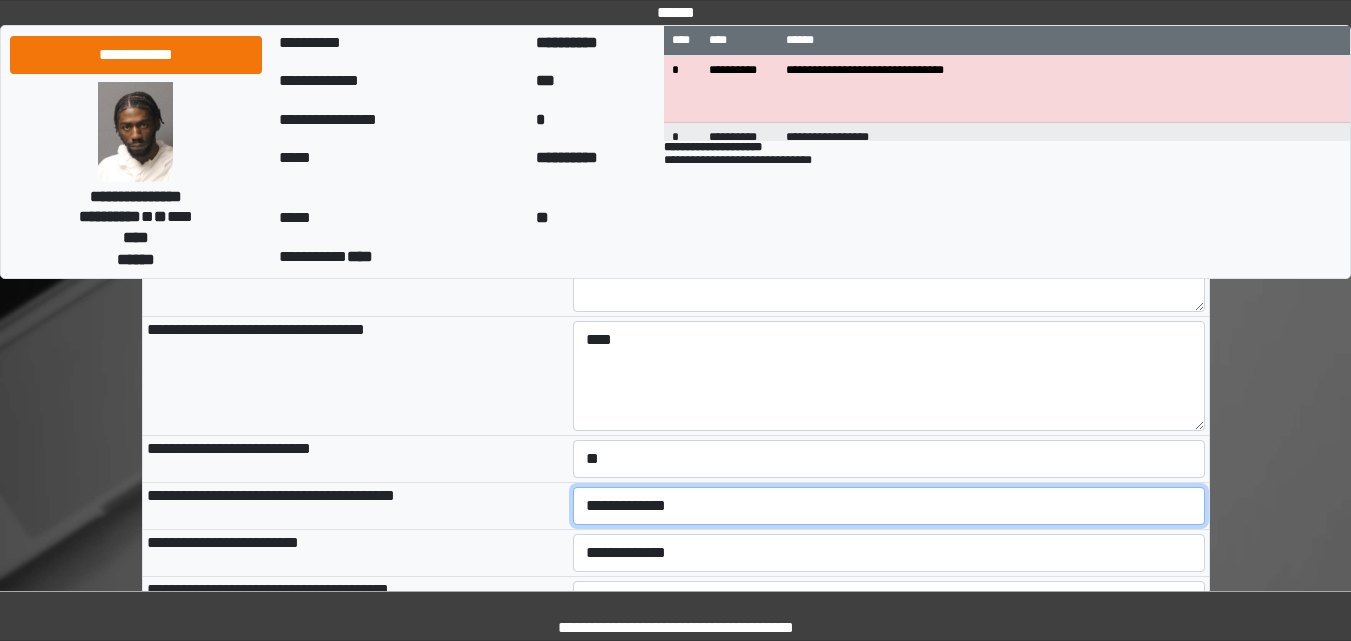 click on "**********" at bounding box center (889, 506) 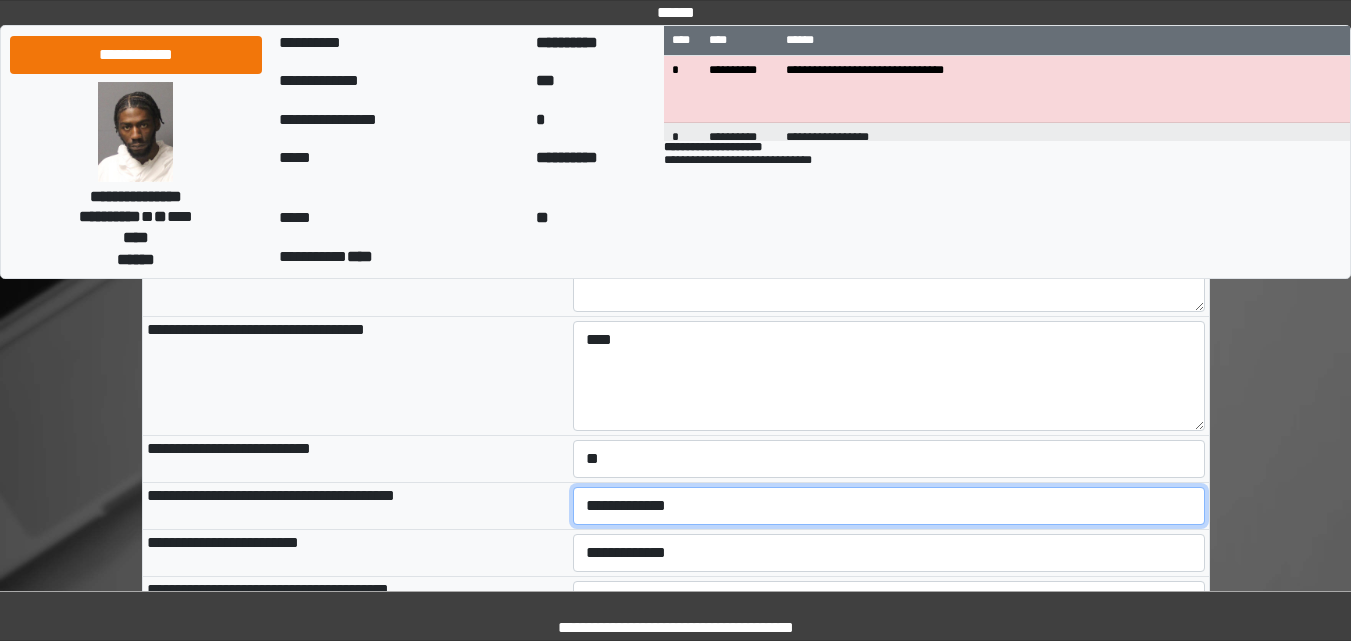 select on "*" 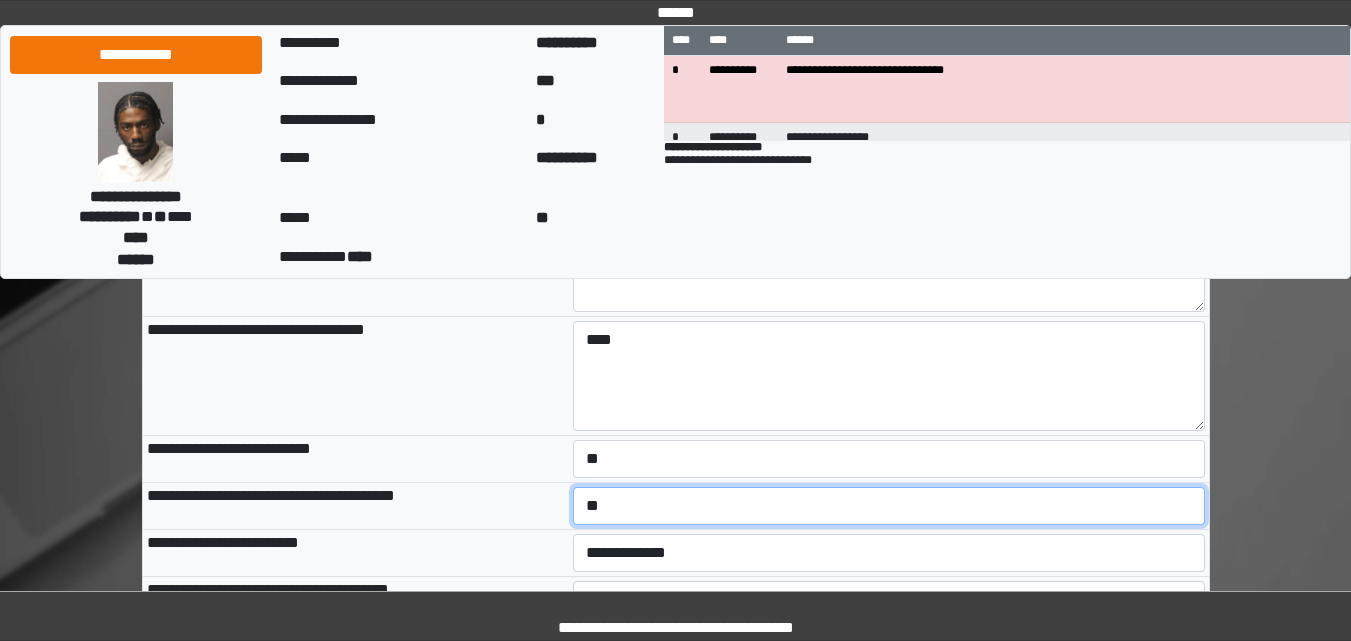 click on "**********" at bounding box center [889, 506] 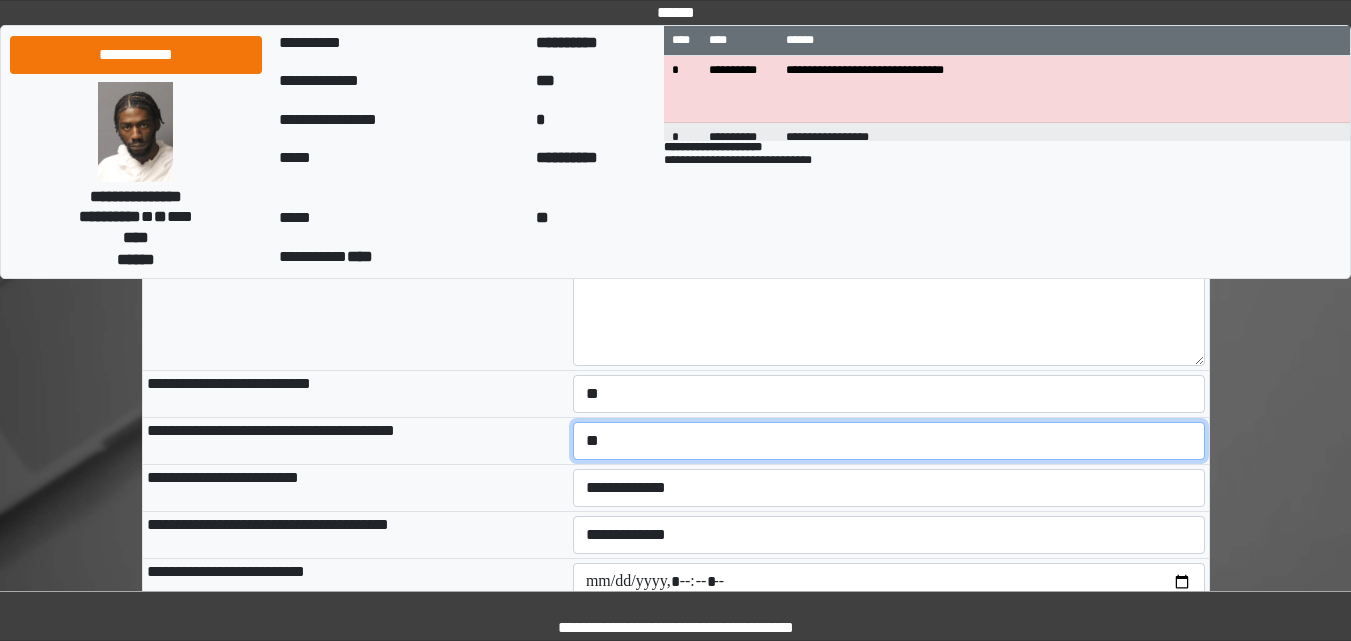 scroll, scrollTop: 1900, scrollLeft: 0, axis: vertical 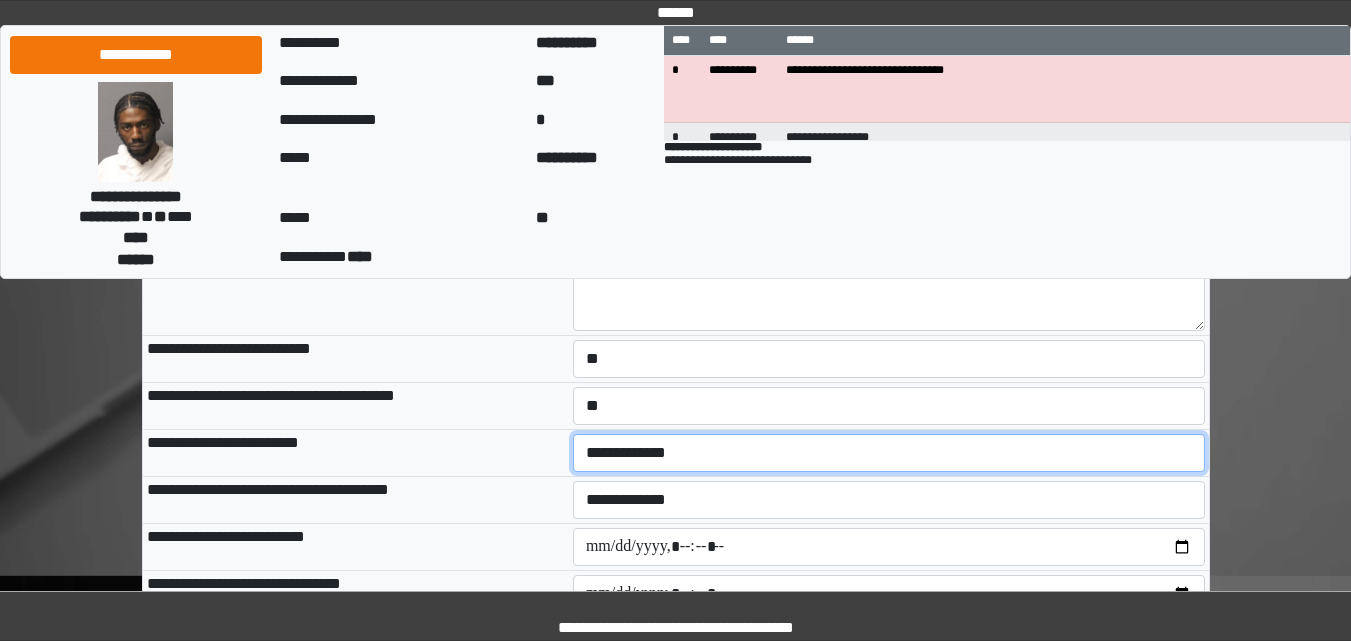 click on "**********" at bounding box center (889, 453) 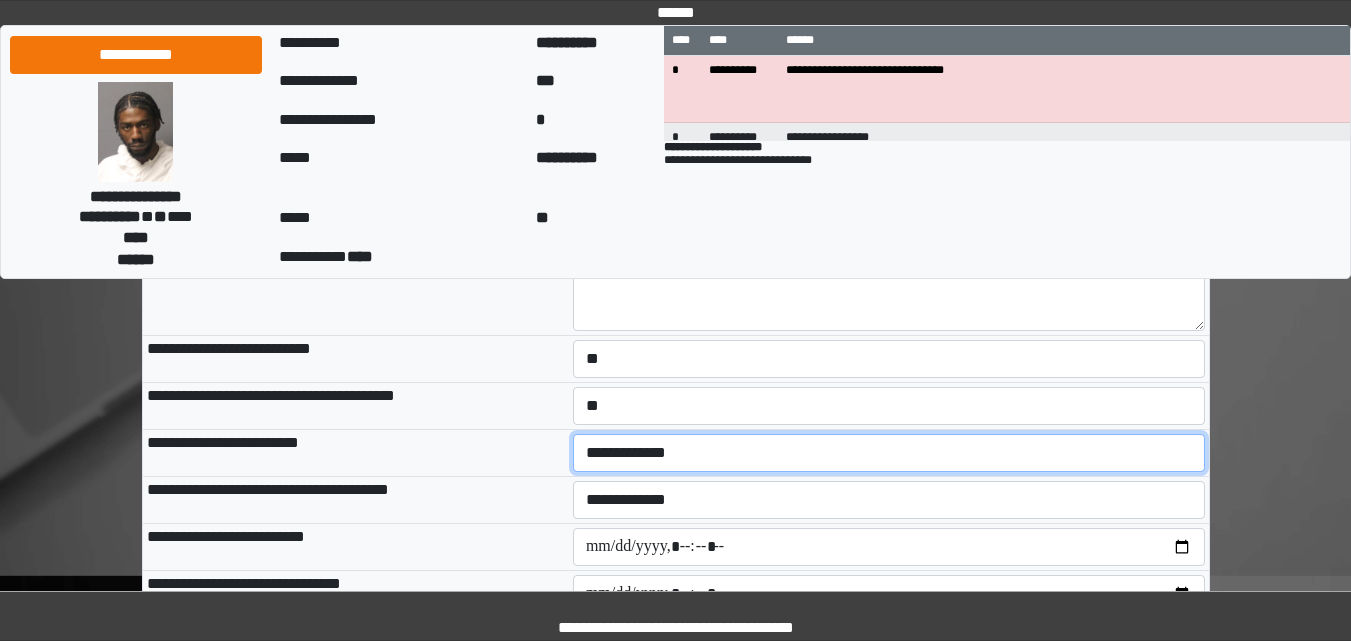 select on "*" 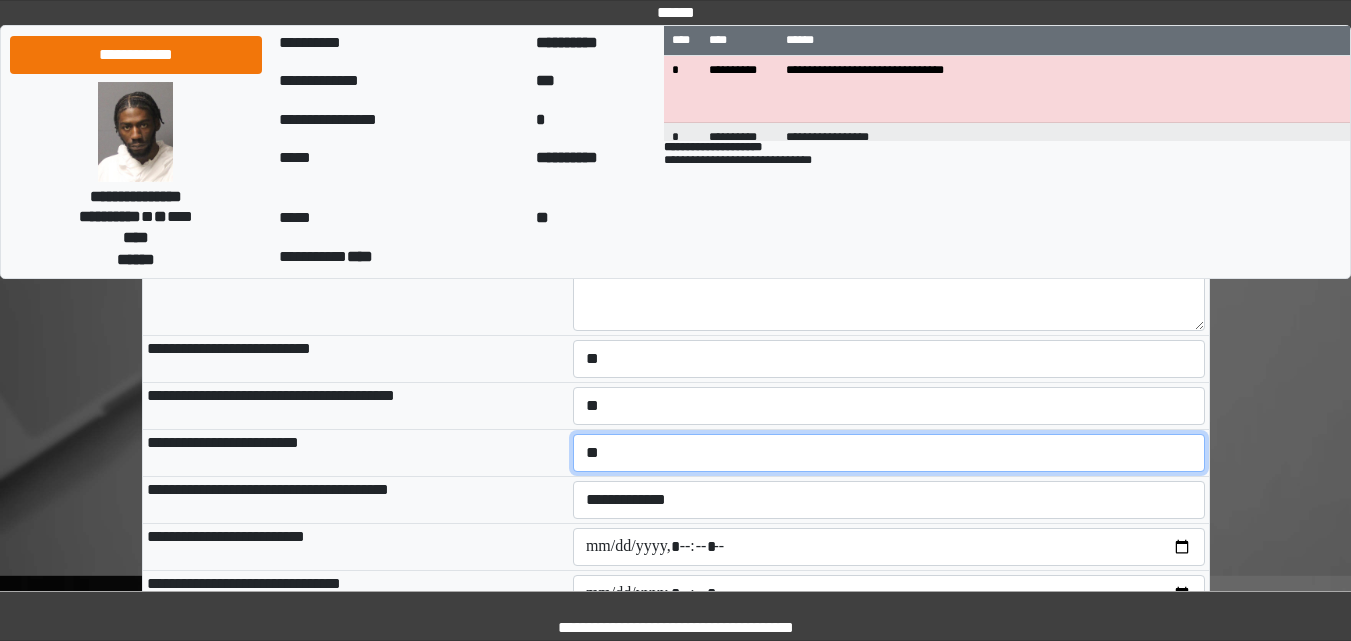 click on "**********" at bounding box center (889, 453) 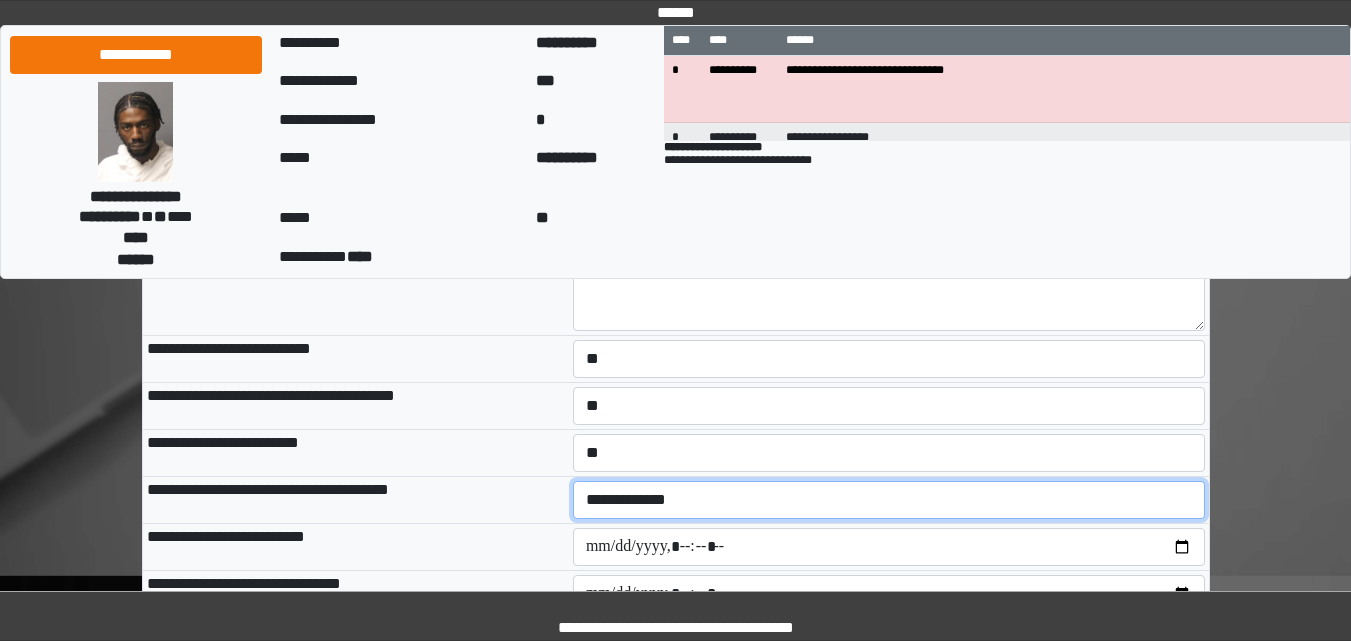 click on "**********" at bounding box center [889, 500] 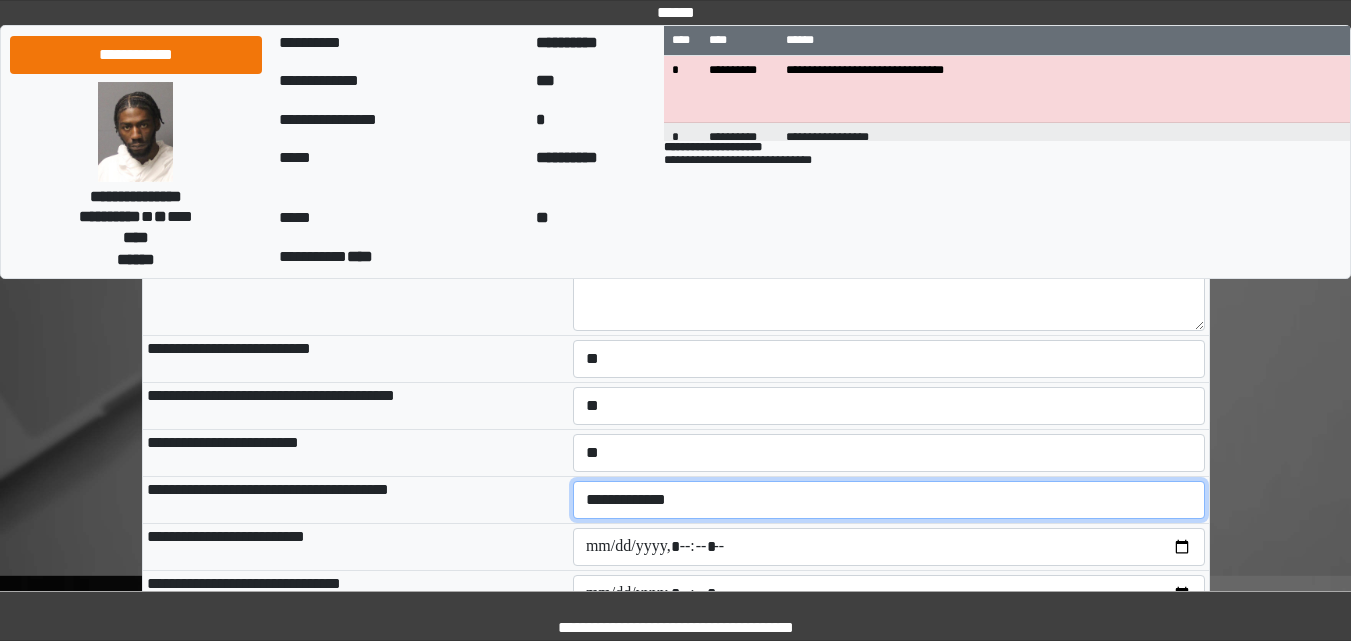select on "*" 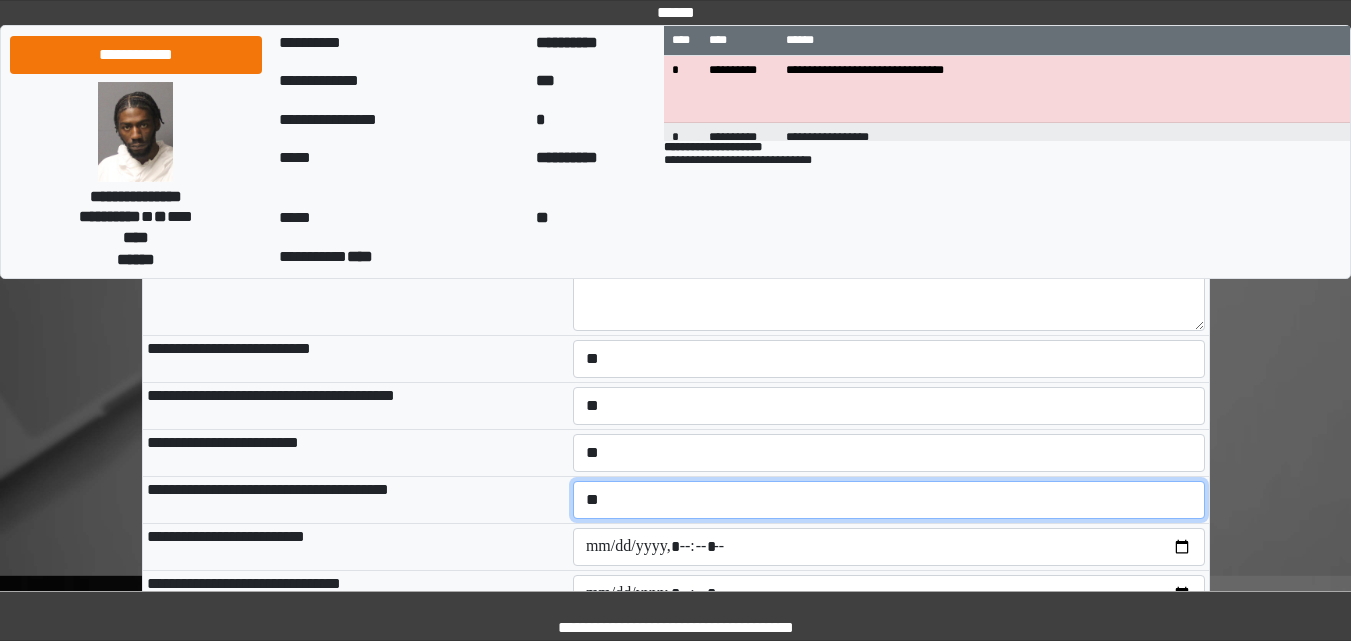 click on "**********" at bounding box center [889, 500] 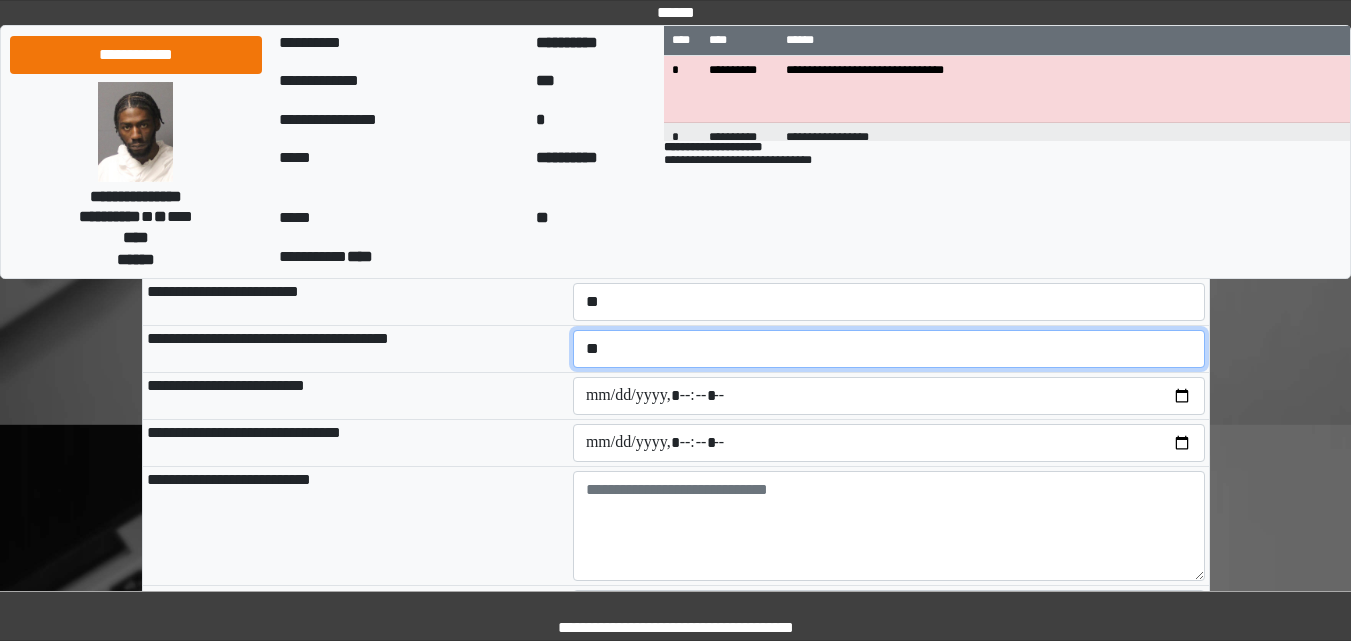 scroll, scrollTop: 2100, scrollLeft: 0, axis: vertical 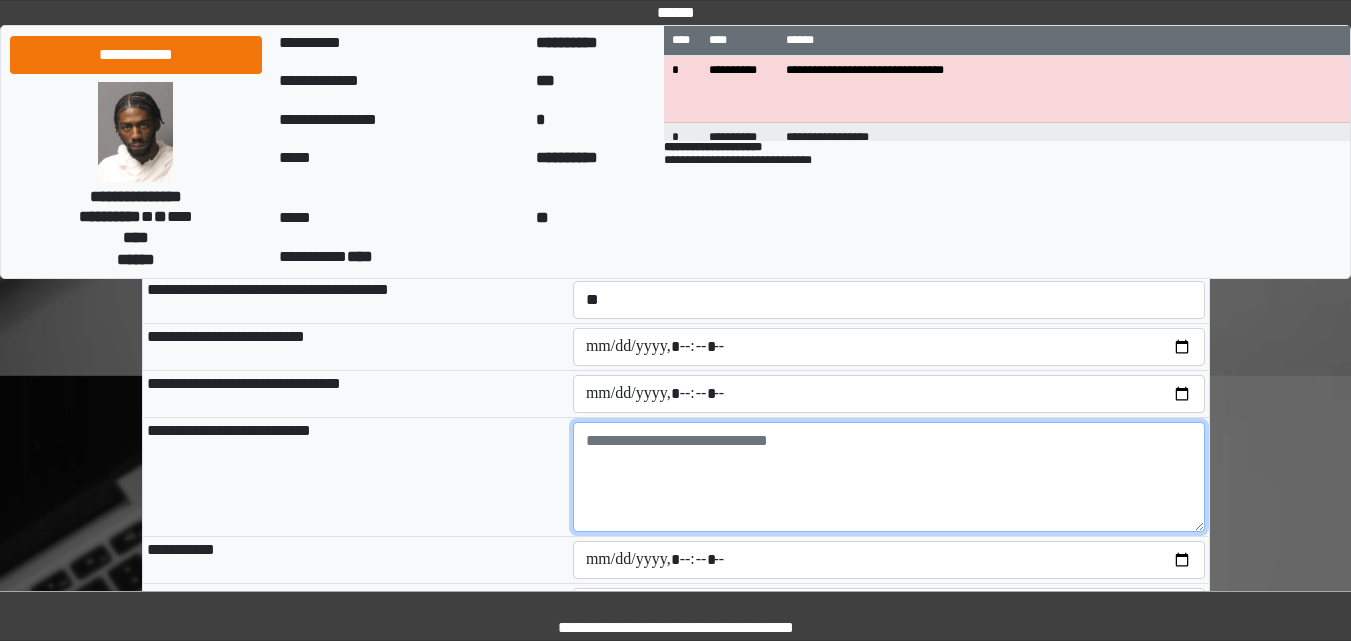 click at bounding box center (889, 477) 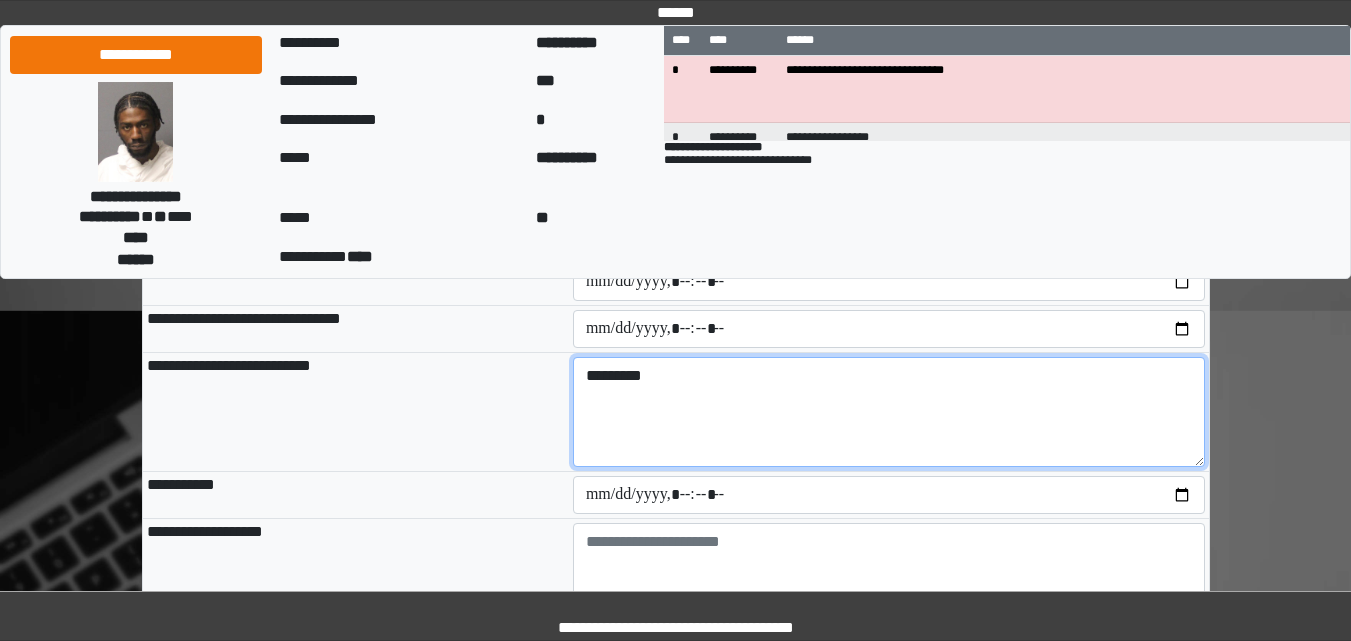 scroll, scrollTop: 2200, scrollLeft: 0, axis: vertical 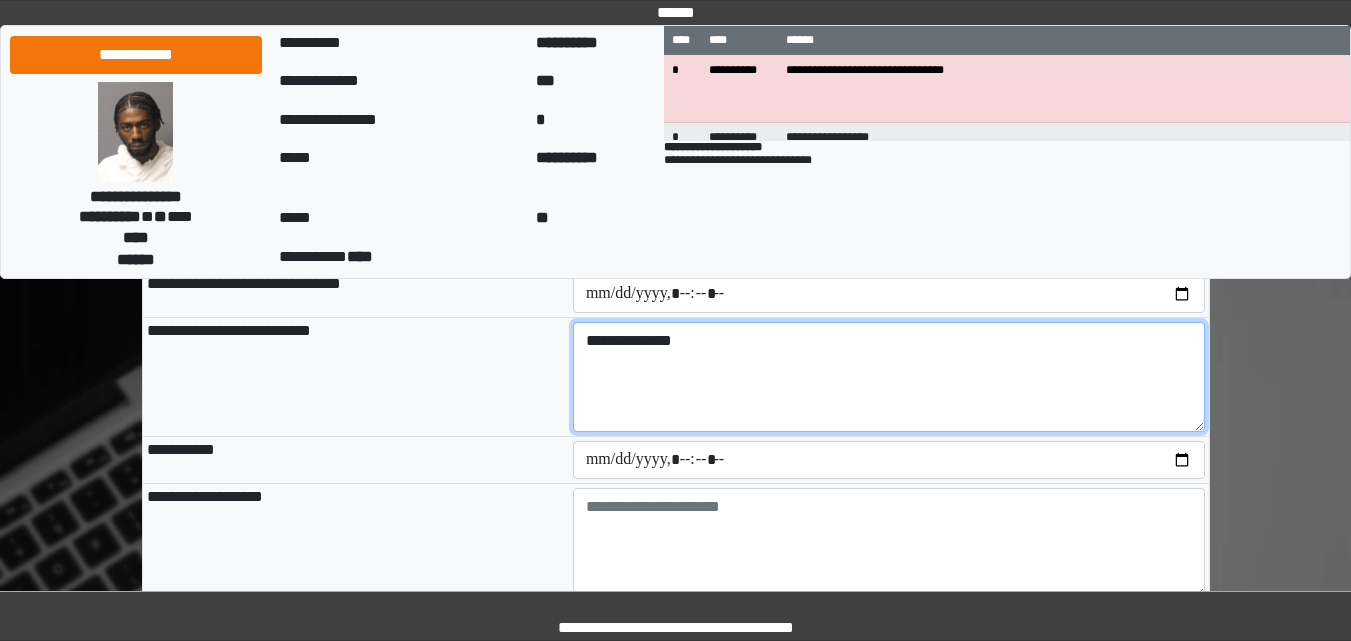 type on "**********" 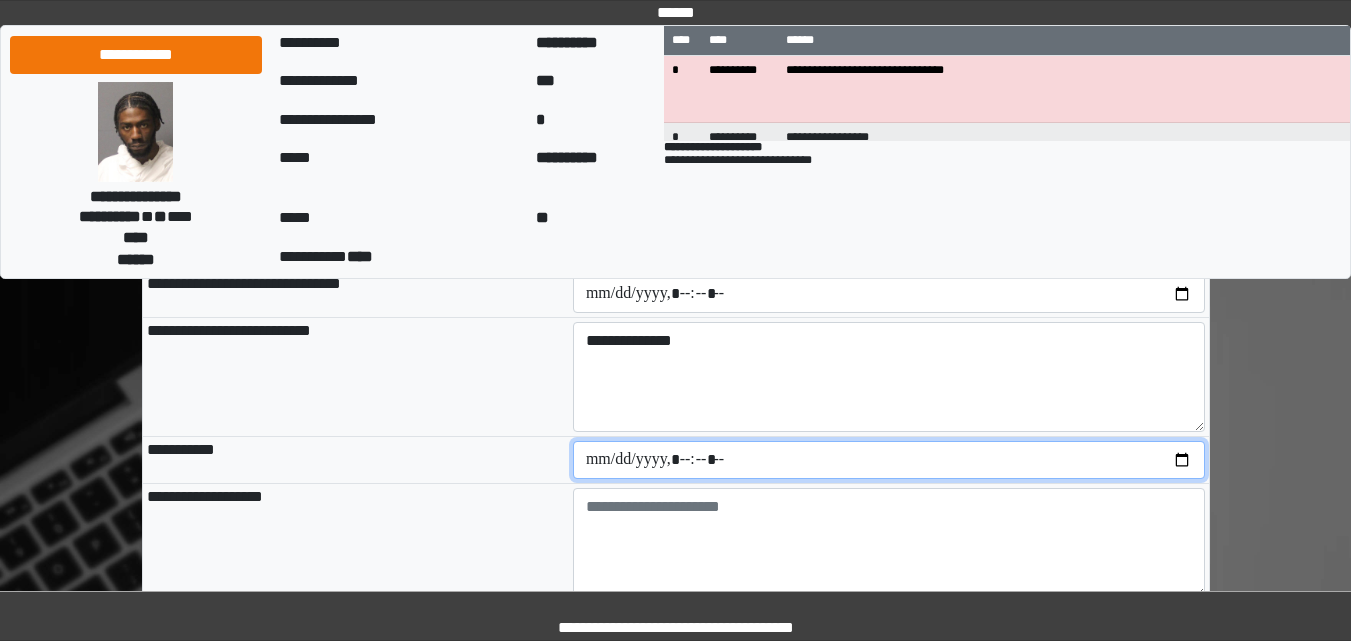 click at bounding box center [889, 460] 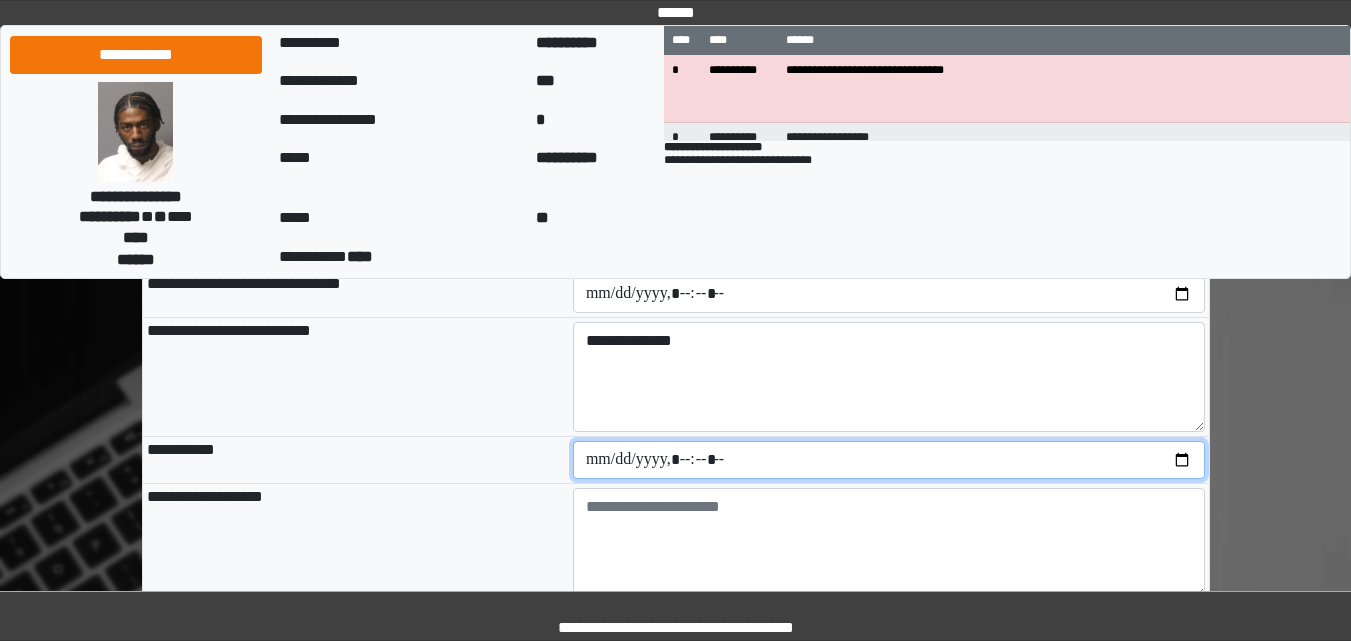 click at bounding box center [889, 460] 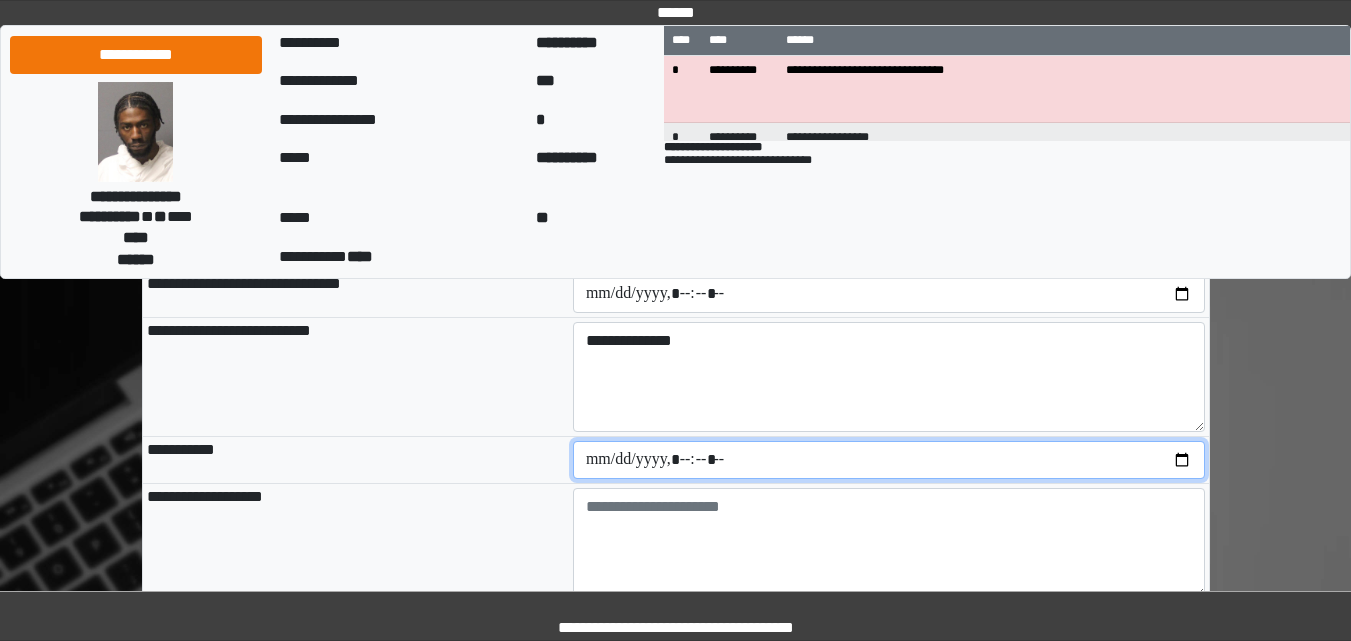 type on "**********" 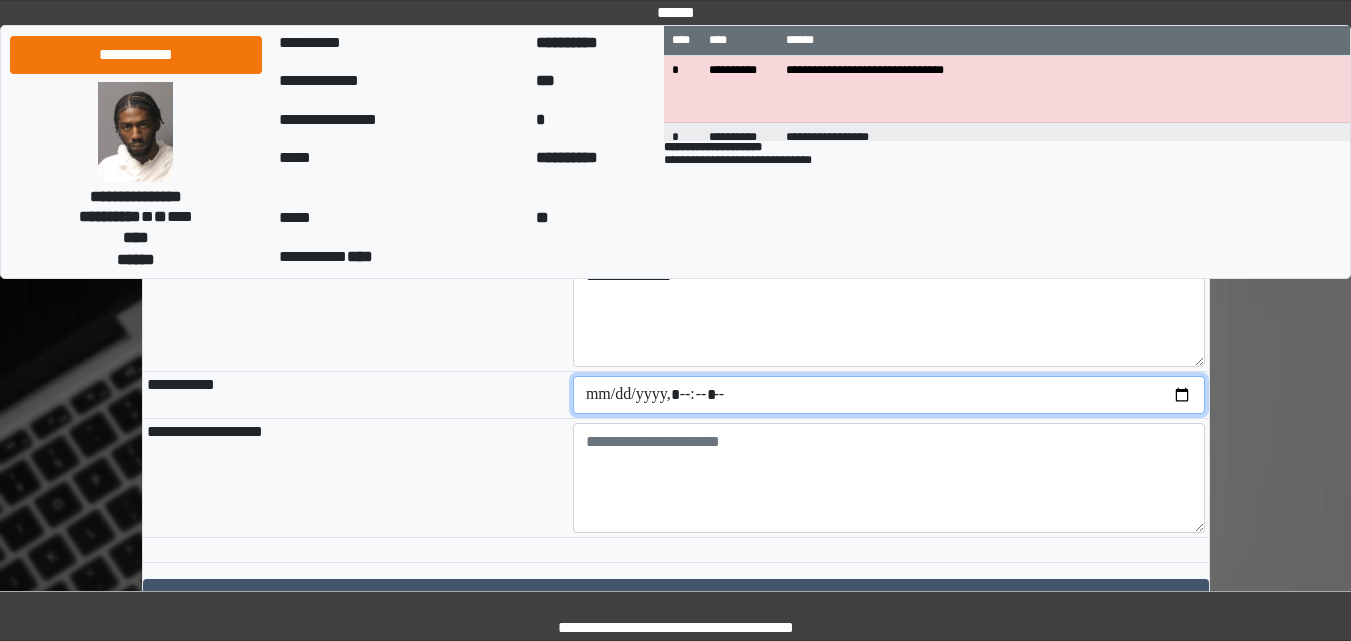 scroll, scrollTop: 2300, scrollLeft: 0, axis: vertical 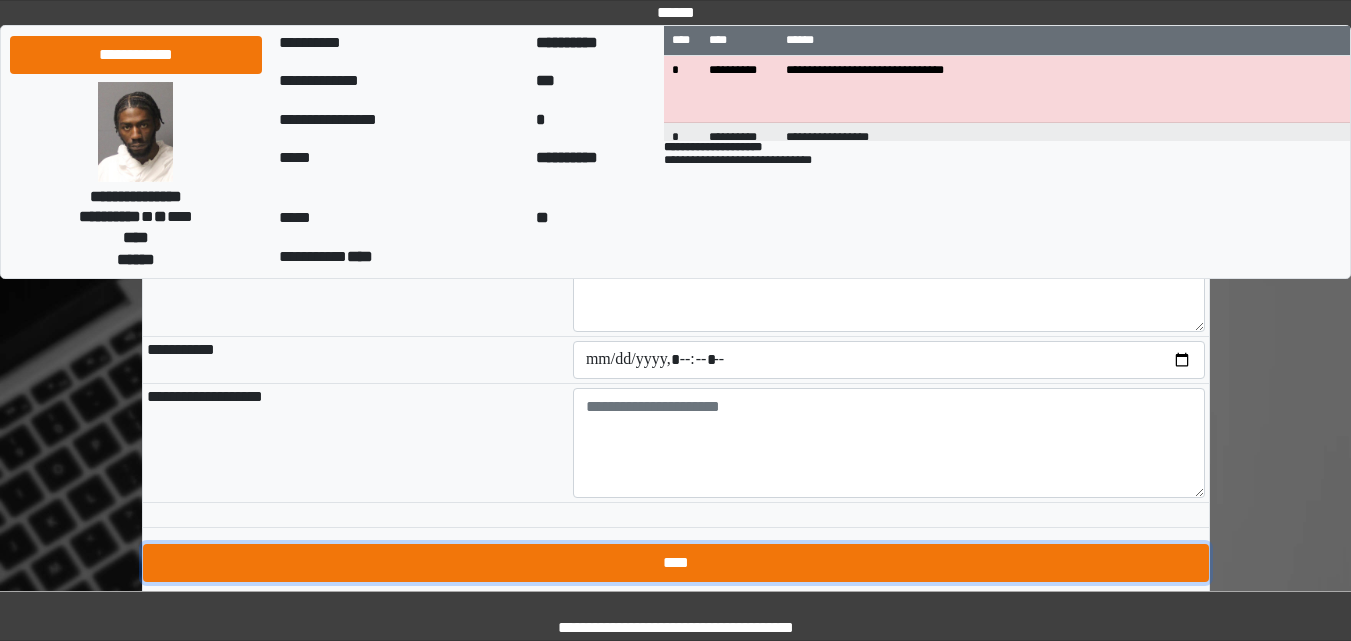 click on "****" at bounding box center (676, 563) 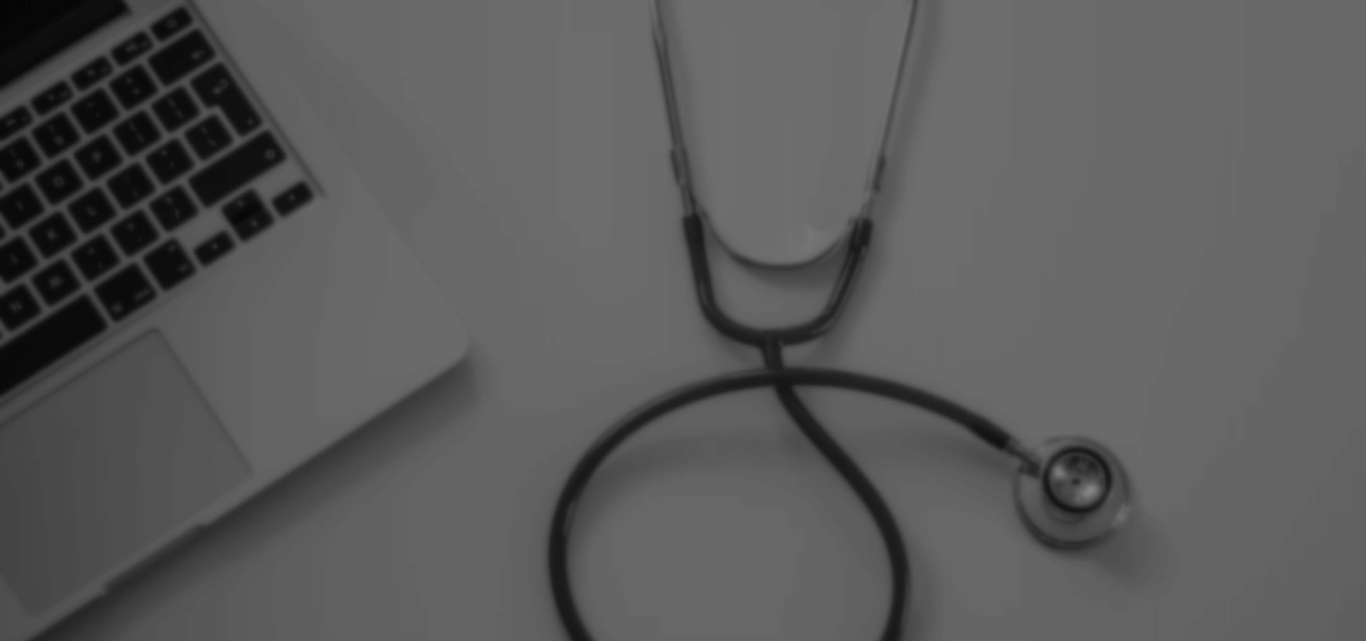 scroll, scrollTop: 0, scrollLeft: 0, axis: both 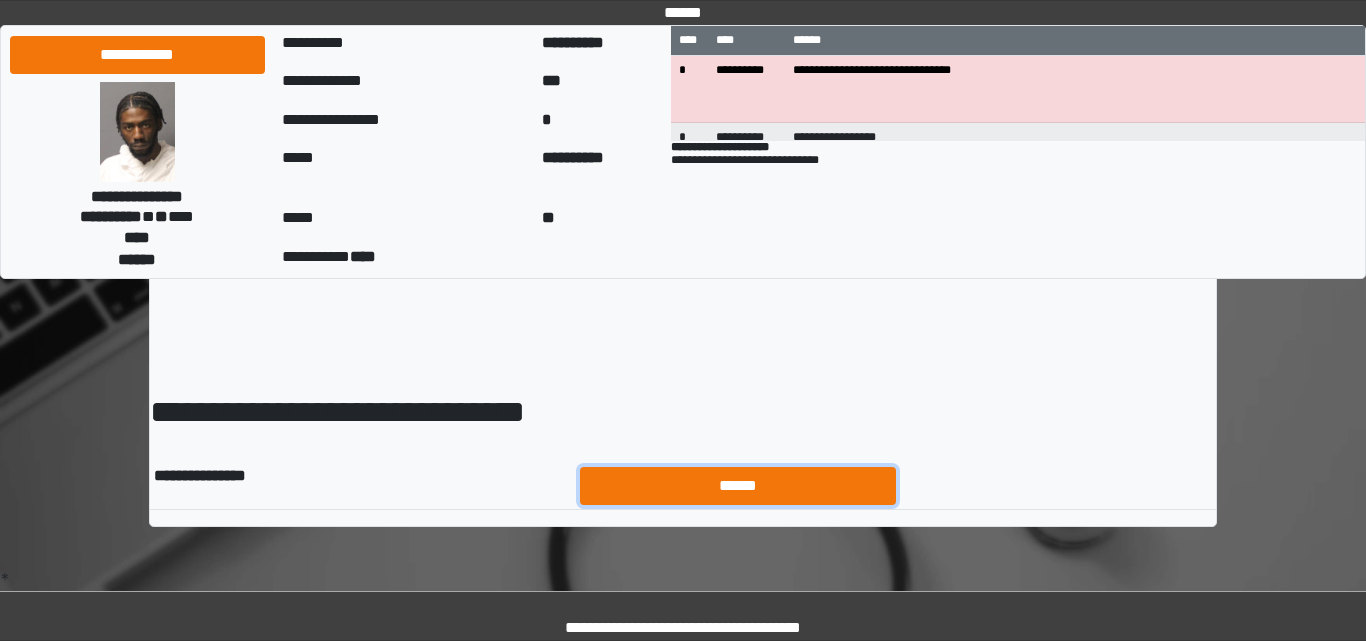 click on "******" at bounding box center (738, 486) 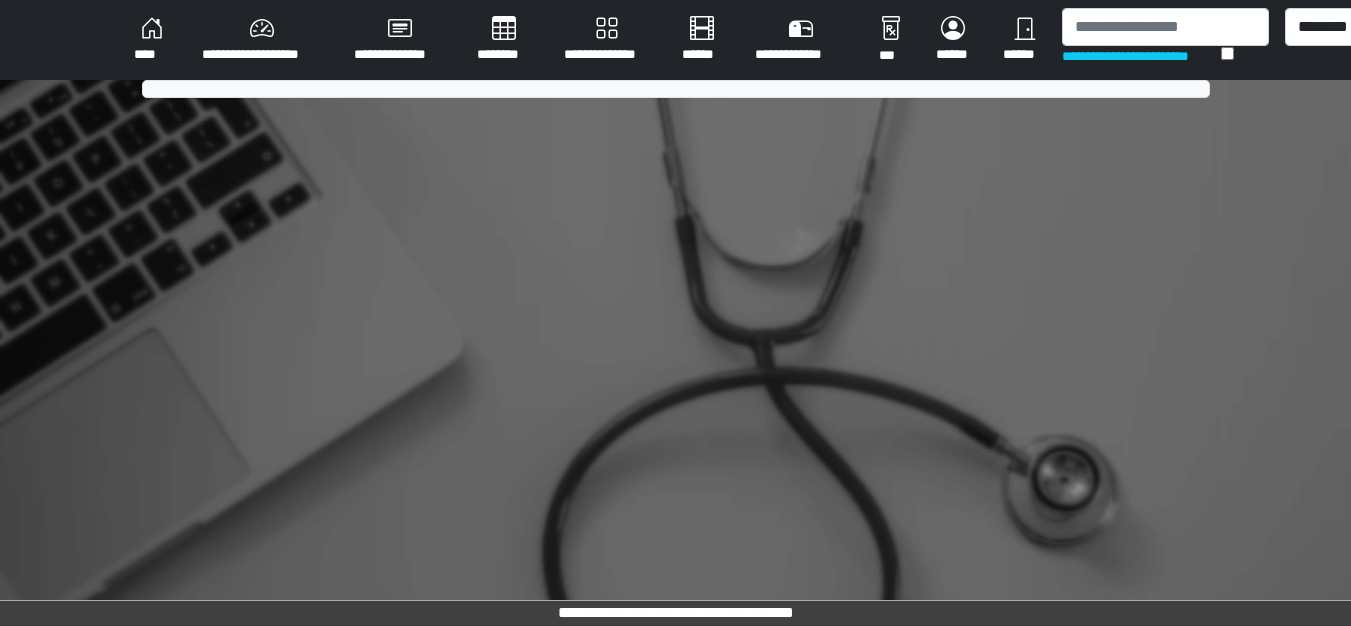 scroll, scrollTop: 0, scrollLeft: 0, axis: both 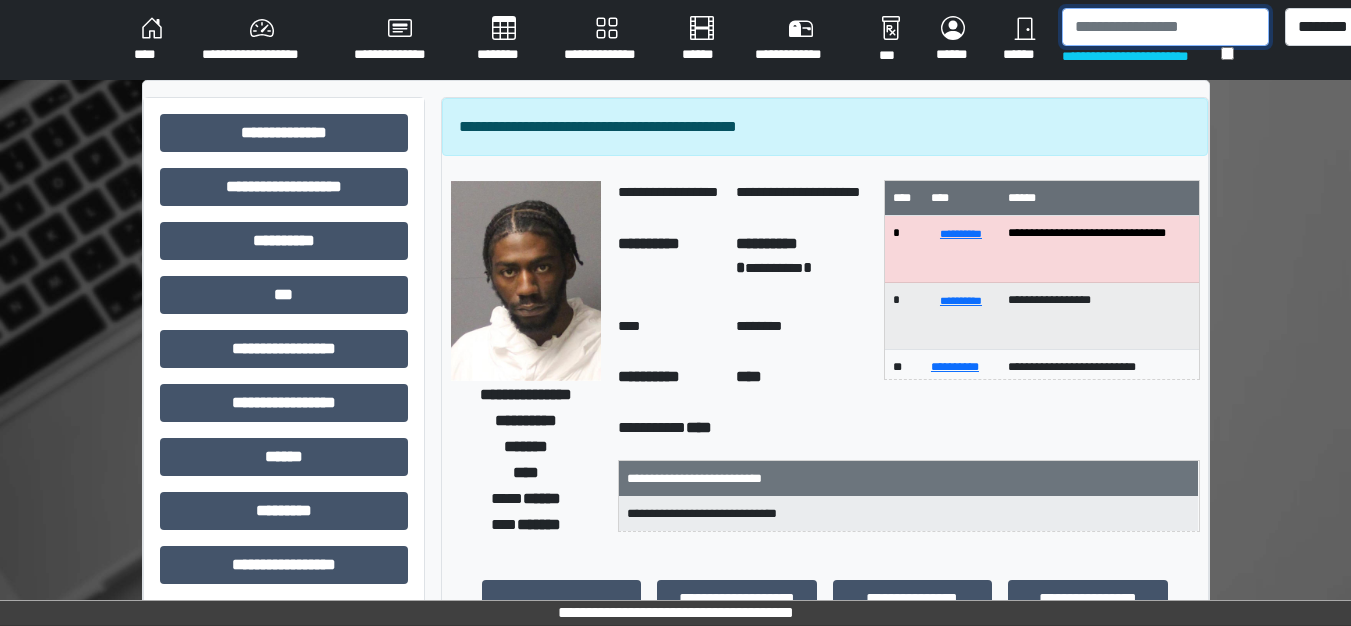 click at bounding box center [1165, 27] 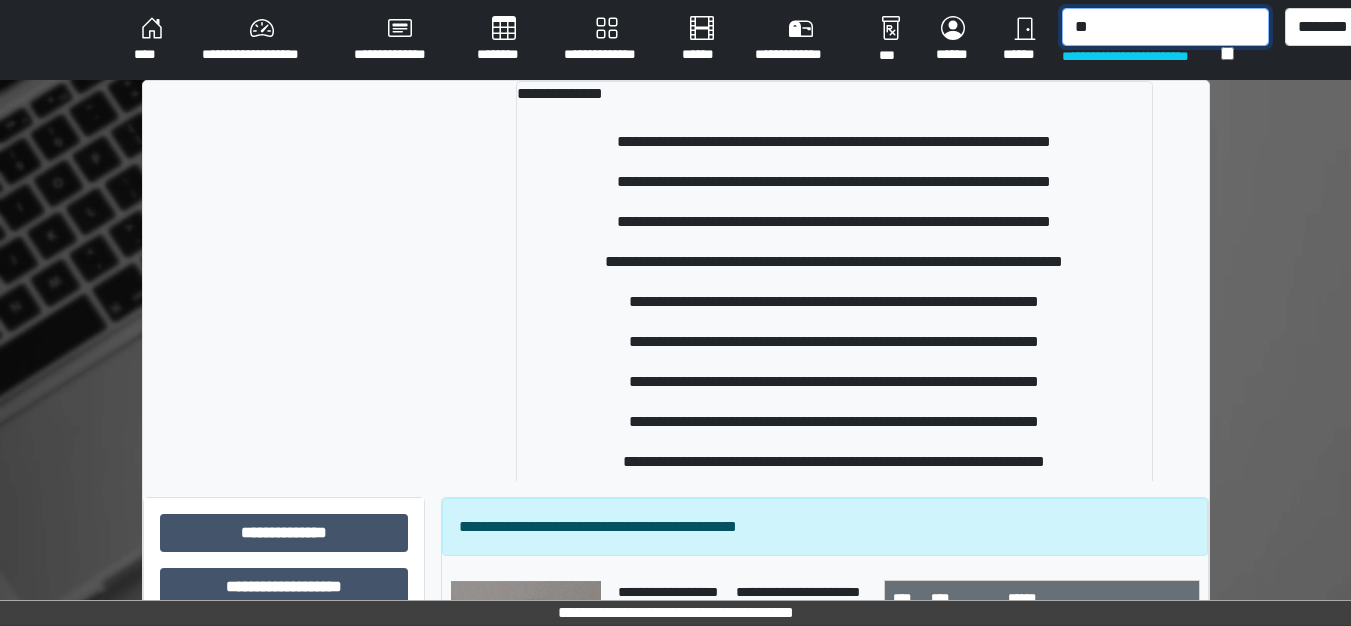 type on "*" 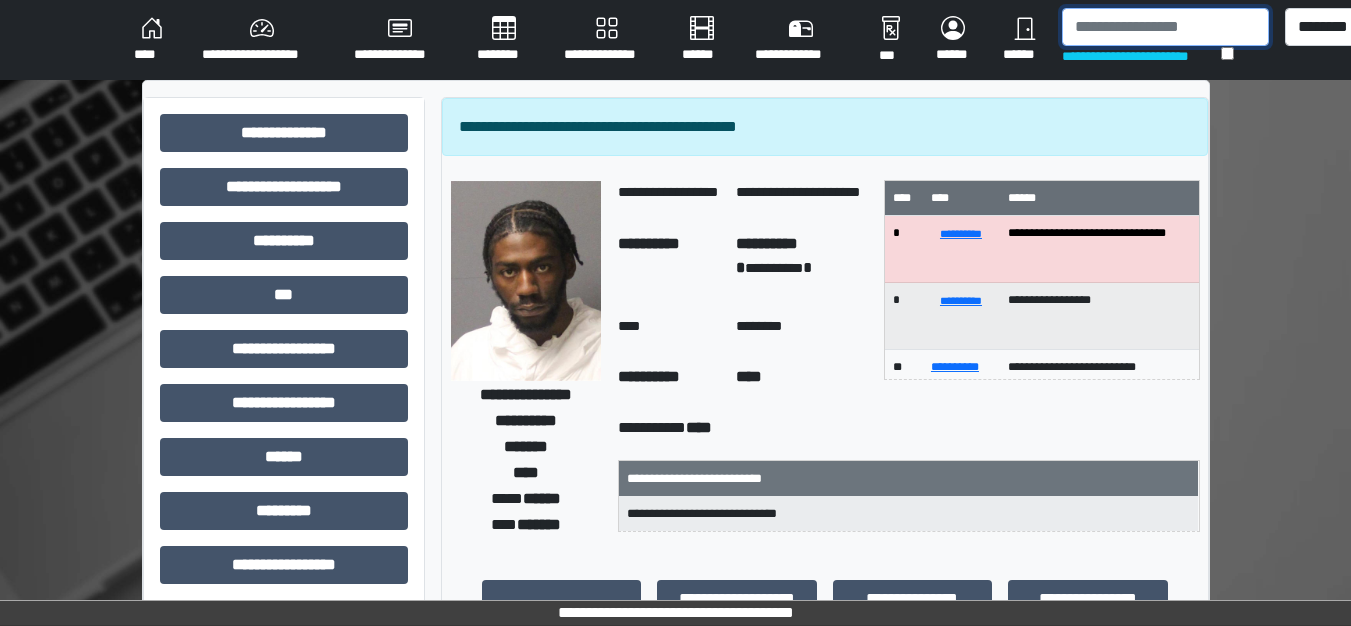 click at bounding box center (1165, 27) 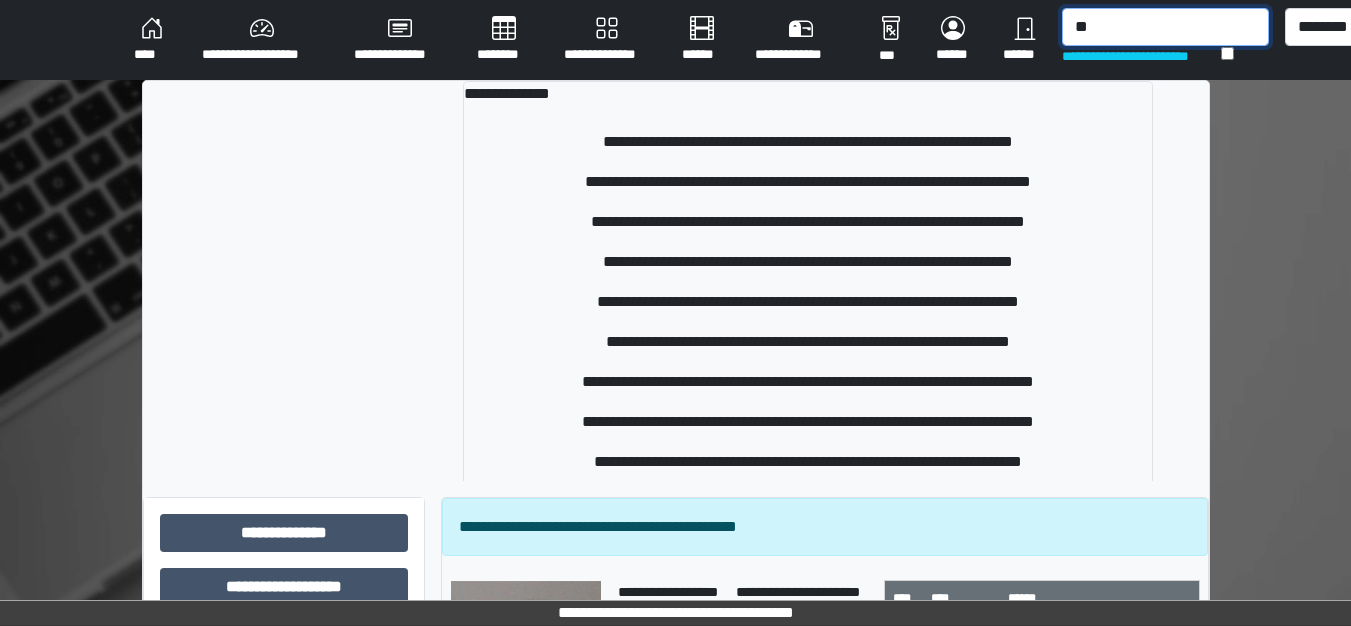 type on "*" 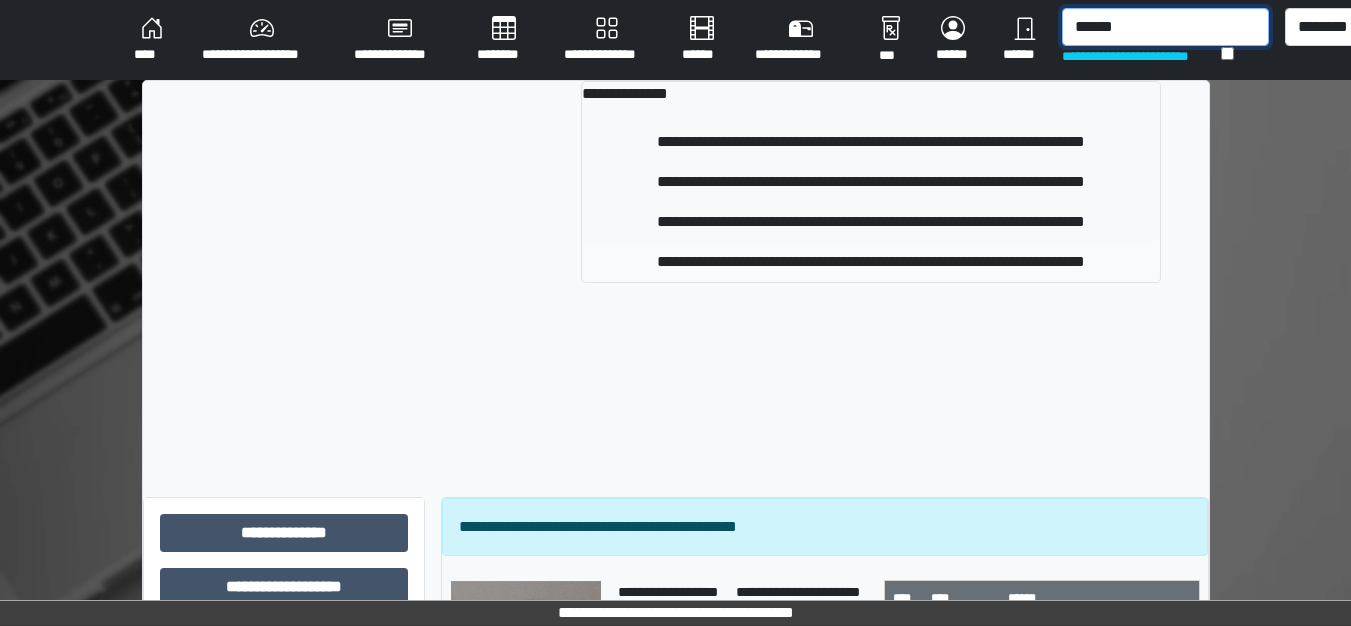 type on "******" 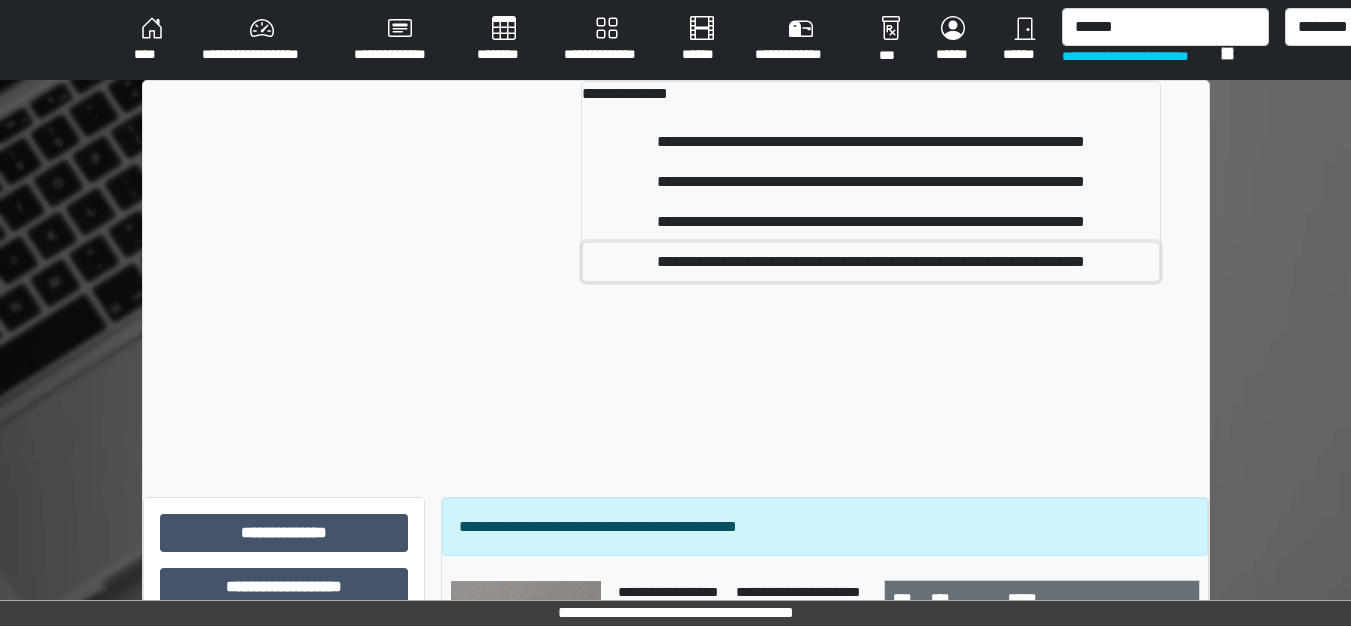click on "**********" at bounding box center [871, 262] 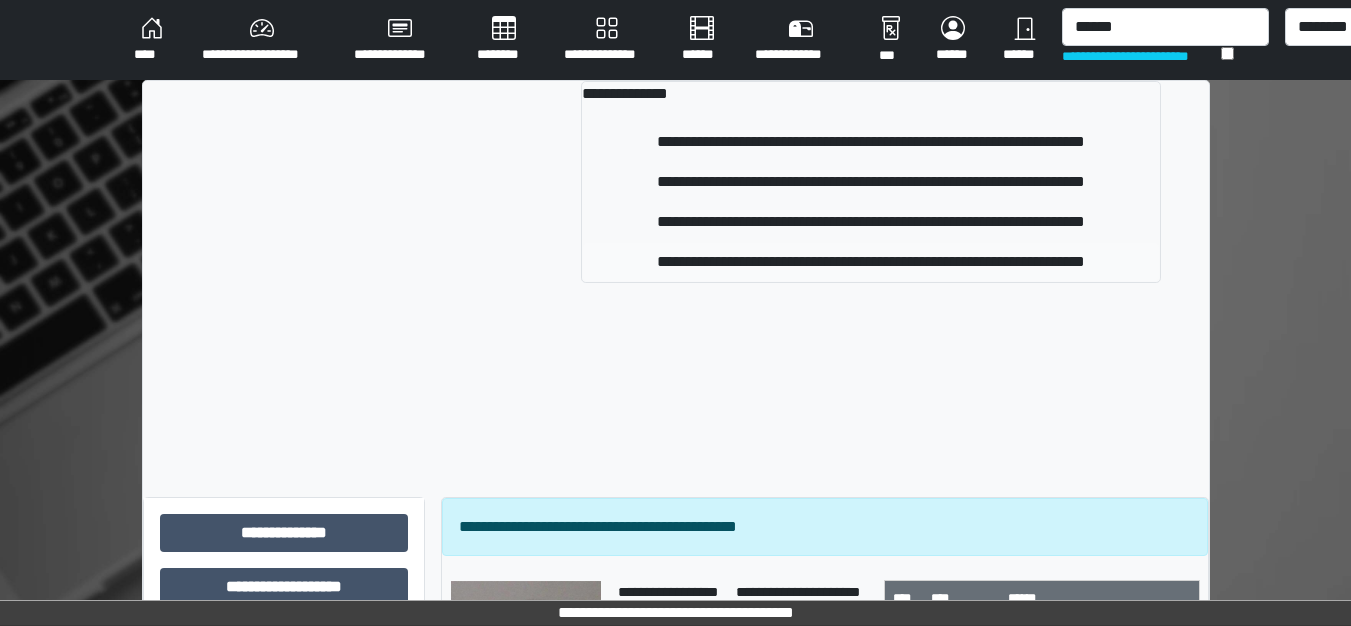 type 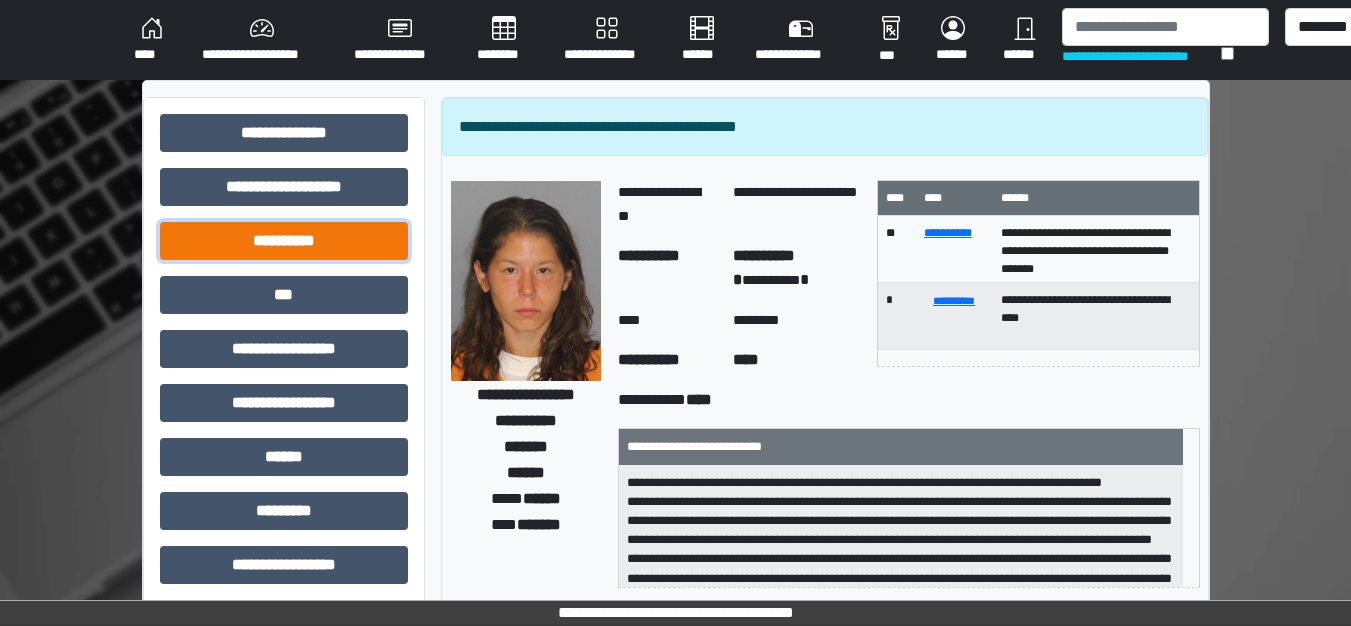 click on "**********" at bounding box center [284, 241] 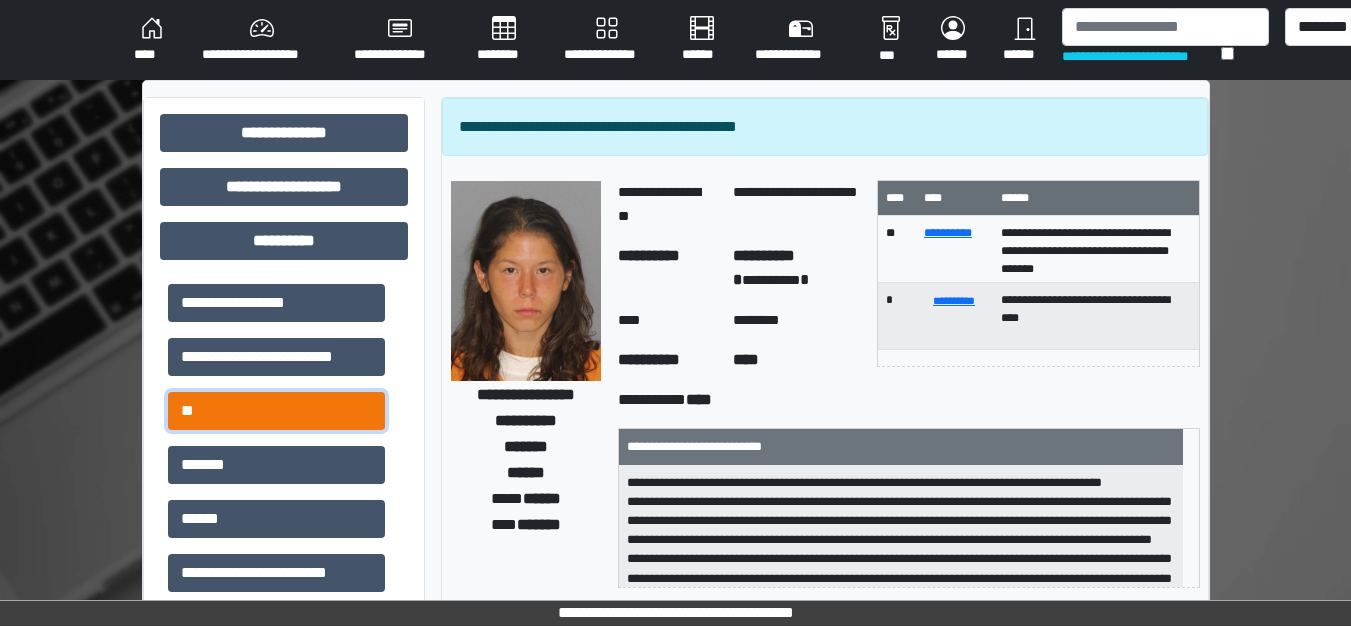 click on "**" at bounding box center (276, 411) 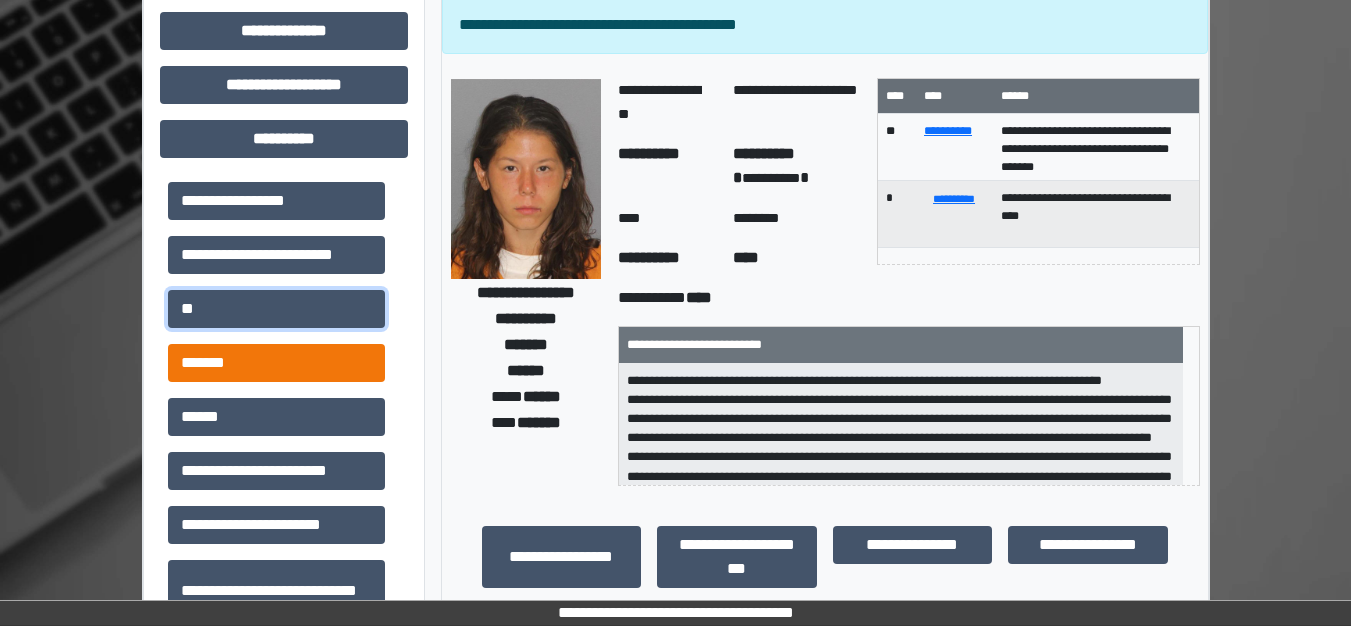 scroll, scrollTop: 100, scrollLeft: 0, axis: vertical 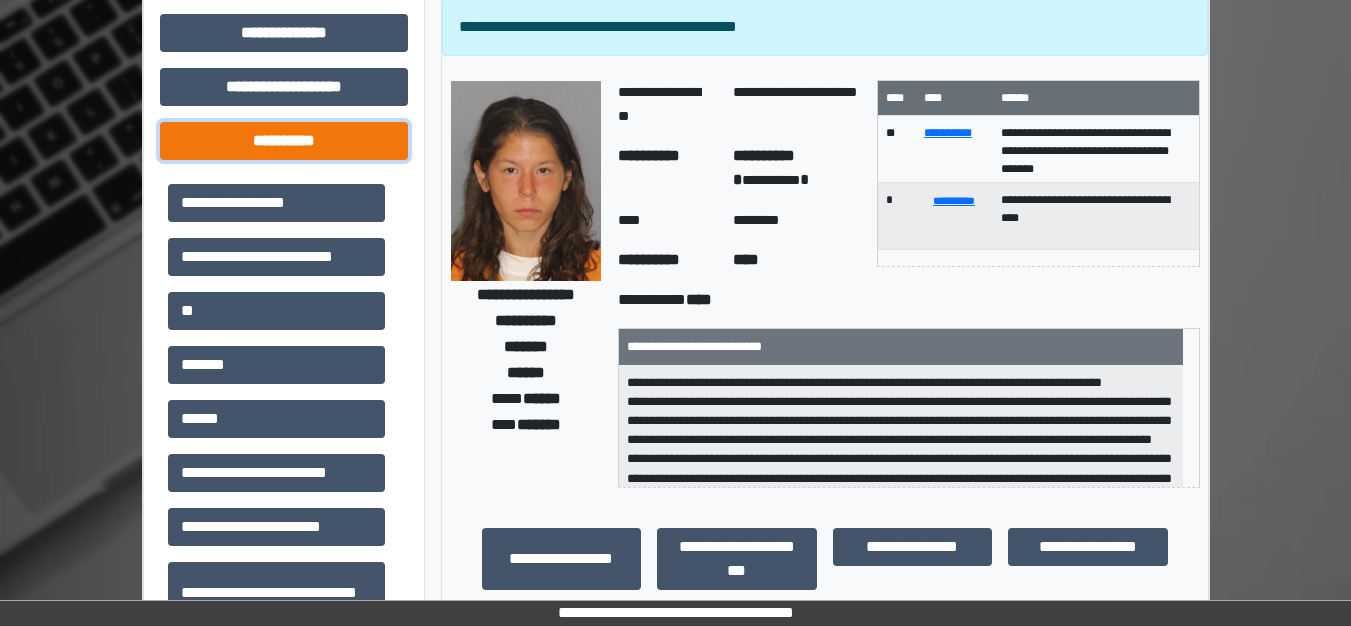 click on "**********" at bounding box center [284, 141] 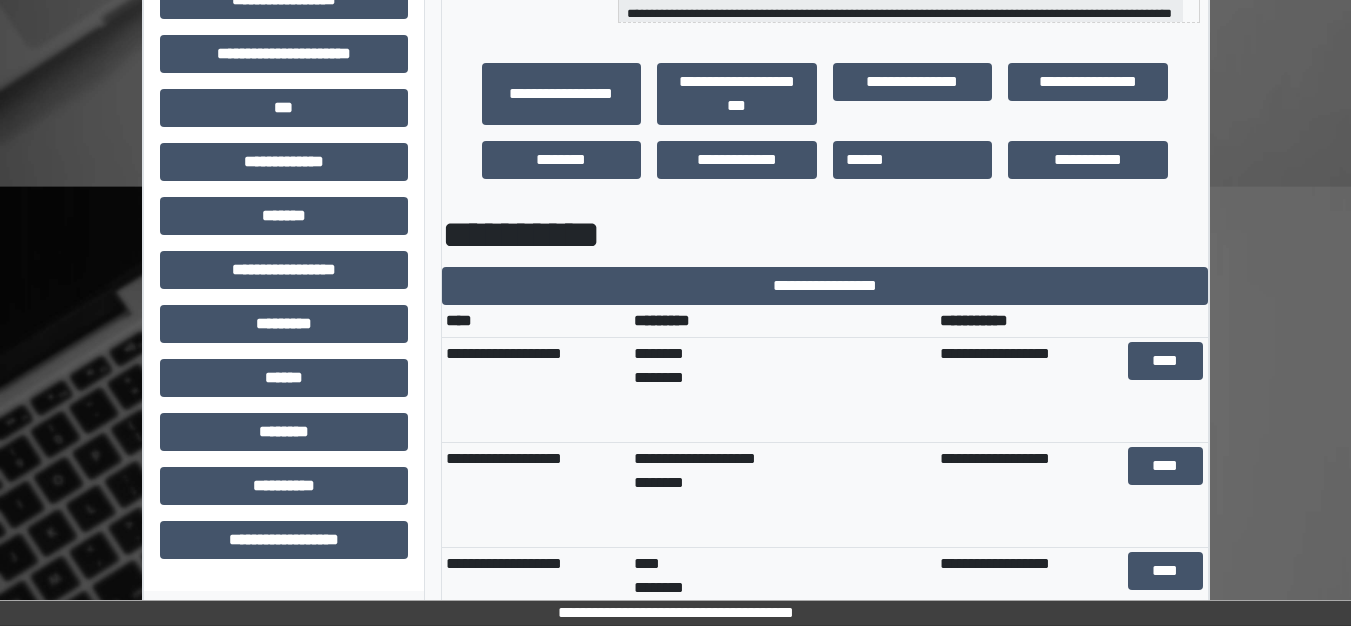 scroll, scrollTop: 700, scrollLeft: 0, axis: vertical 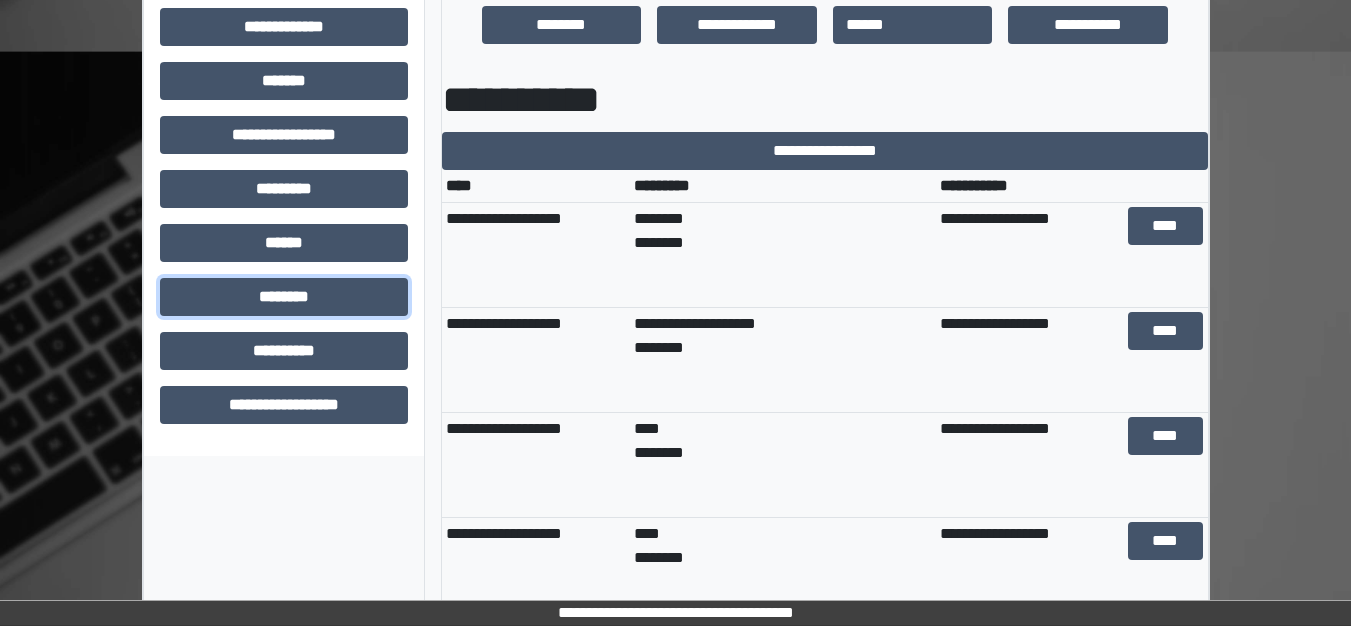 click on "********" at bounding box center (284, 297) 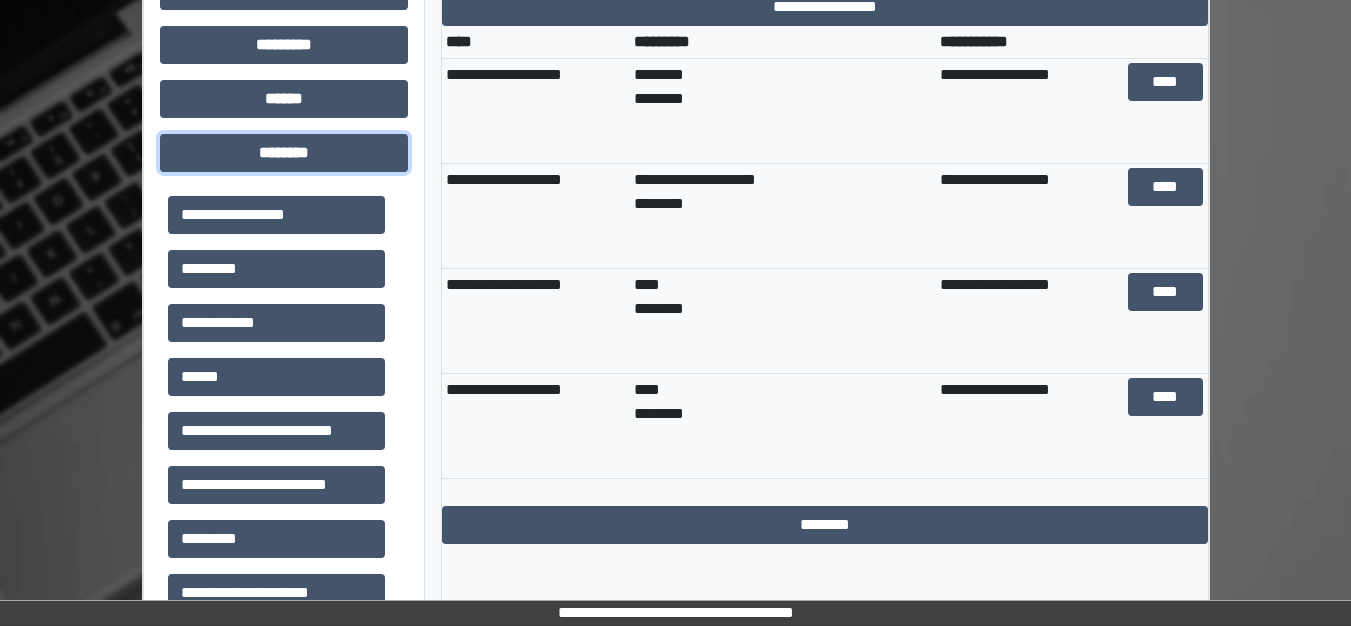 scroll, scrollTop: 900, scrollLeft: 0, axis: vertical 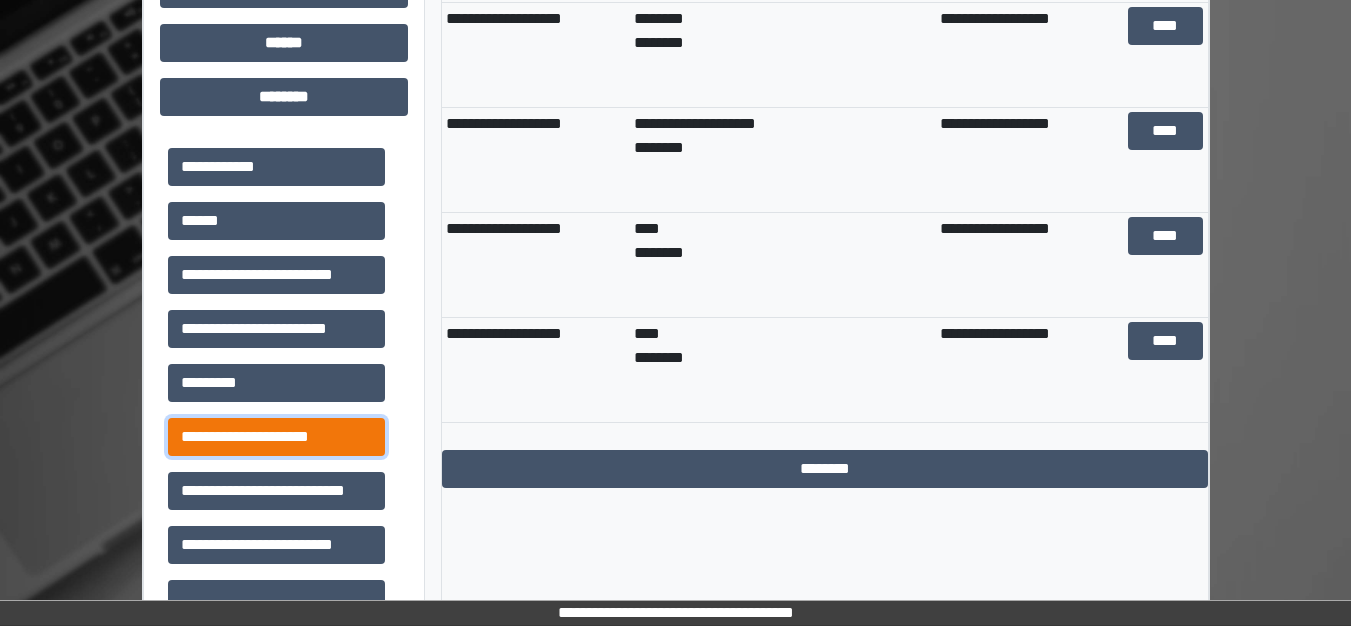 click on "**********" at bounding box center [276, 437] 